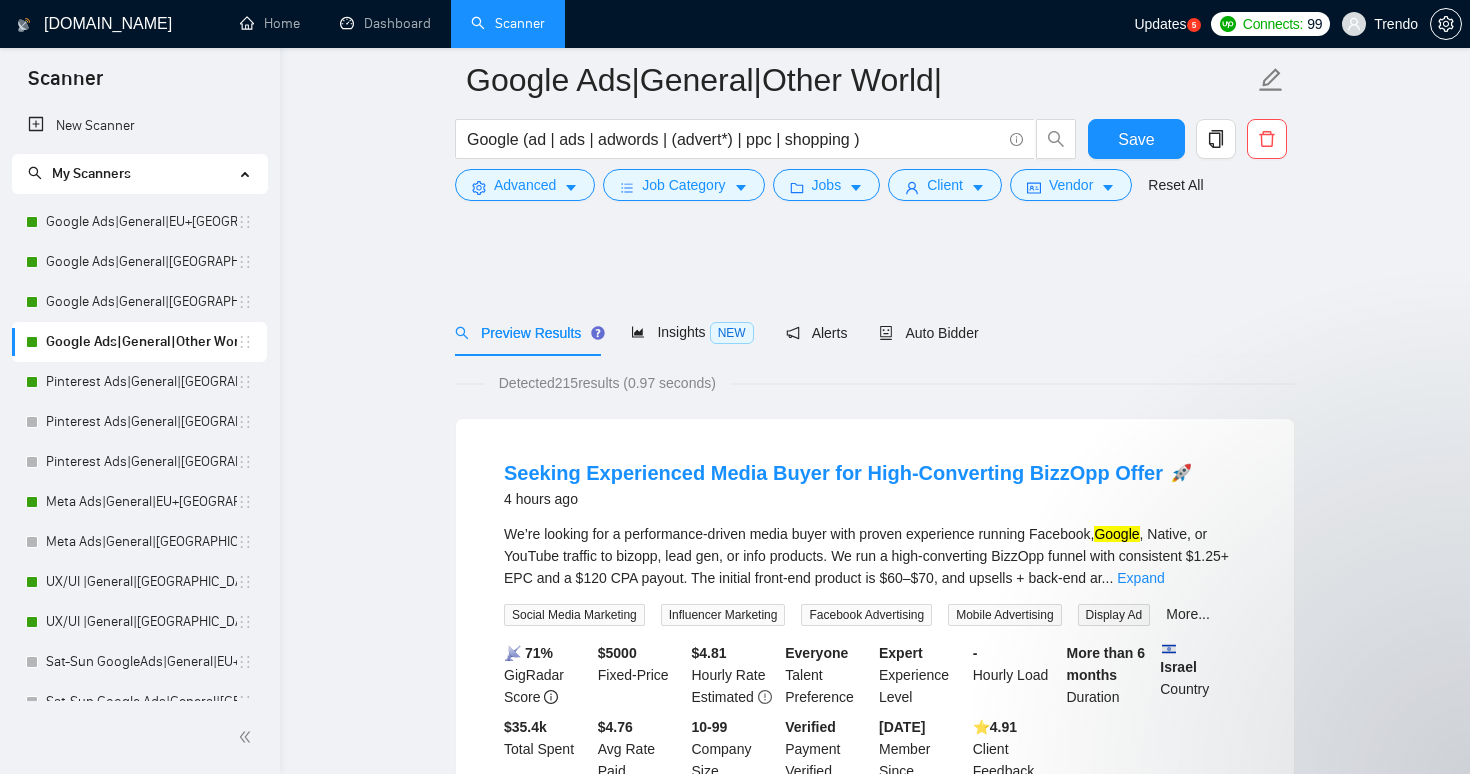 scroll, scrollTop: 127, scrollLeft: 0, axis: vertical 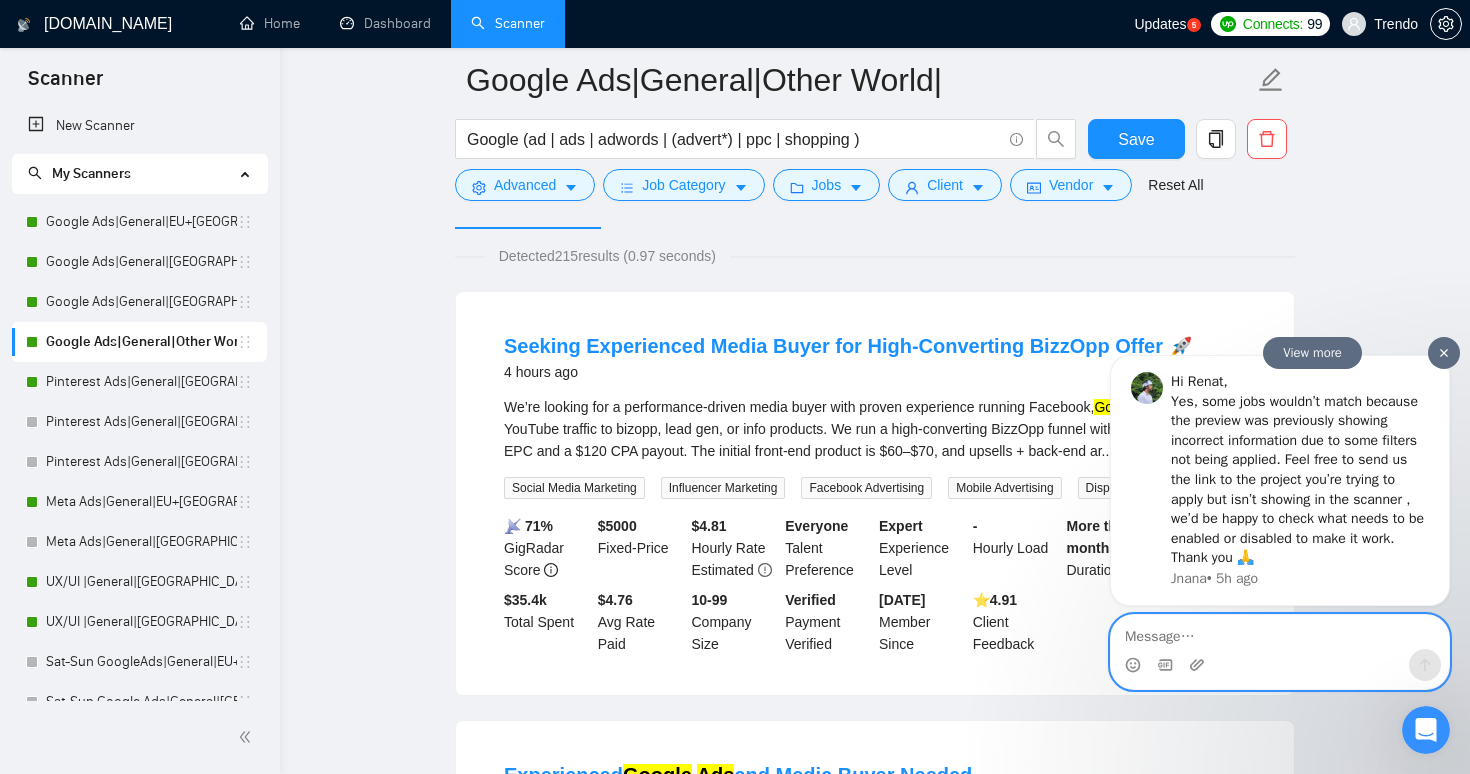 click at bounding box center (1280, 632) 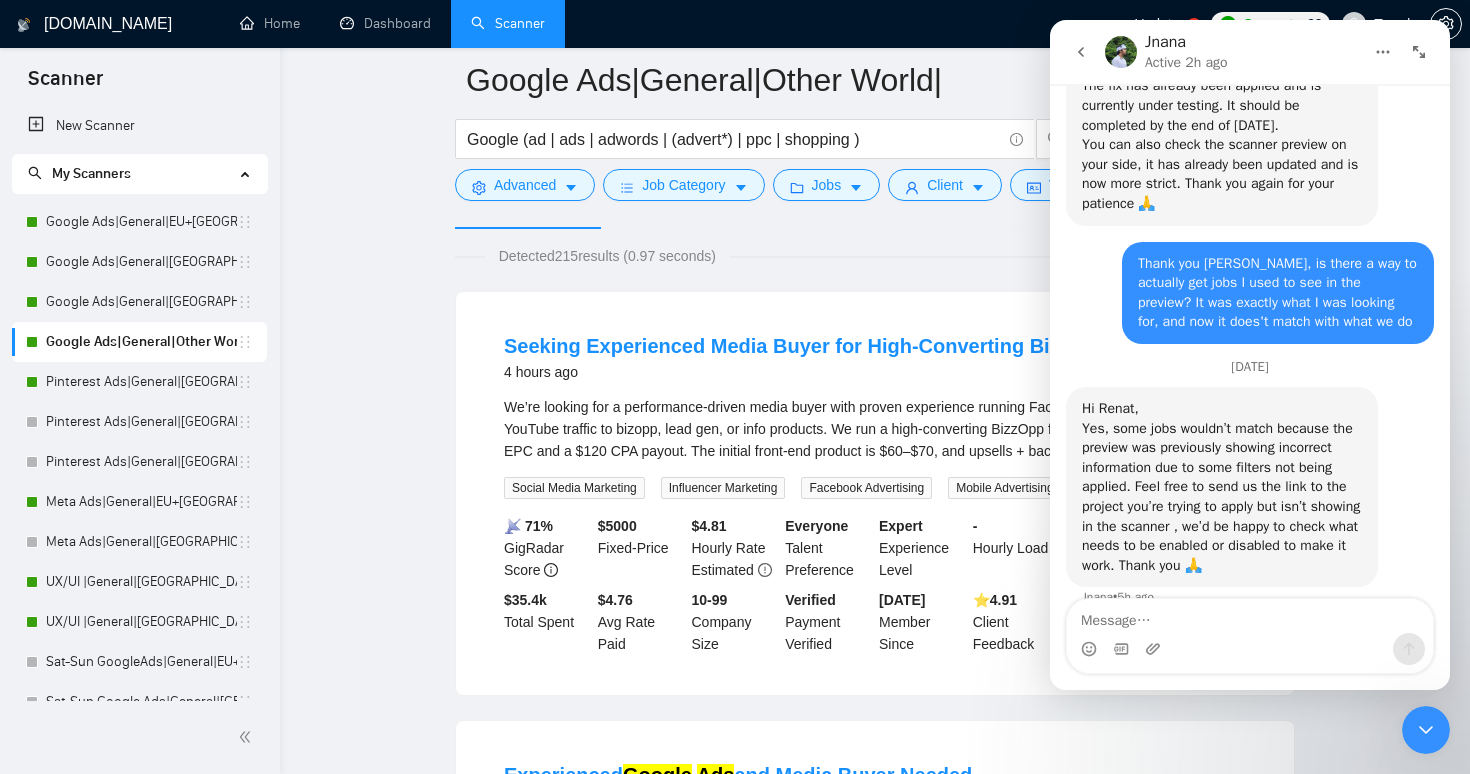 scroll, scrollTop: 3516, scrollLeft: 0, axis: vertical 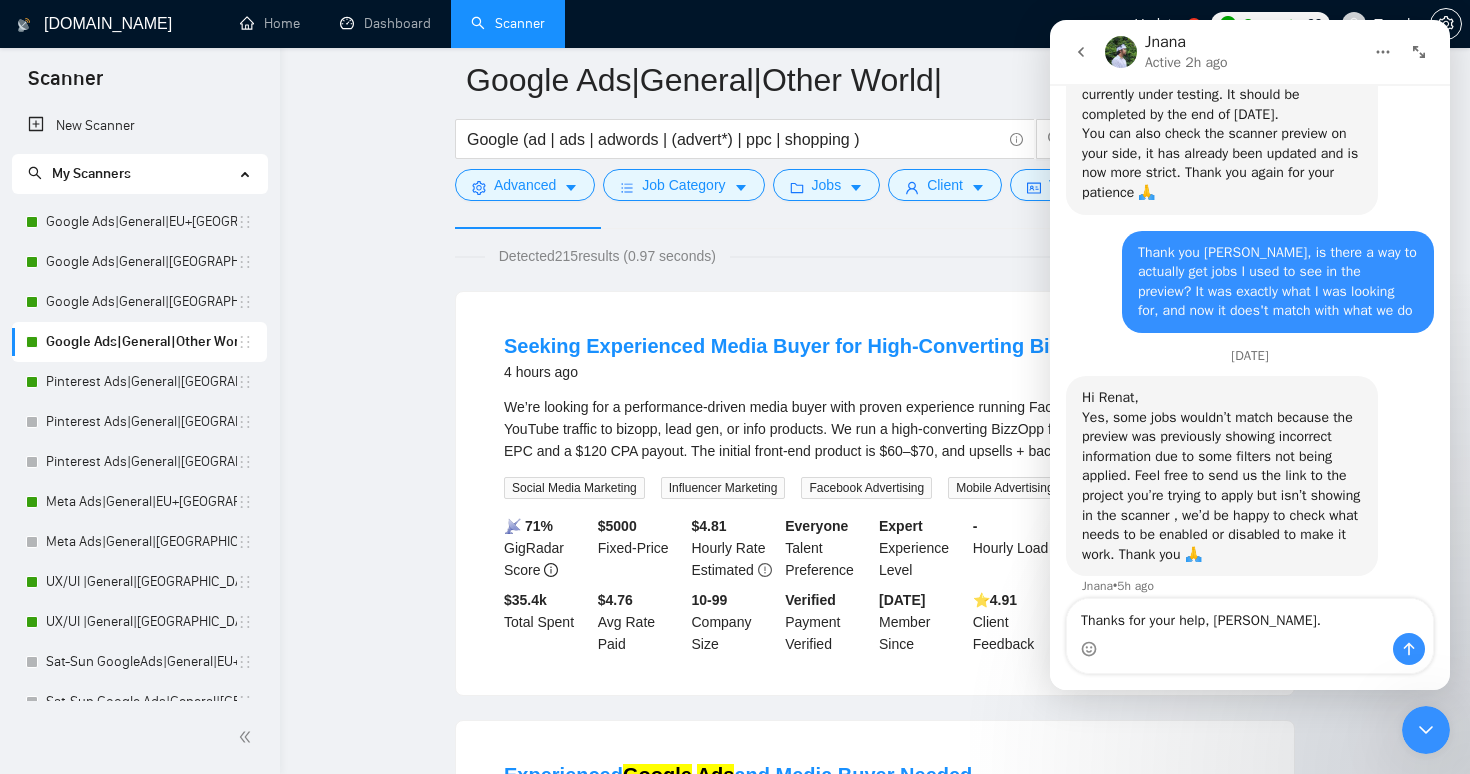 type on "Thanks for your help, Jnana" 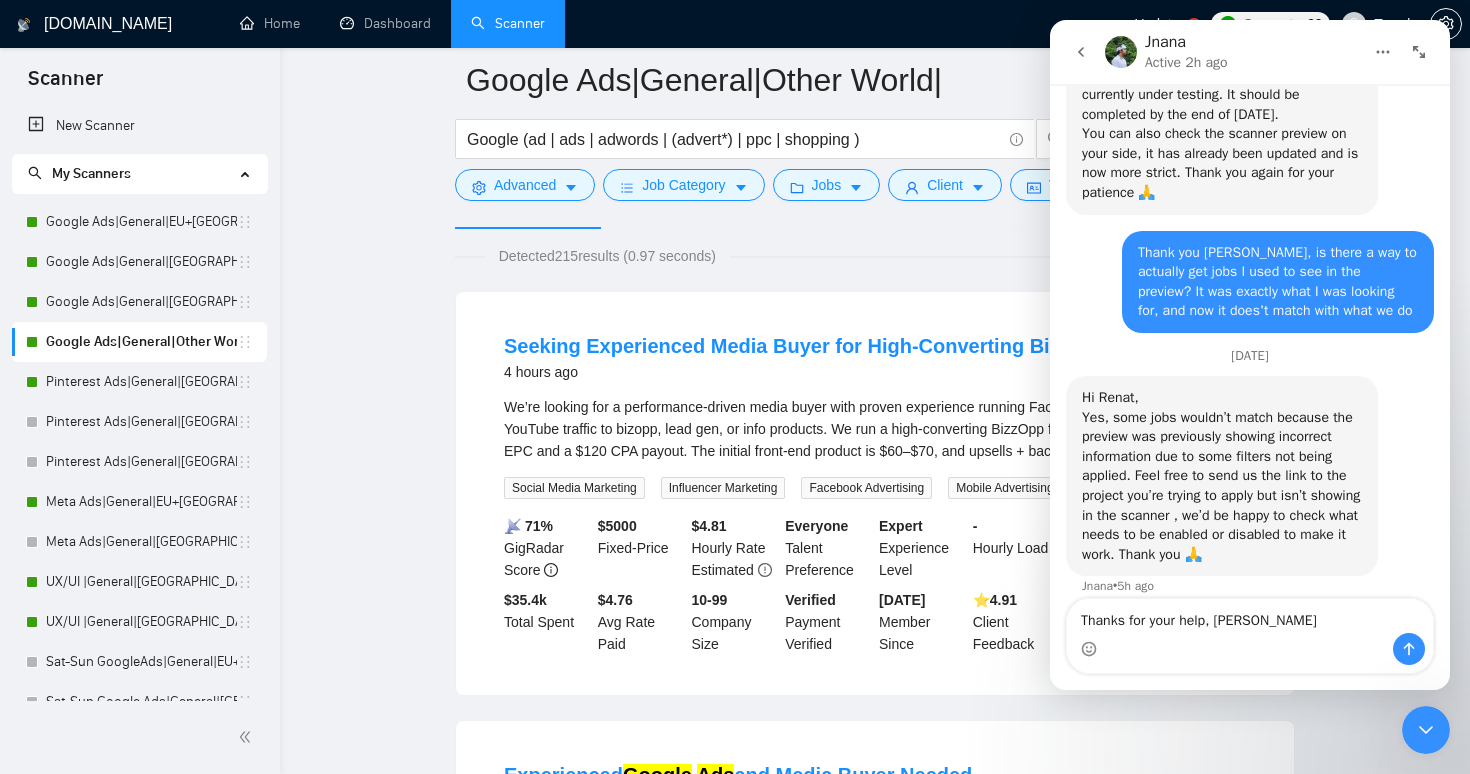 type 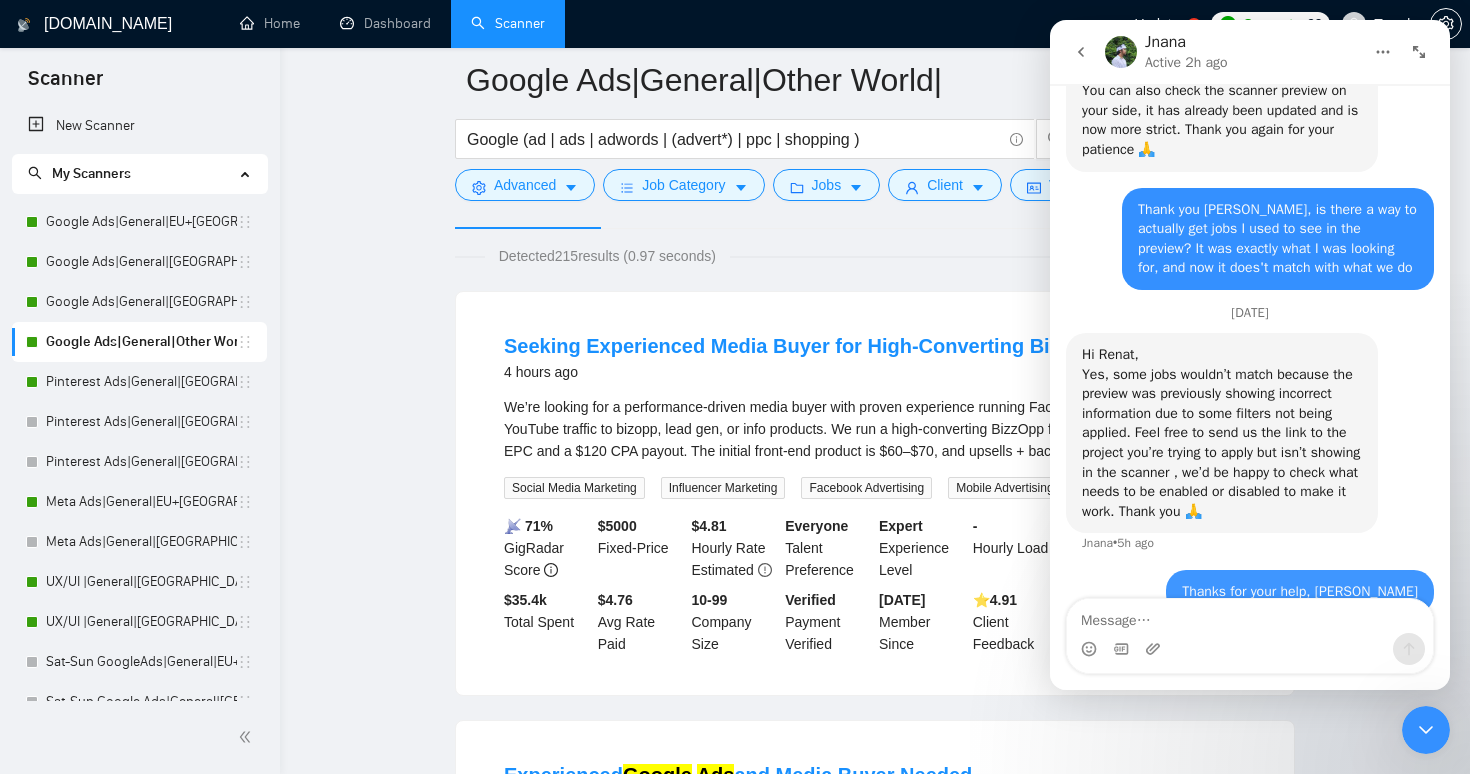 scroll, scrollTop: 3575, scrollLeft: 0, axis: vertical 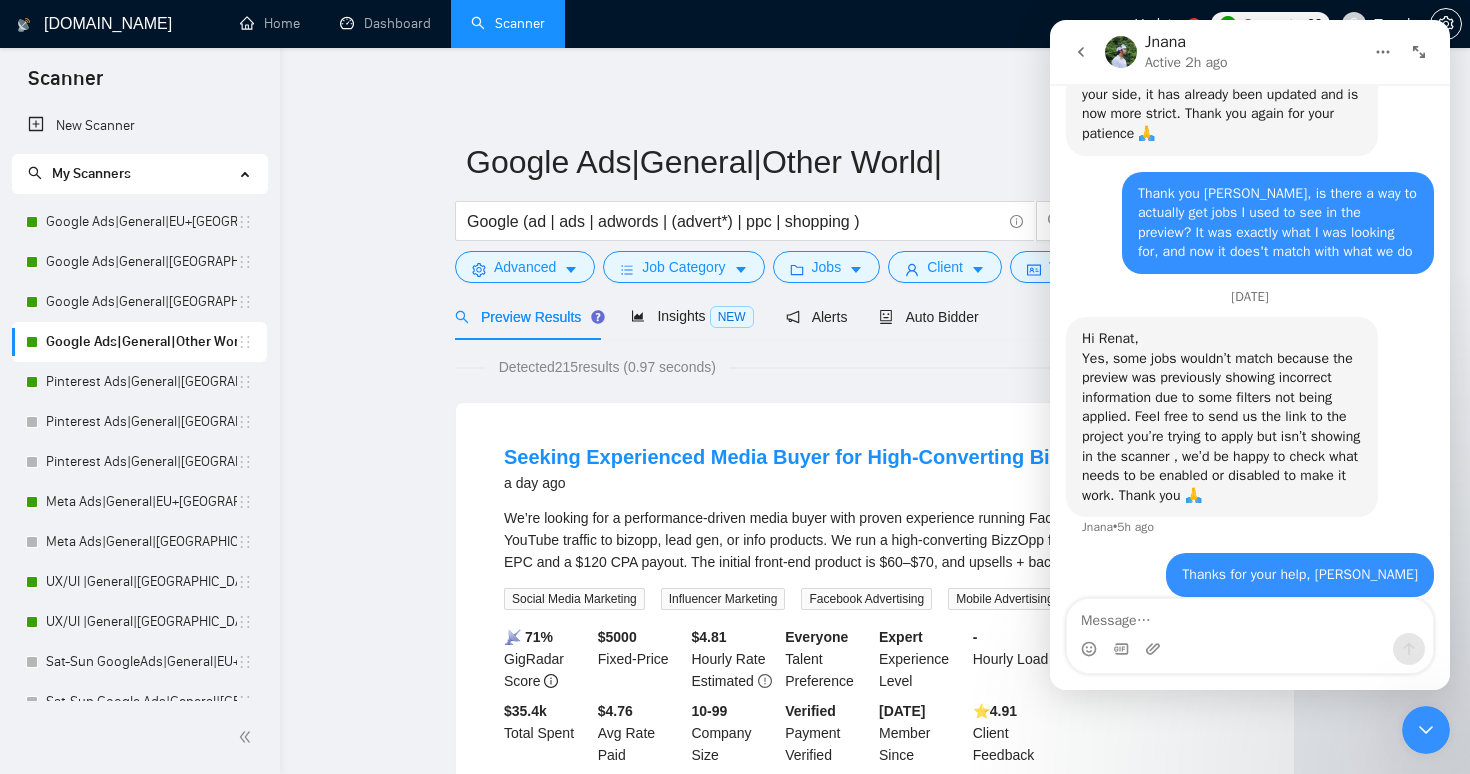 click 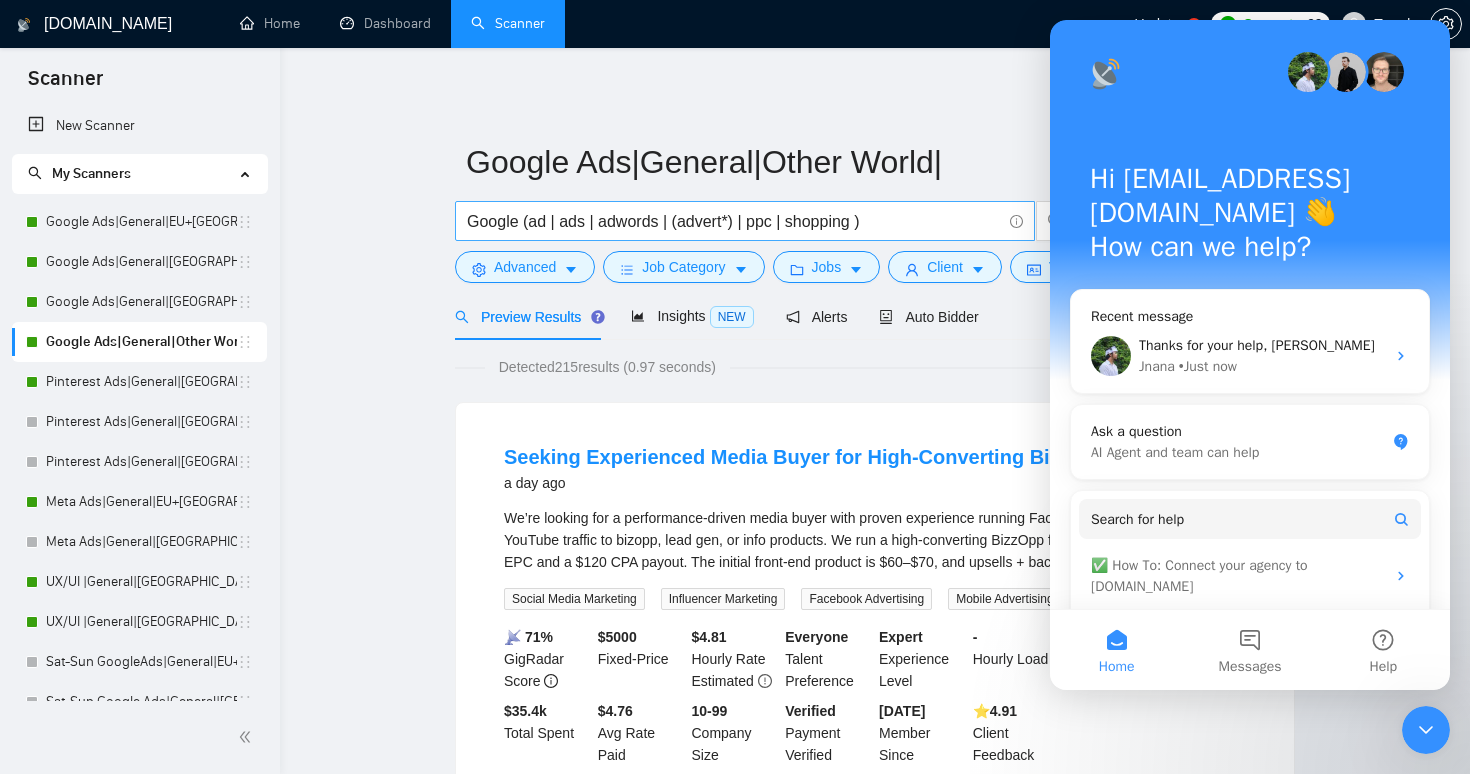 click on "Google (ad | ads | adwords | (advert*) | ppc | shopping )" at bounding box center (745, 221) 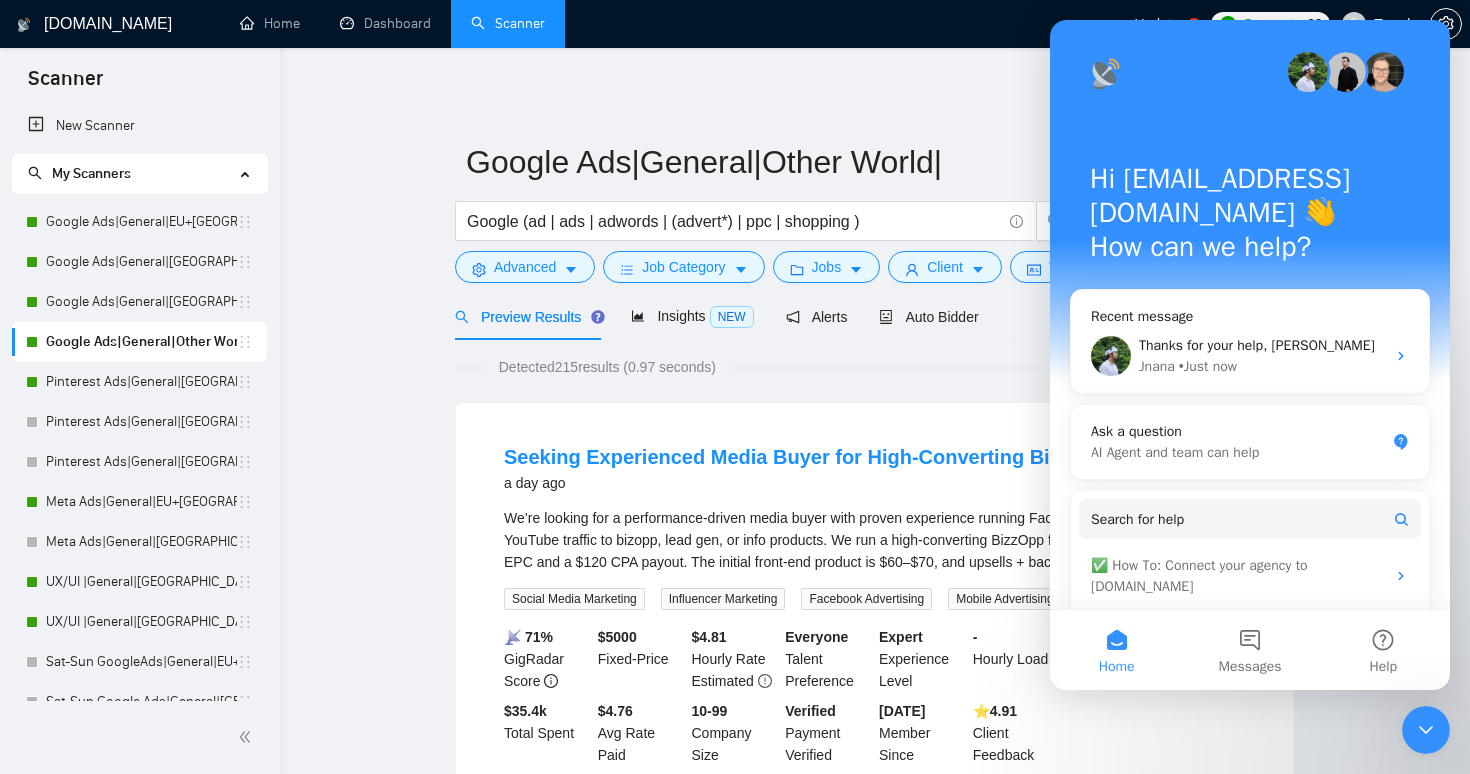 click on "Google Ads|General|Other World| Google (ad | ads | adwords | (advert*) | ppc | shopping ) Save Advanced   Job Category   Jobs   Client   Vendor   Reset All Preview Results Insights NEW Alerts Auto Bidder Detected   215  results   (0.97 seconds) Seeking Experienced Media Buyer for High-Converting BizzOpp Offer 🚀 a day ago We’re looking for a performance-driven media buyer with proven experience running Facebook,  Google , Native, or YouTube traffic to bizopp, lead gen, or info products.
We run a high-converting BizzOpp funnel with consistent $1.25+ EPC and a $120 CPA payout. The initial front-end product is $60–$70, and upsells + back-end ar ... Expand Social Media Marketing Influencer Marketing Facebook Advertising Mobile Advertising Display Ad More... 📡   71% GigRadar Score   $ 5000 Fixed-Price $ 4.81 Hourly Rate Estimated Everyone Talent Preference Expert Experience Level - Hourly Load More than 6 months Duration   Israel Country $ 35.4k Total Spent $4.76 Avg Rate Paid 10-99 Company Size Verified" at bounding box center (875, 2469) 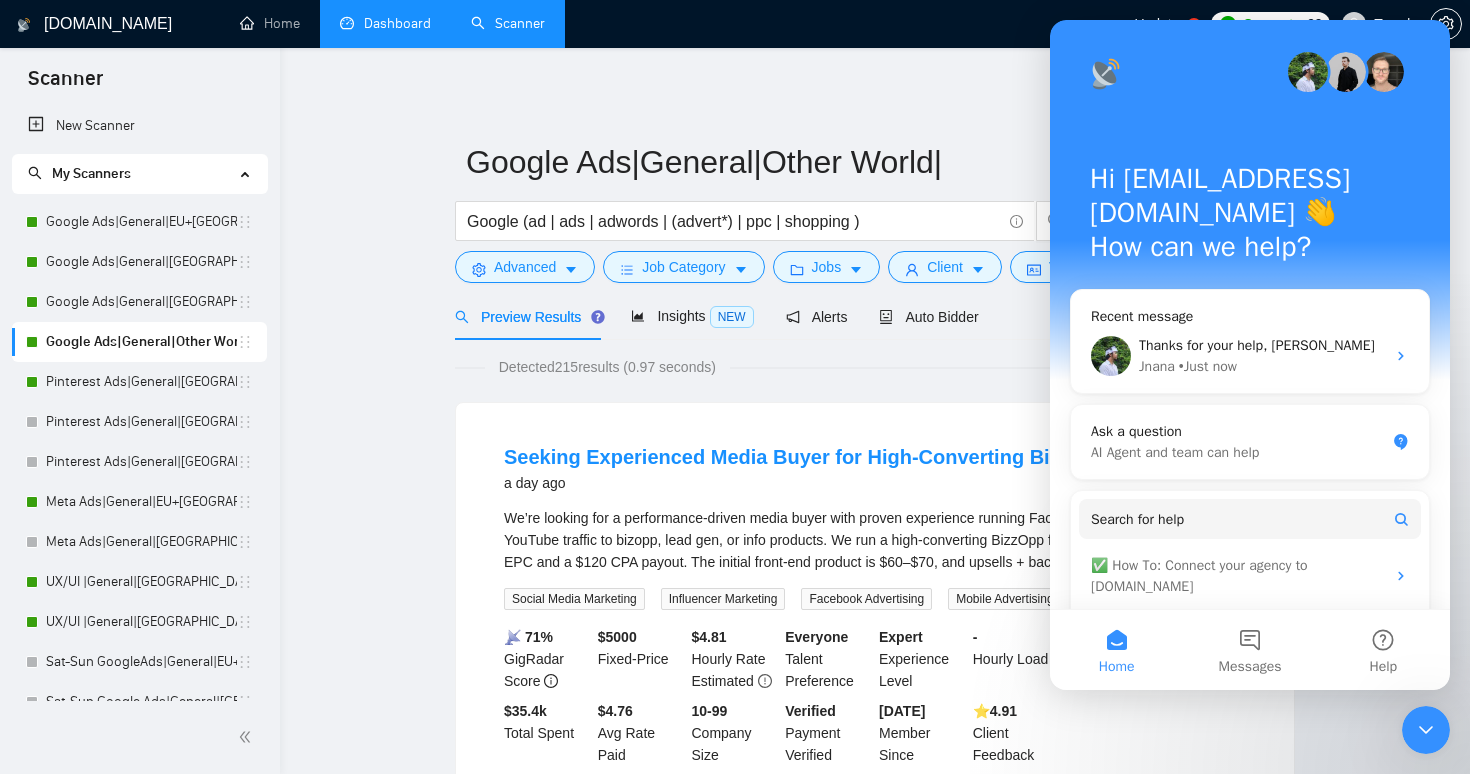 click on "Dashboard" at bounding box center (385, 23) 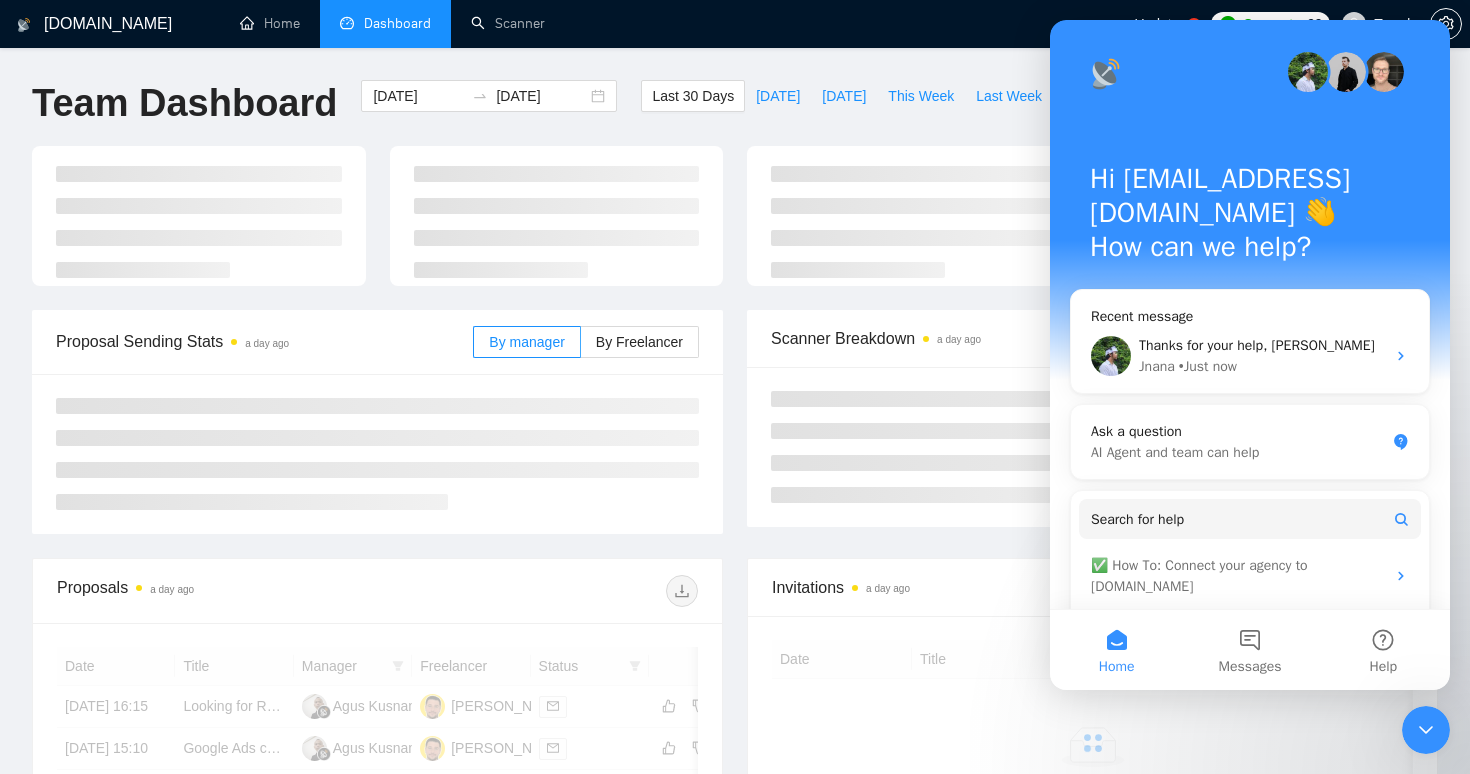 click at bounding box center [1426, 730] 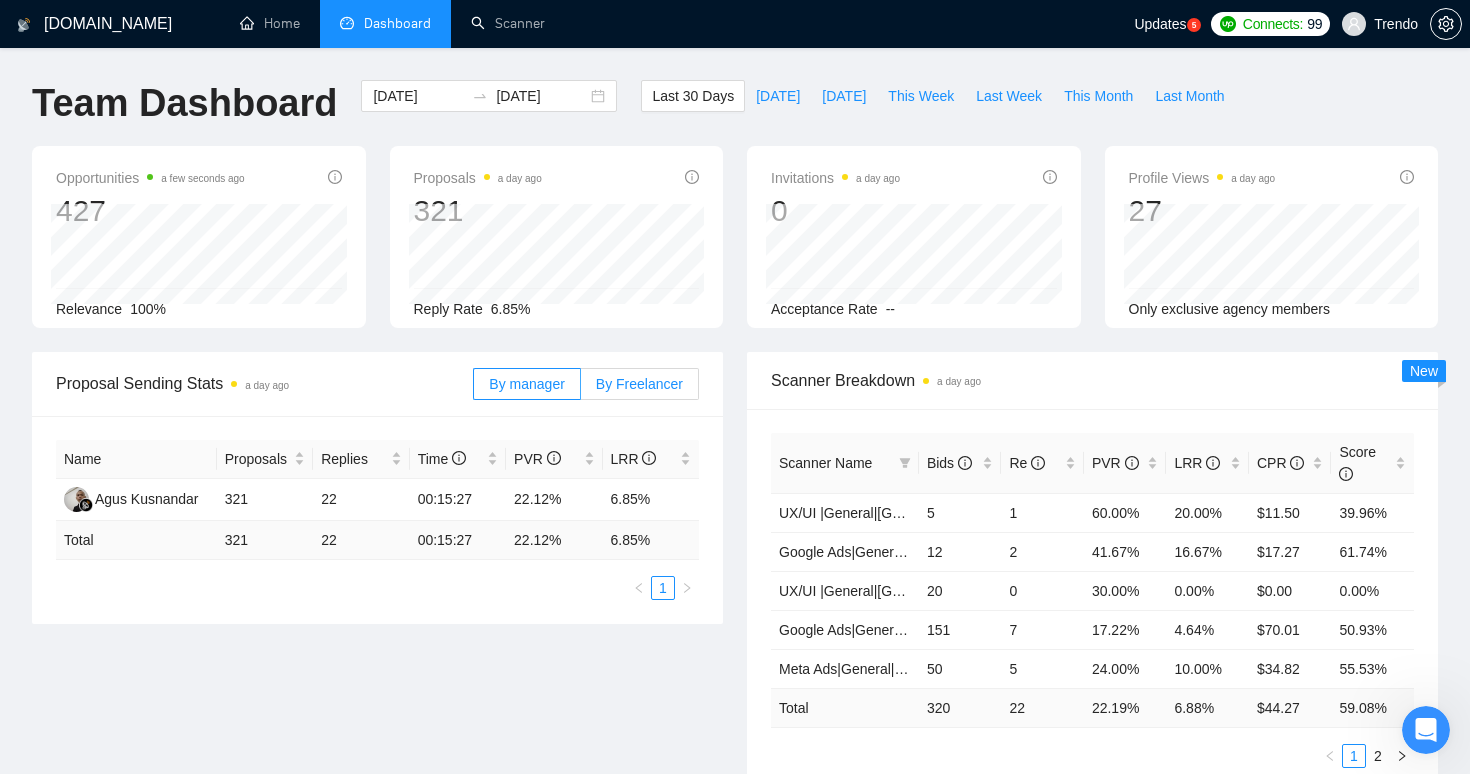 click on "By Freelancer" at bounding box center [639, 384] 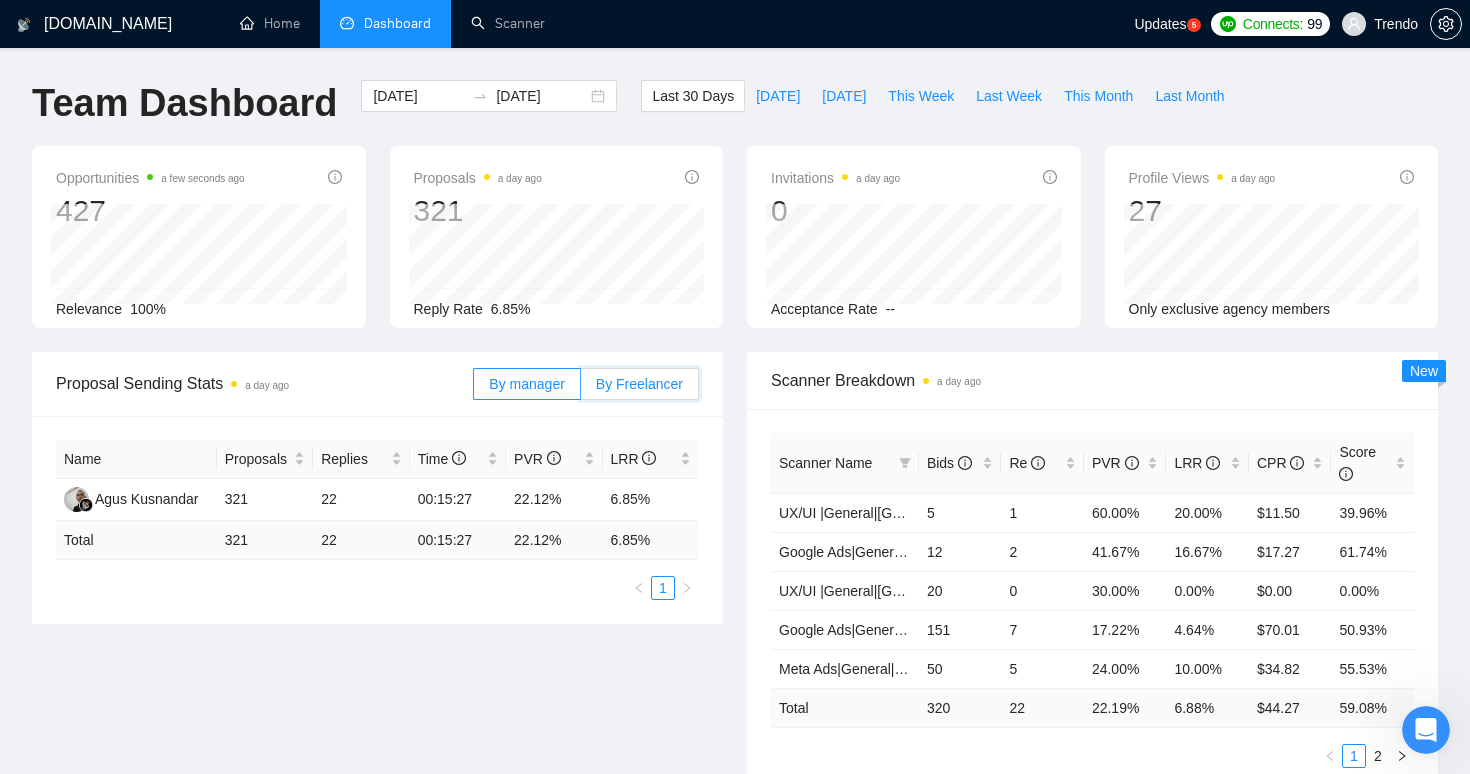 click on "By Freelancer" at bounding box center [581, 389] 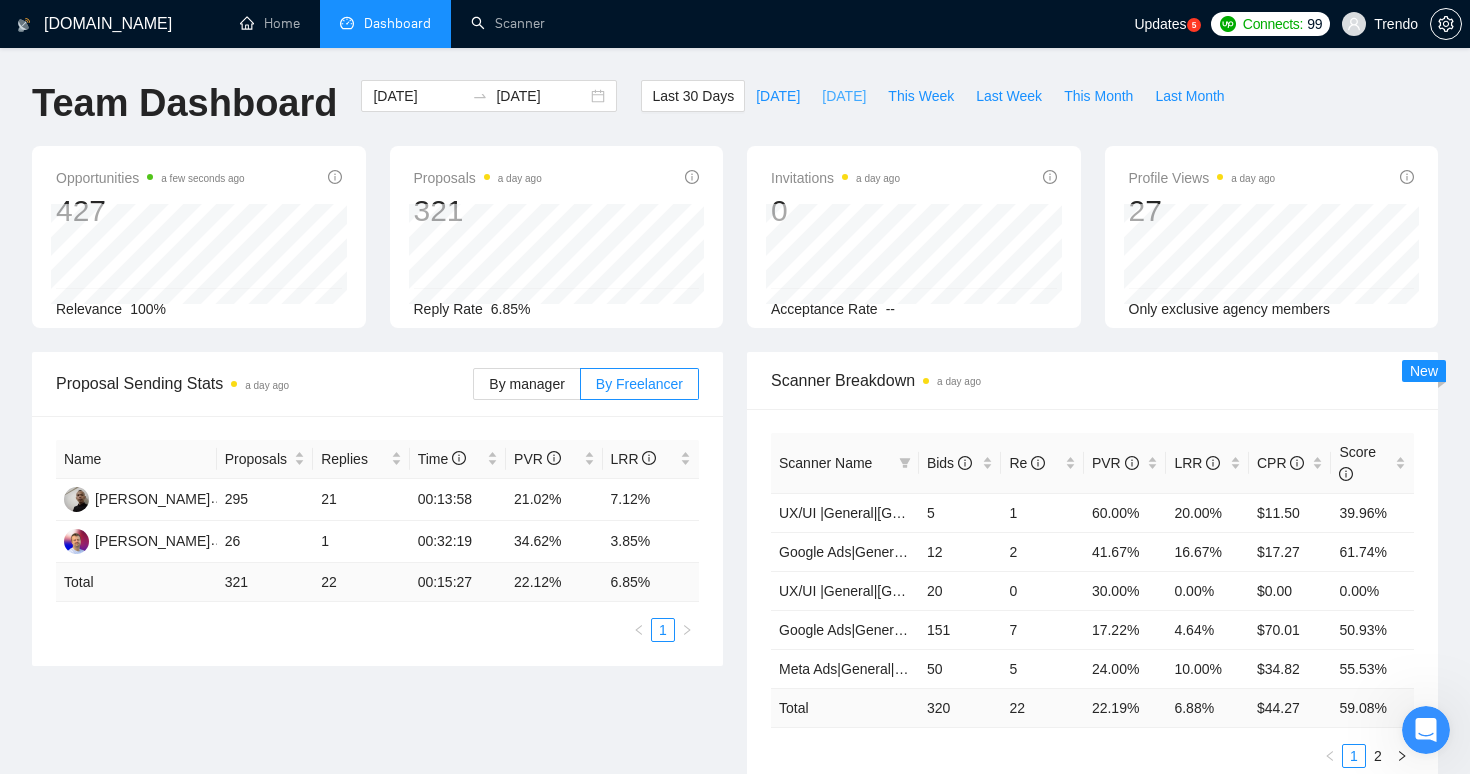 click on "[DATE]" at bounding box center [844, 96] 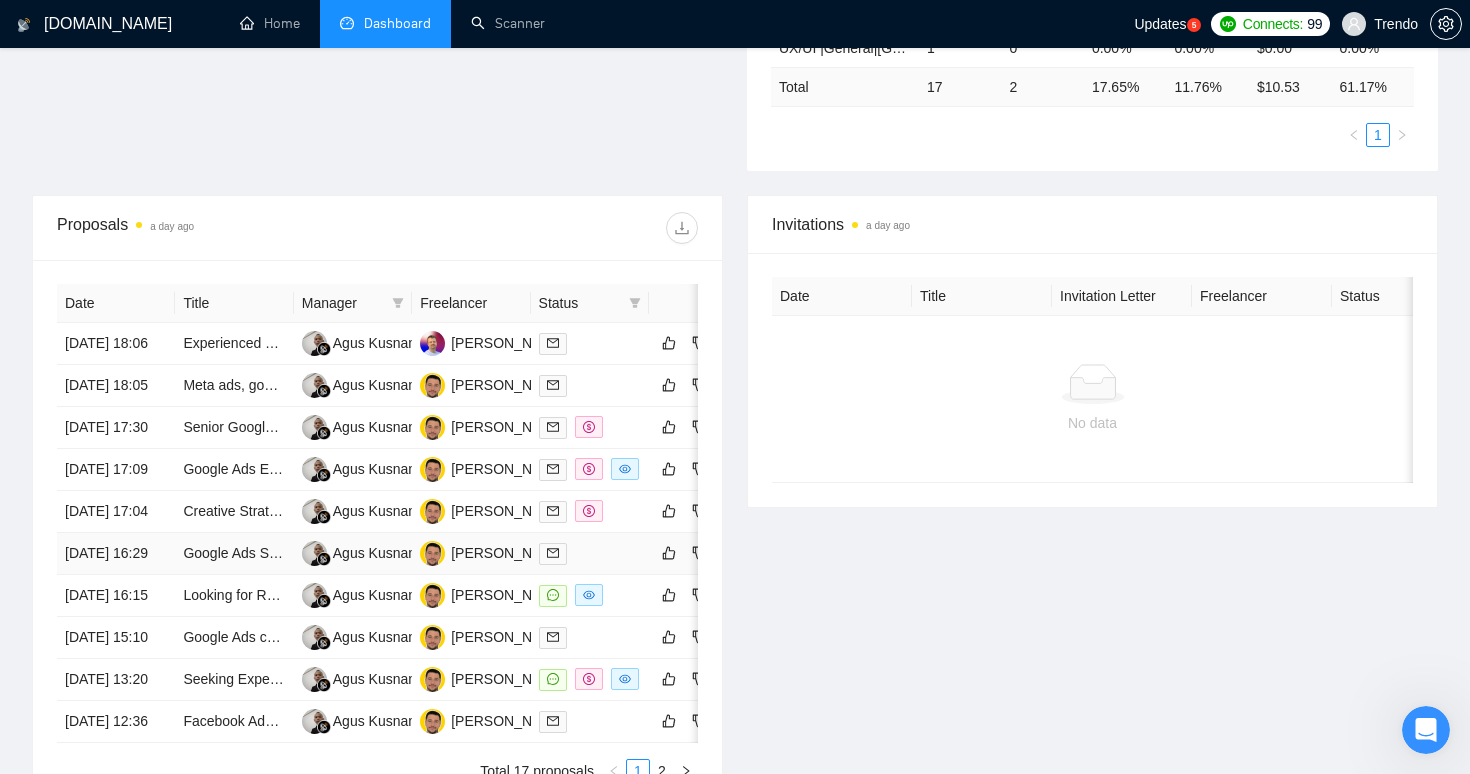 scroll, scrollTop: 659, scrollLeft: 0, axis: vertical 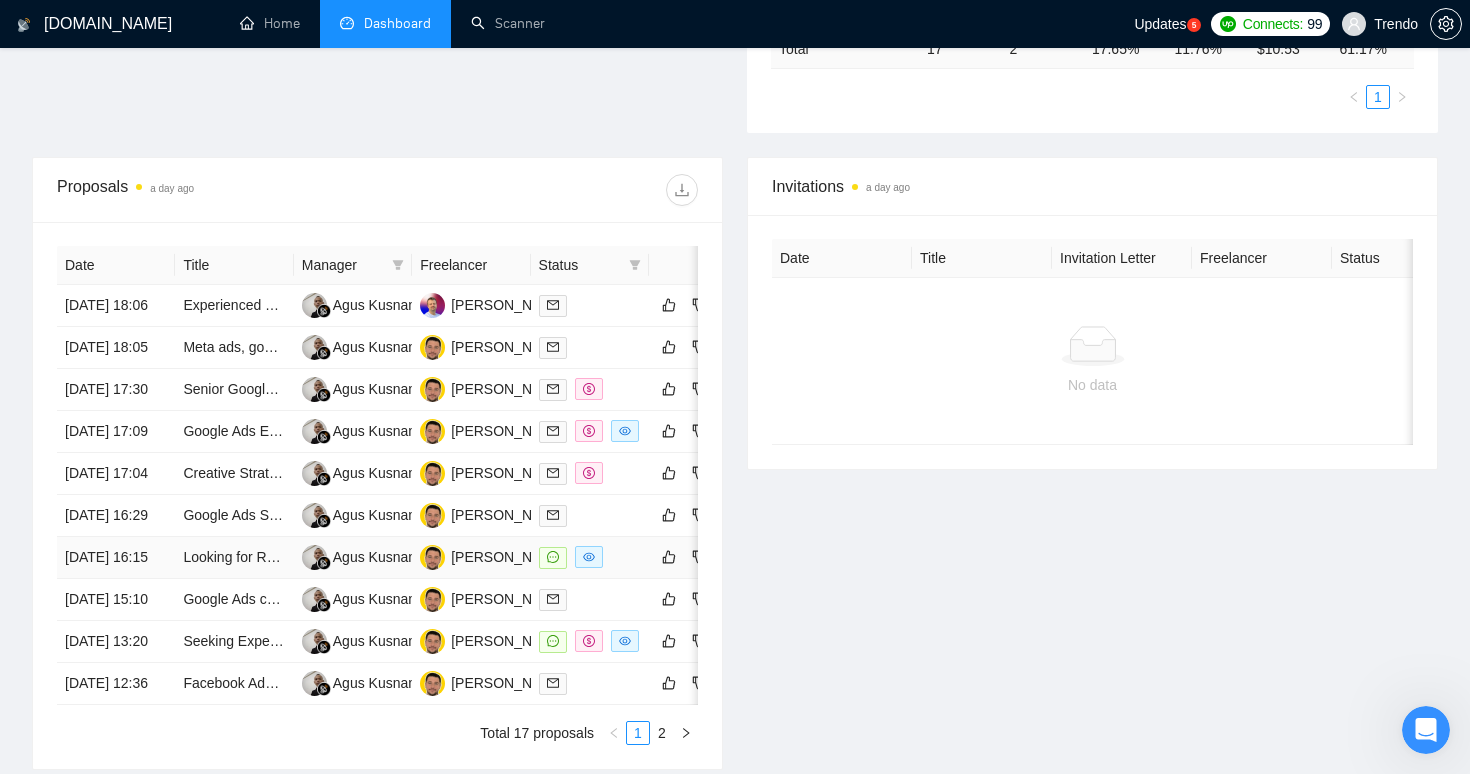 click at bounding box center (590, 557) 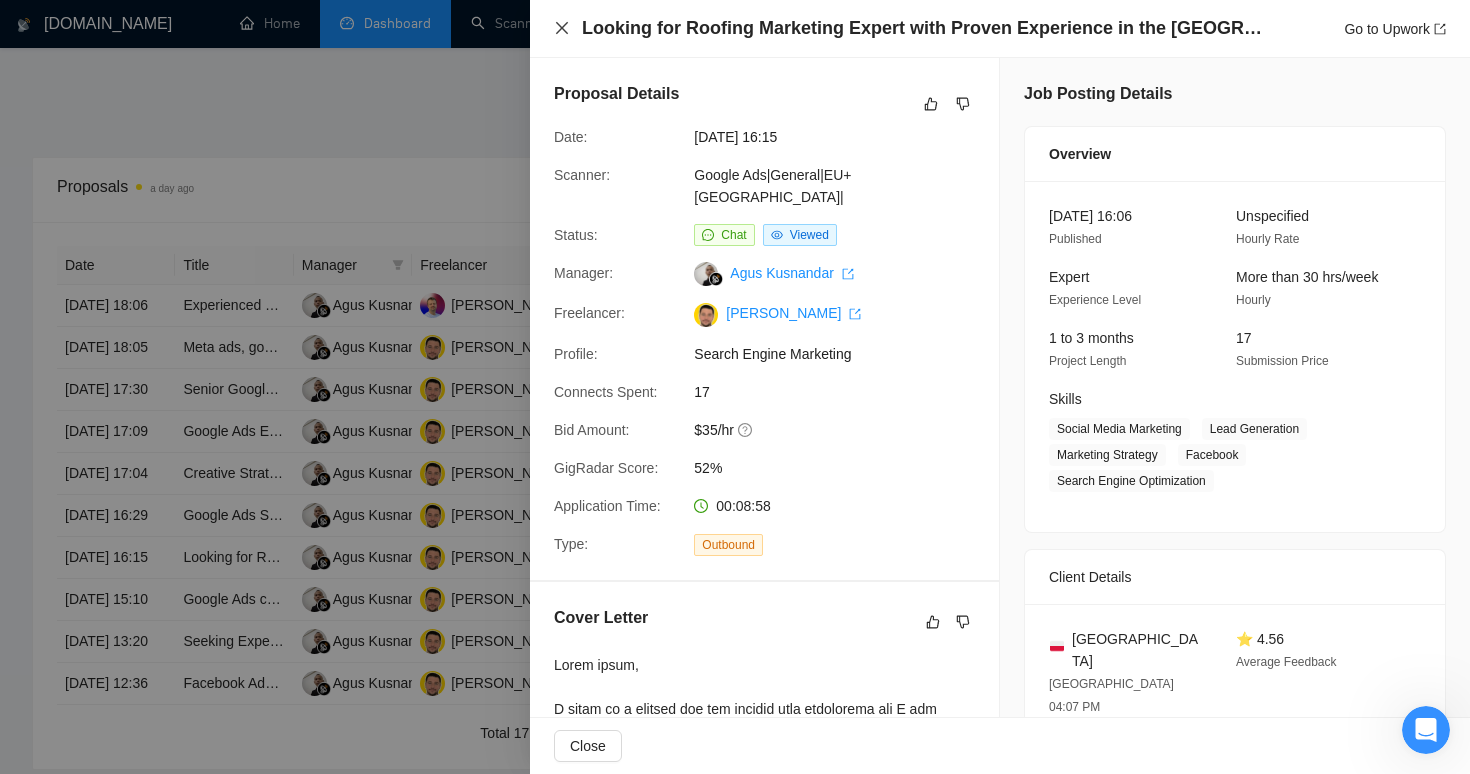 click 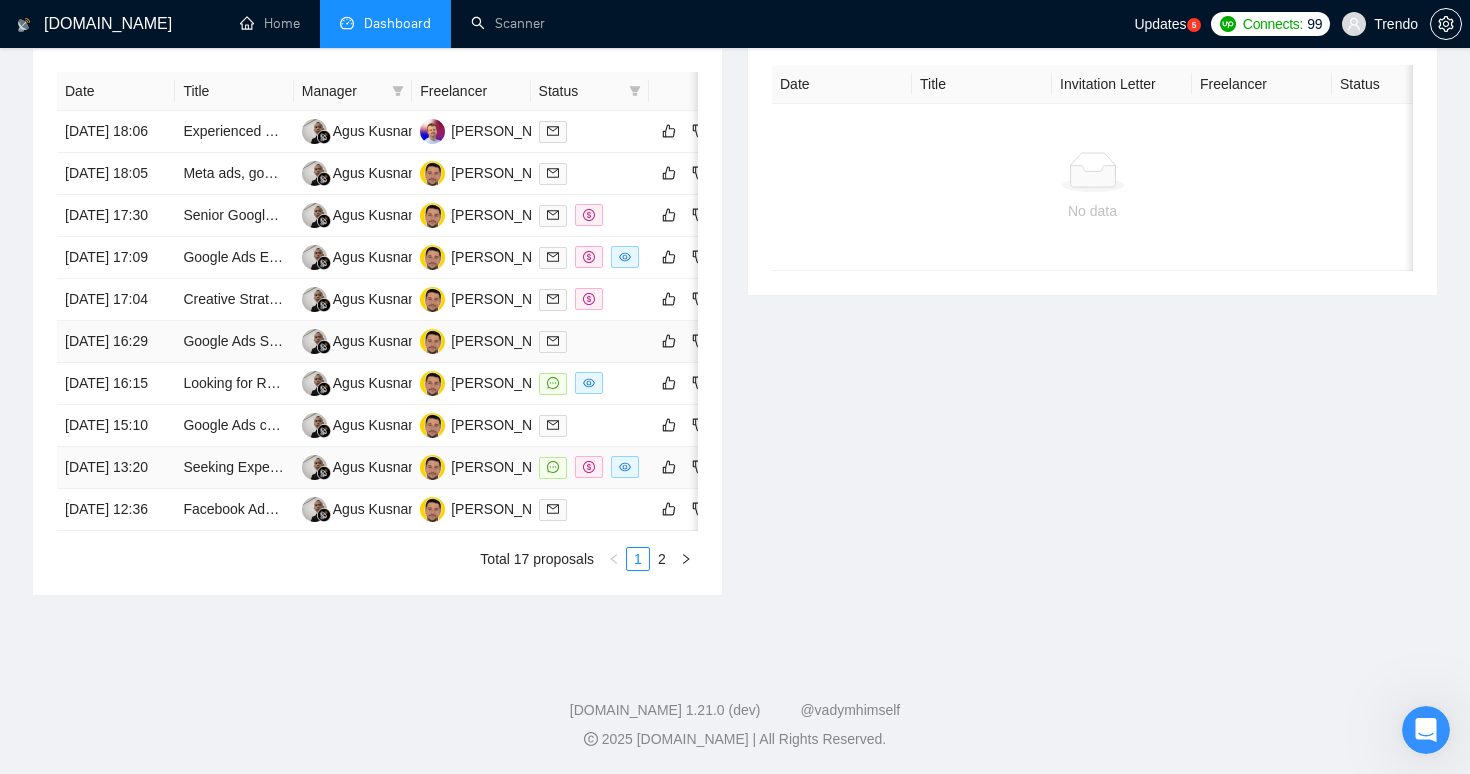 scroll, scrollTop: 886, scrollLeft: 0, axis: vertical 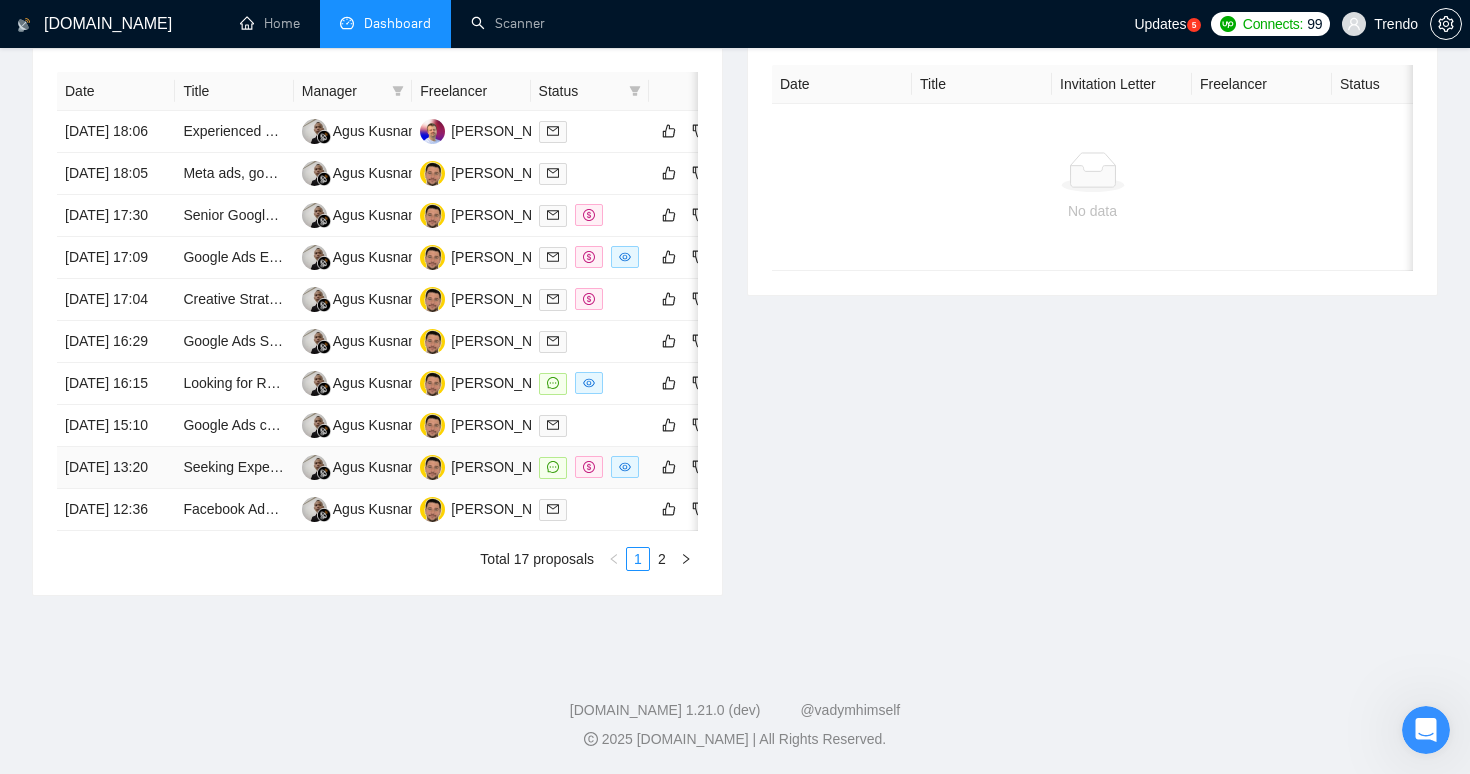 click on "Seeking Experienced Media Buyer for High-Converting BizzOpp Offer 🚀" at bounding box center (234, 468) 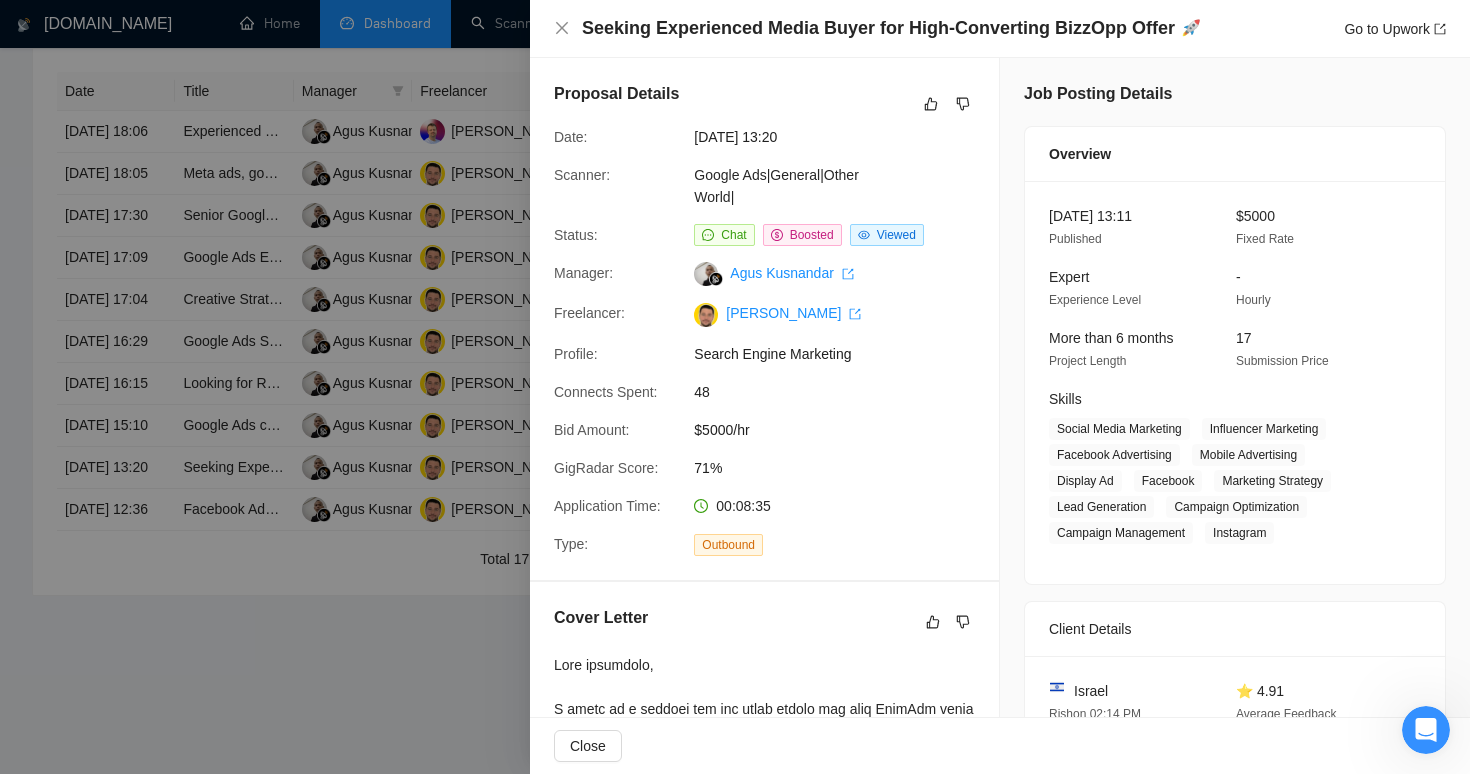 click on "Seeking Experienced Media Buyer for High-Converting BizzOpp Offer 🚀 Go to Upwork" at bounding box center (1000, 28) 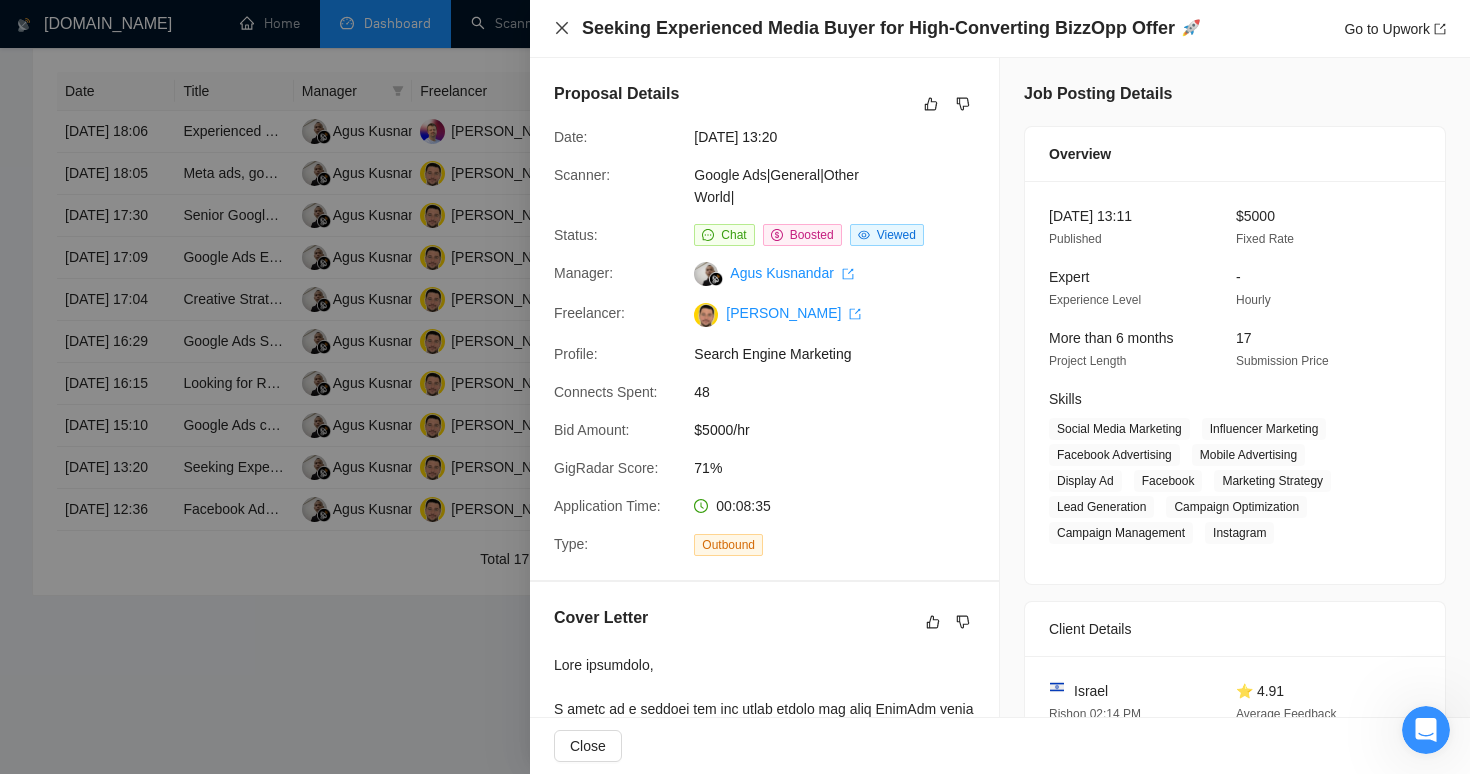 click 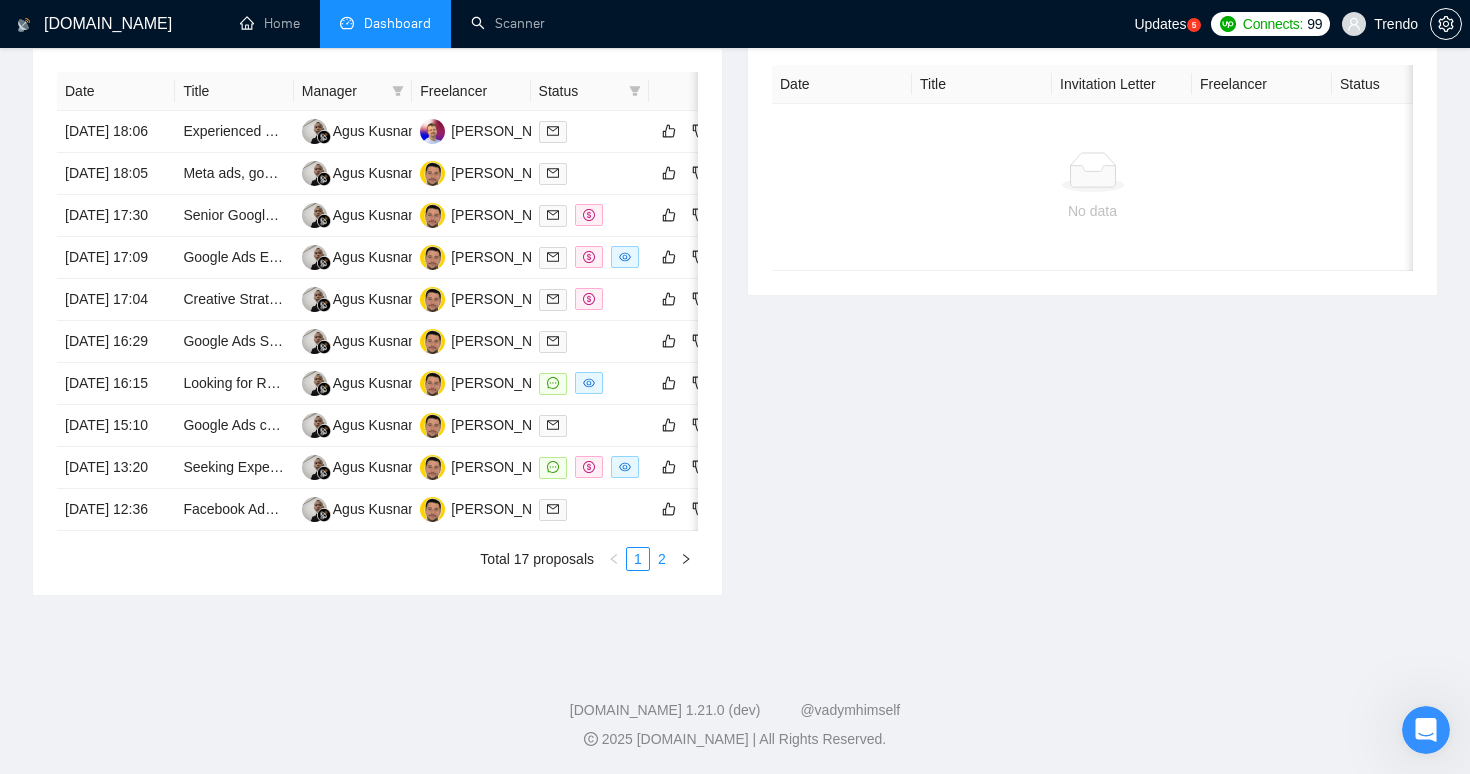 click on "2" at bounding box center [662, 559] 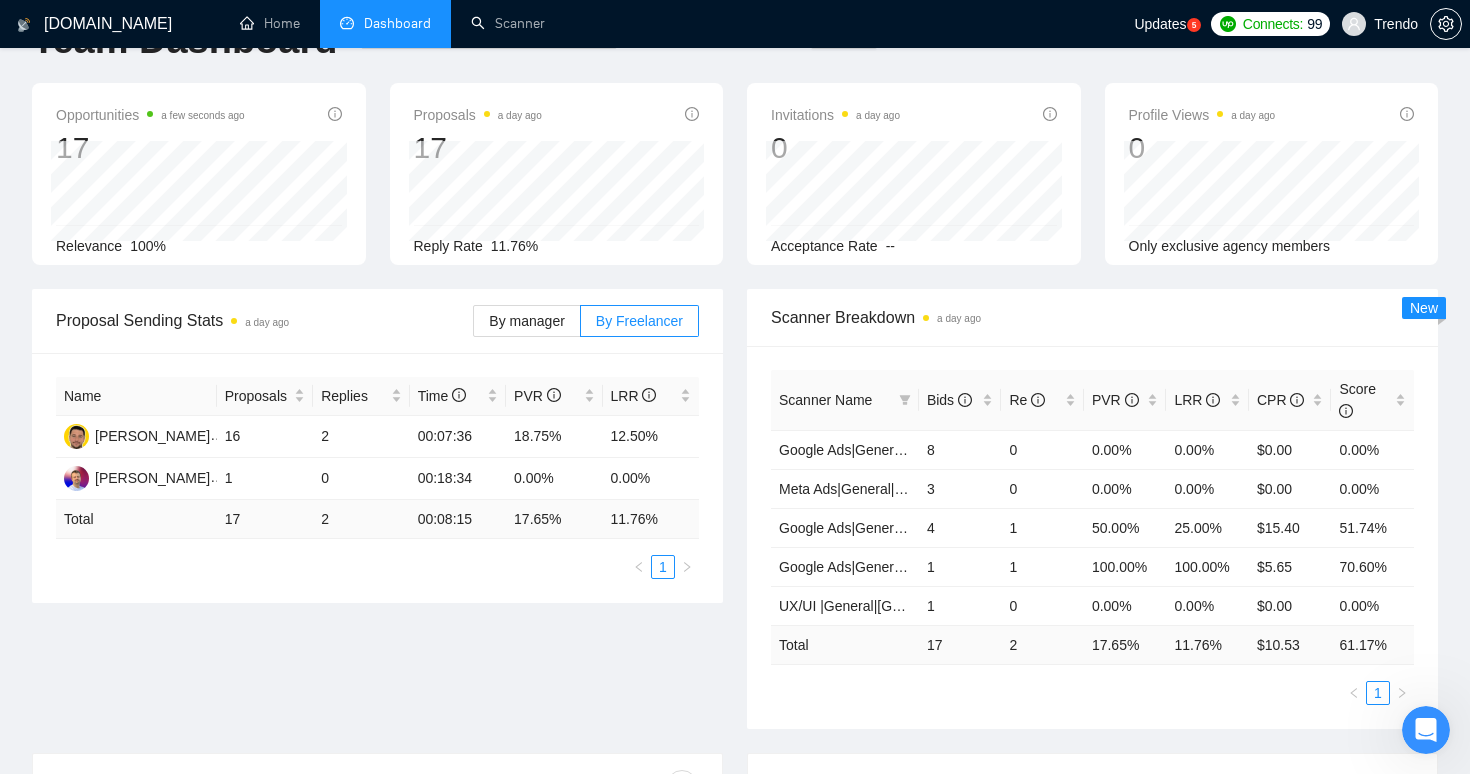 scroll, scrollTop: 0, scrollLeft: 0, axis: both 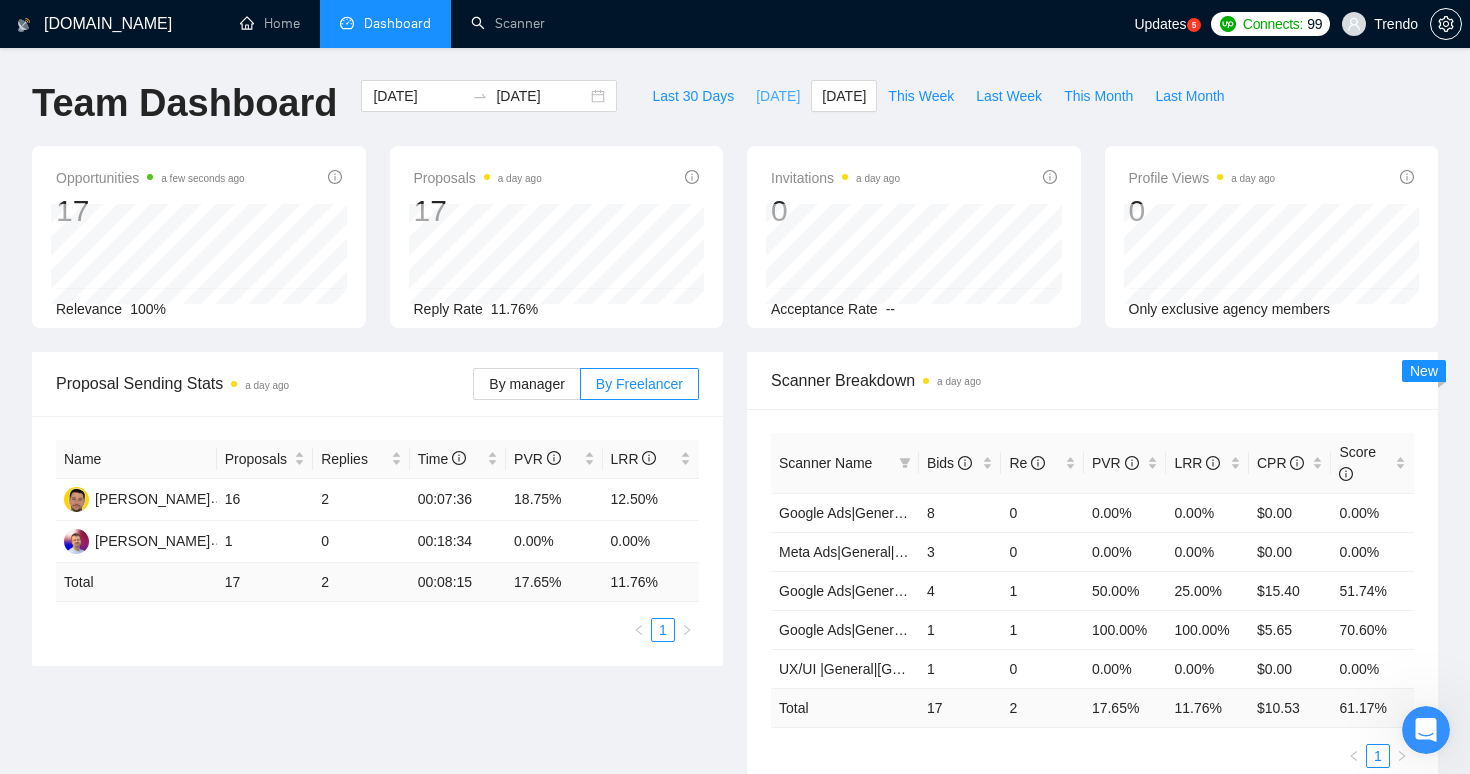 click on "[DATE]" at bounding box center [778, 96] 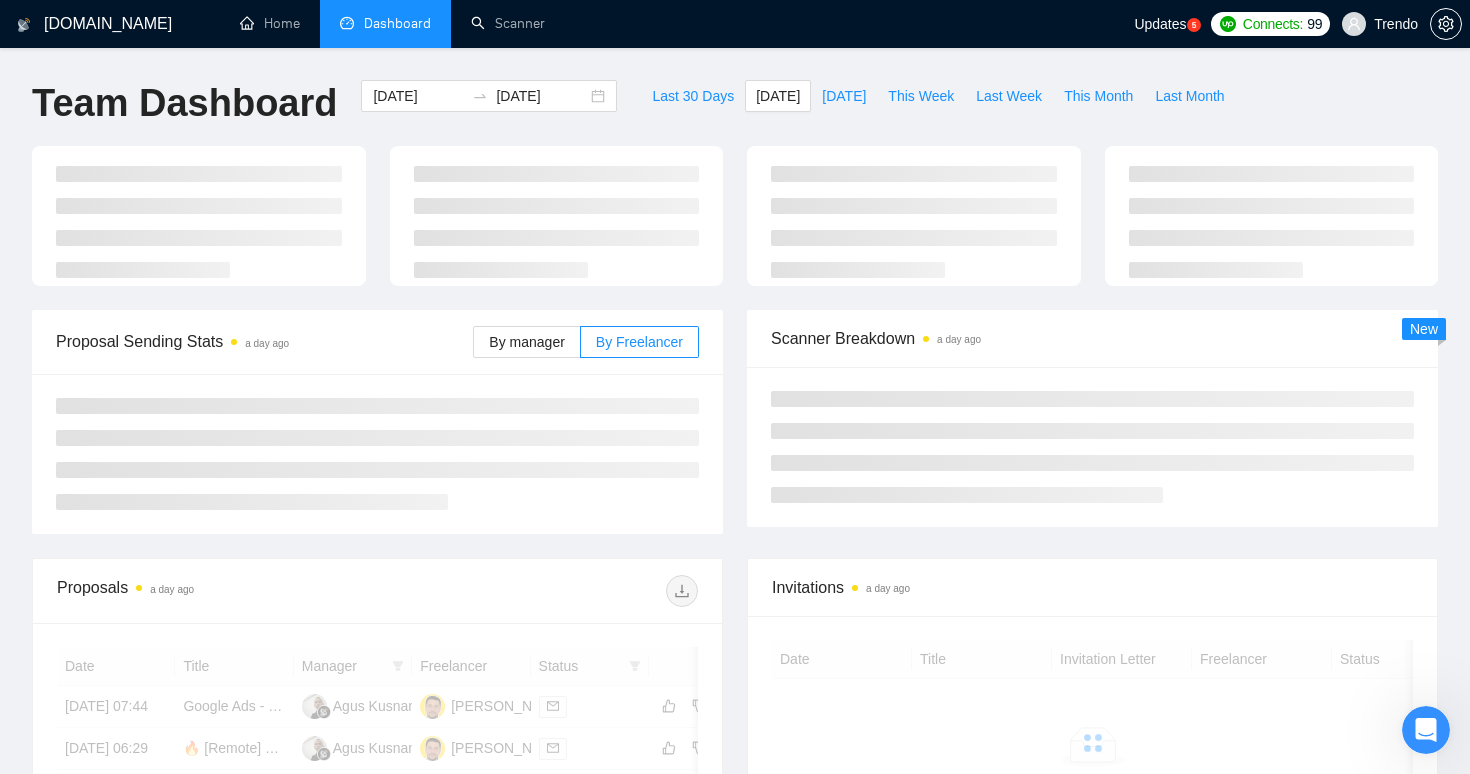 type on "2025-07-09" 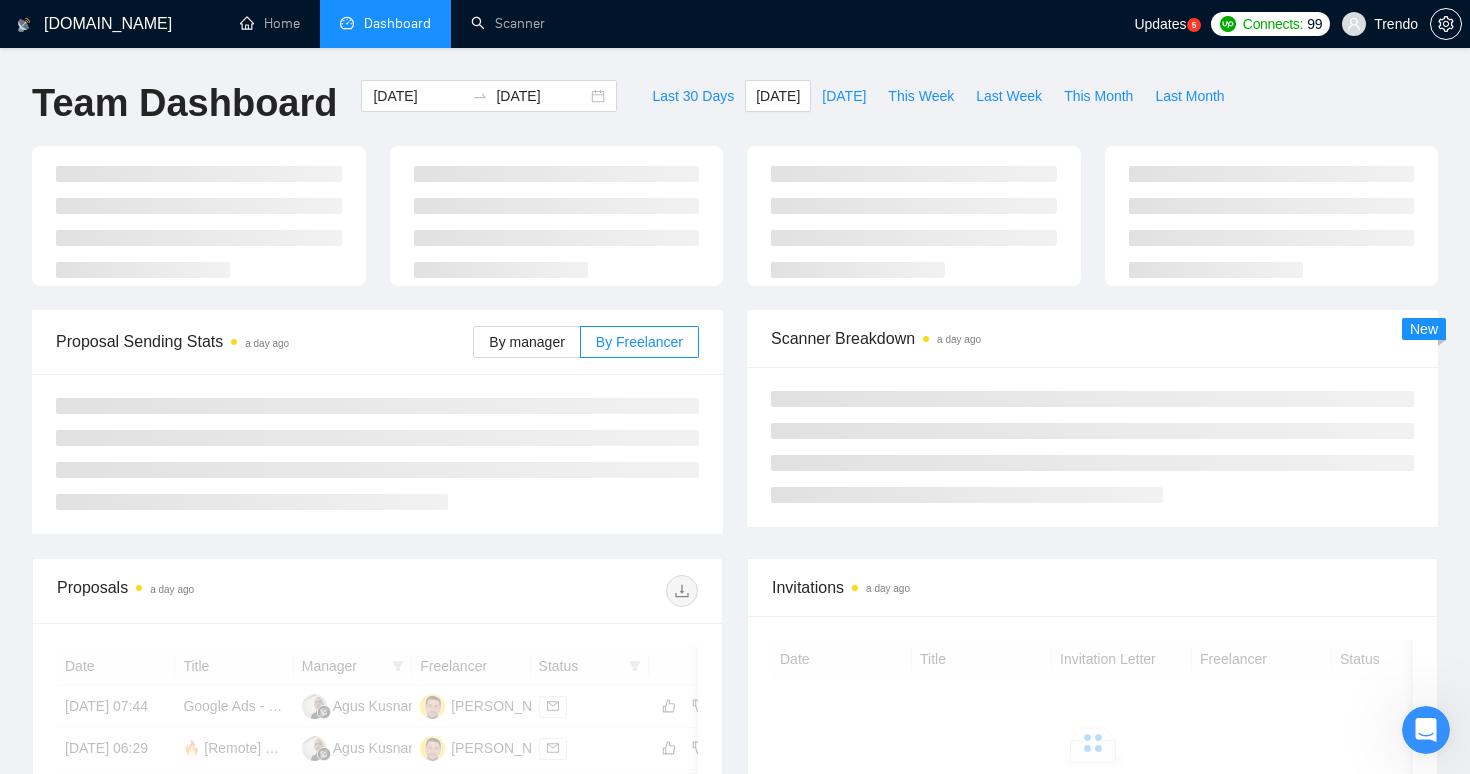 type on "2025-07-09" 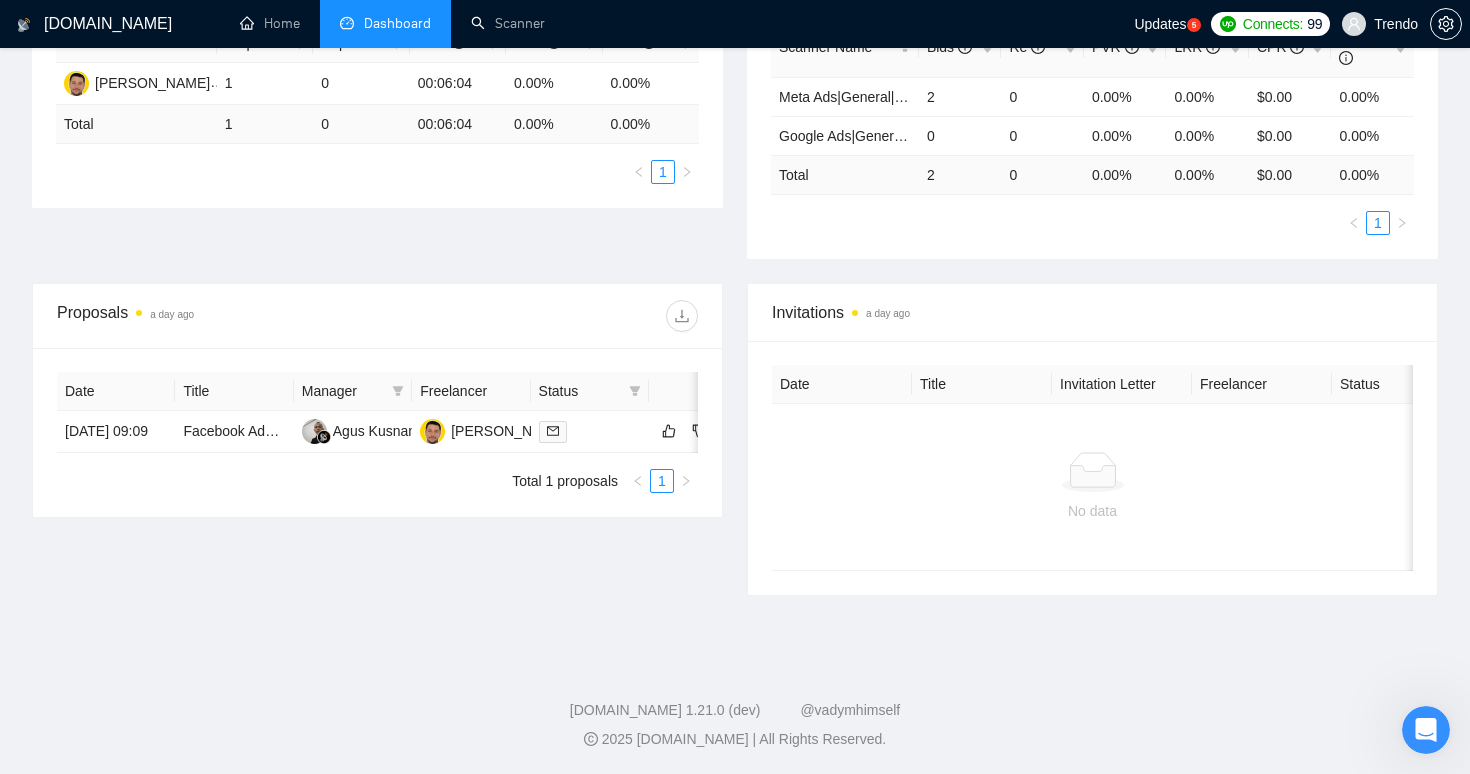 scroll, scrollTop: 416, scrollLeft: 0, axis: vertical 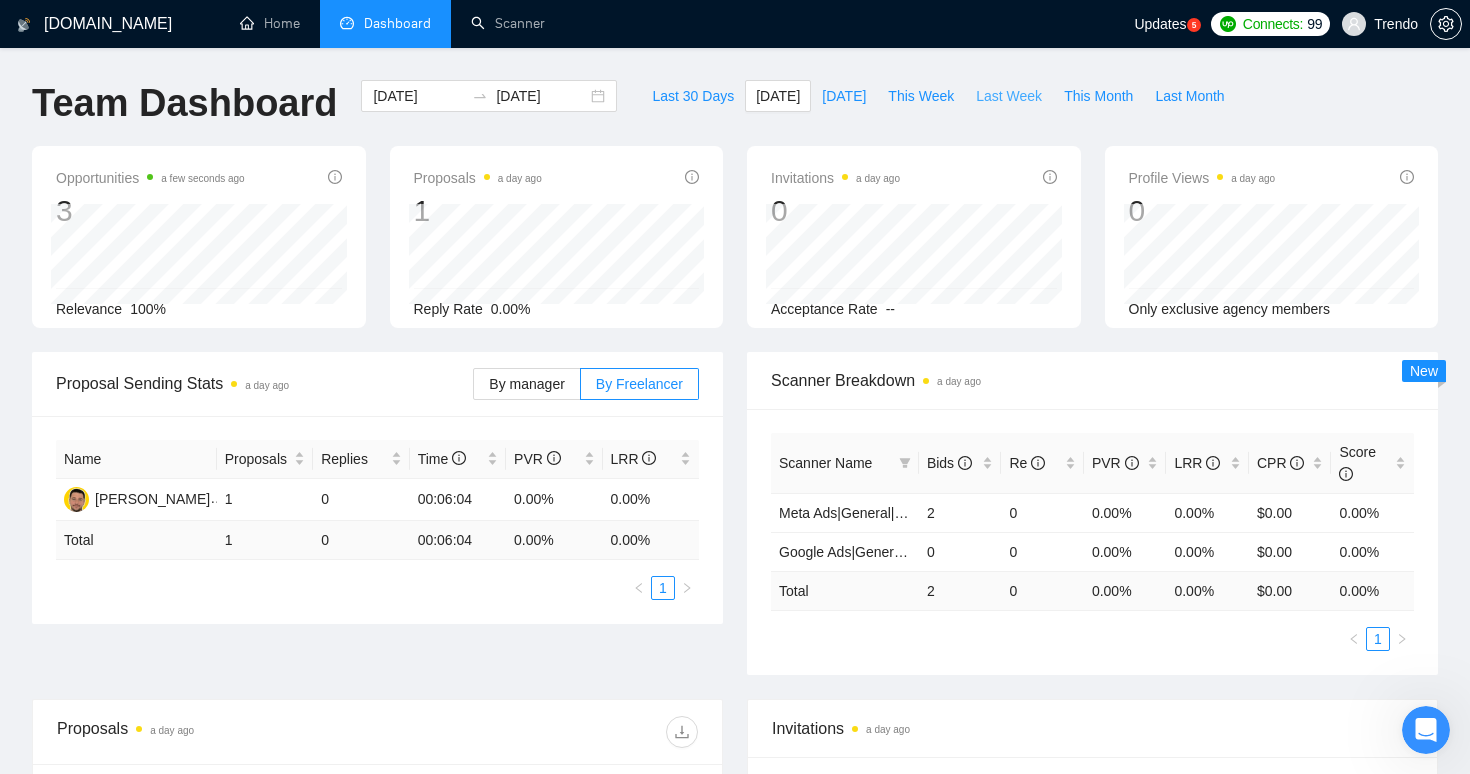 click on "Last Week" at bounding box center [1009, 96] 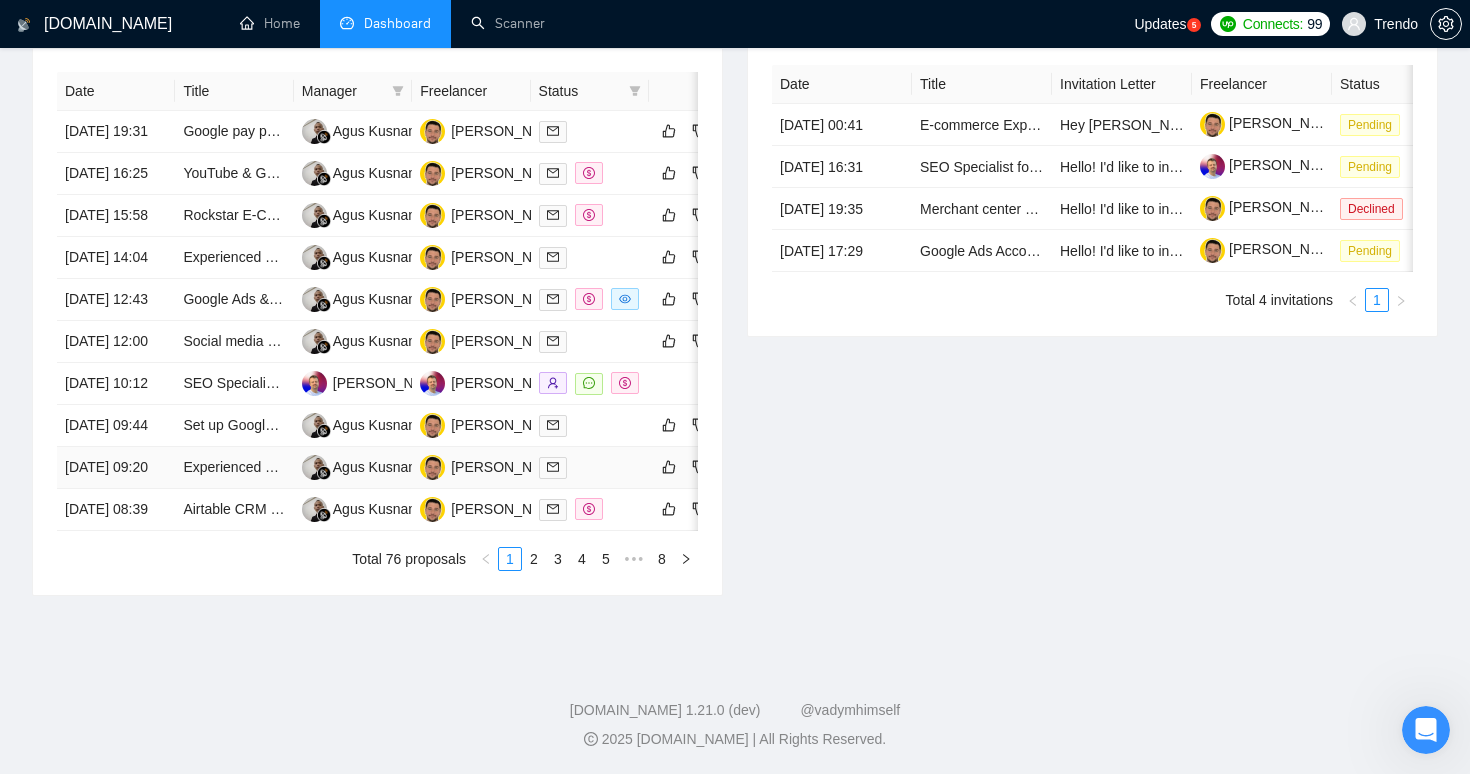 scroll, scrollTop: 958, scrollLeft: 0, axis: vertical 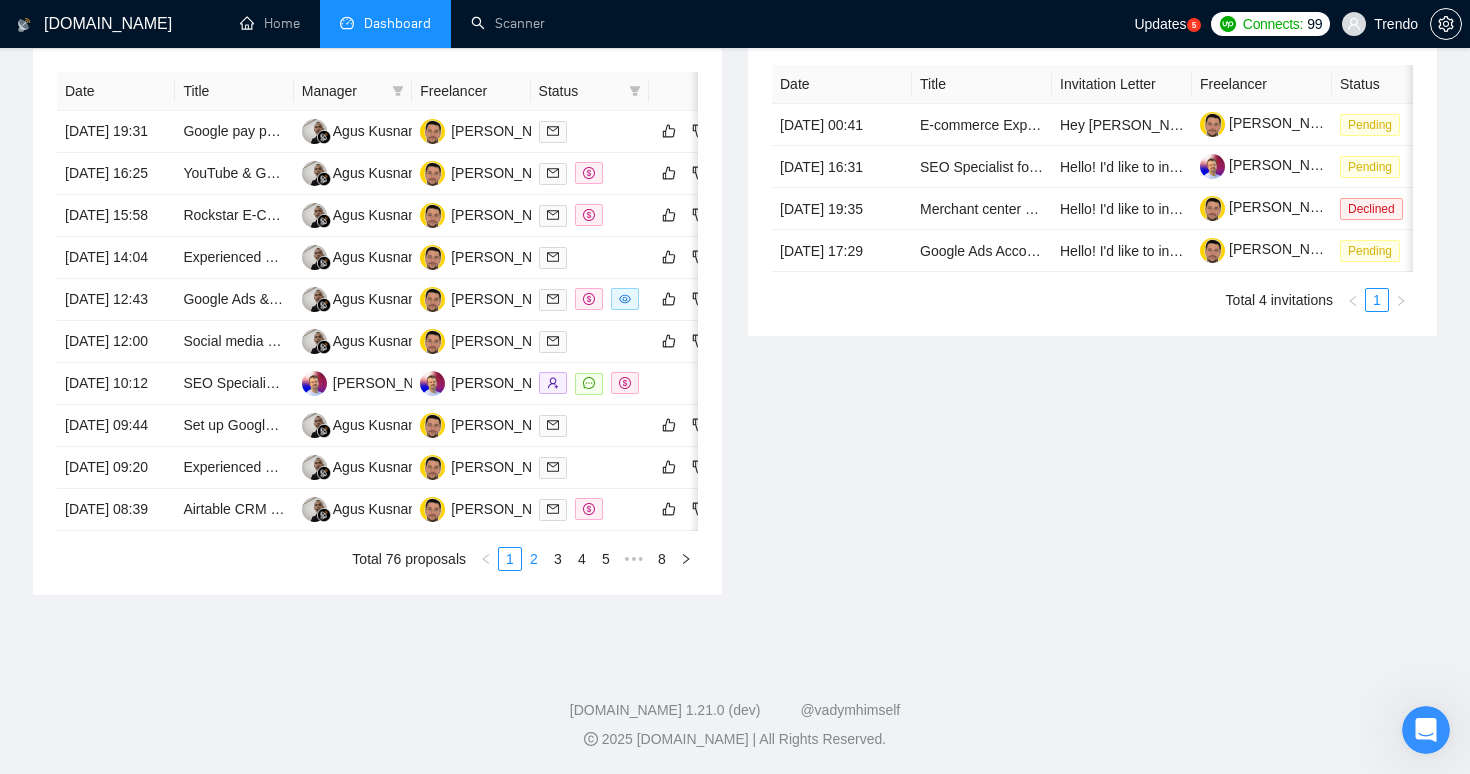 click on "2" at bounding box center [534, 559] 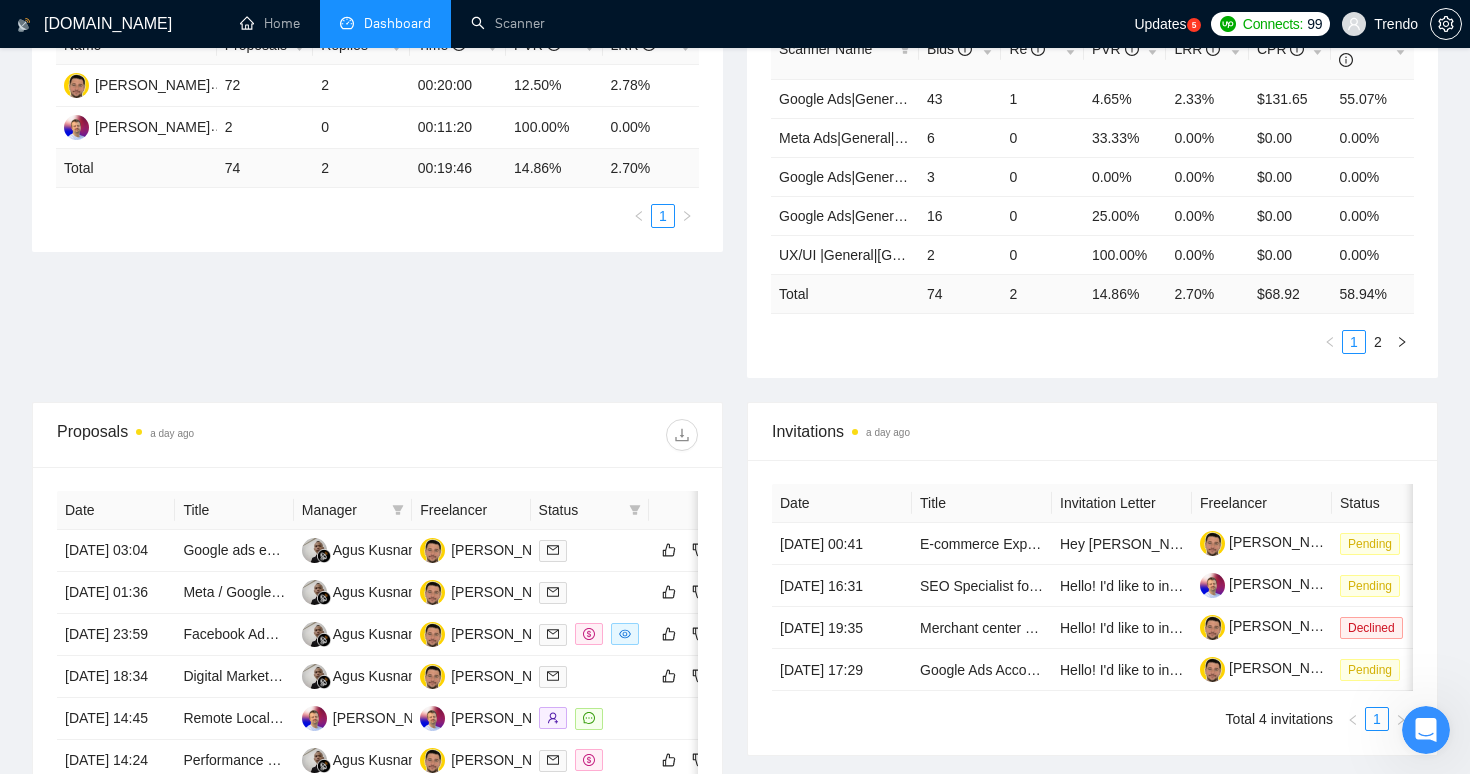 scroll, scrollTop: 0, scrollLeft: 0, axis: both 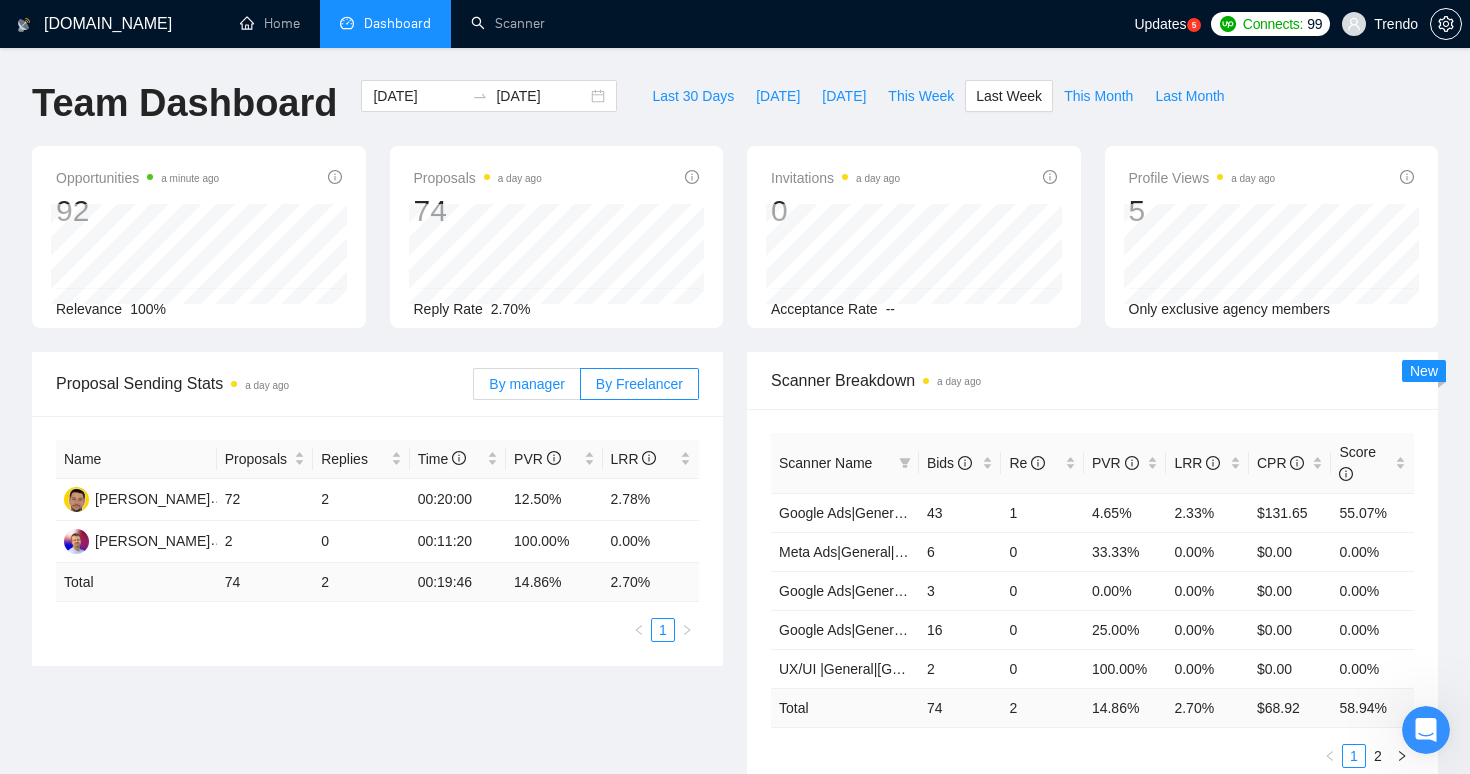 click on "By manager" at bounding box center [526, 384] 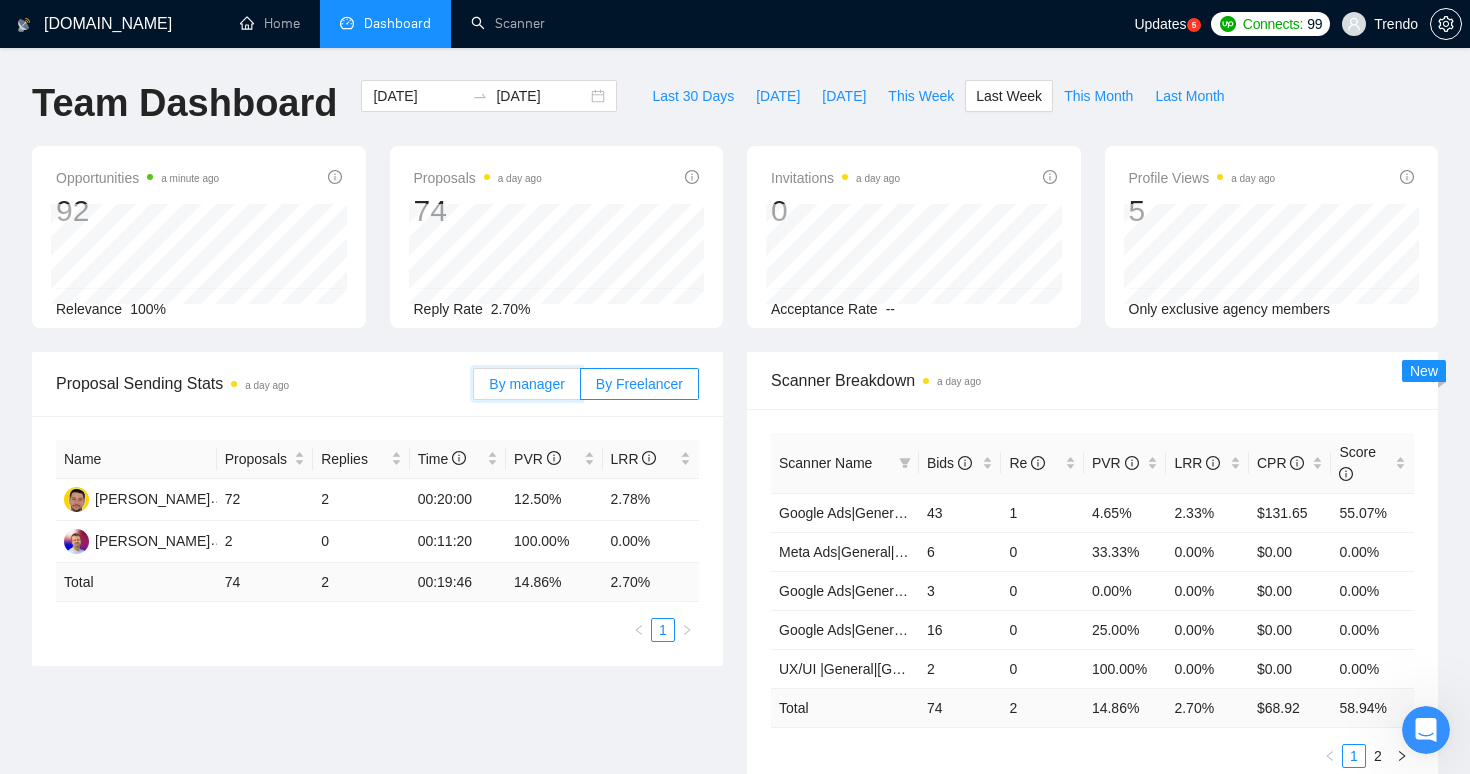 click on "By manager" at bounding box center (474, 389) 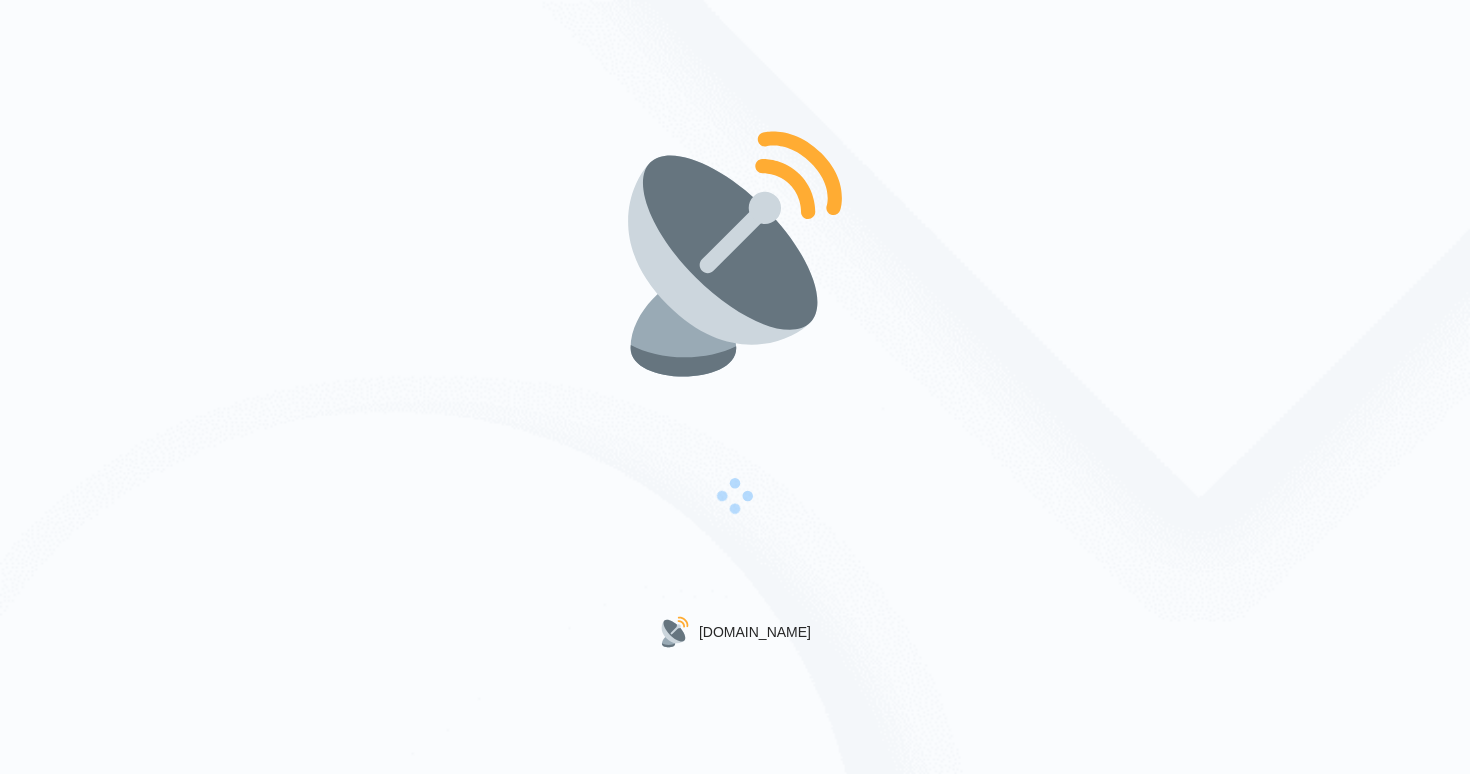 scroll, scrollTop: 0, scrollLeft: 0, axis: both 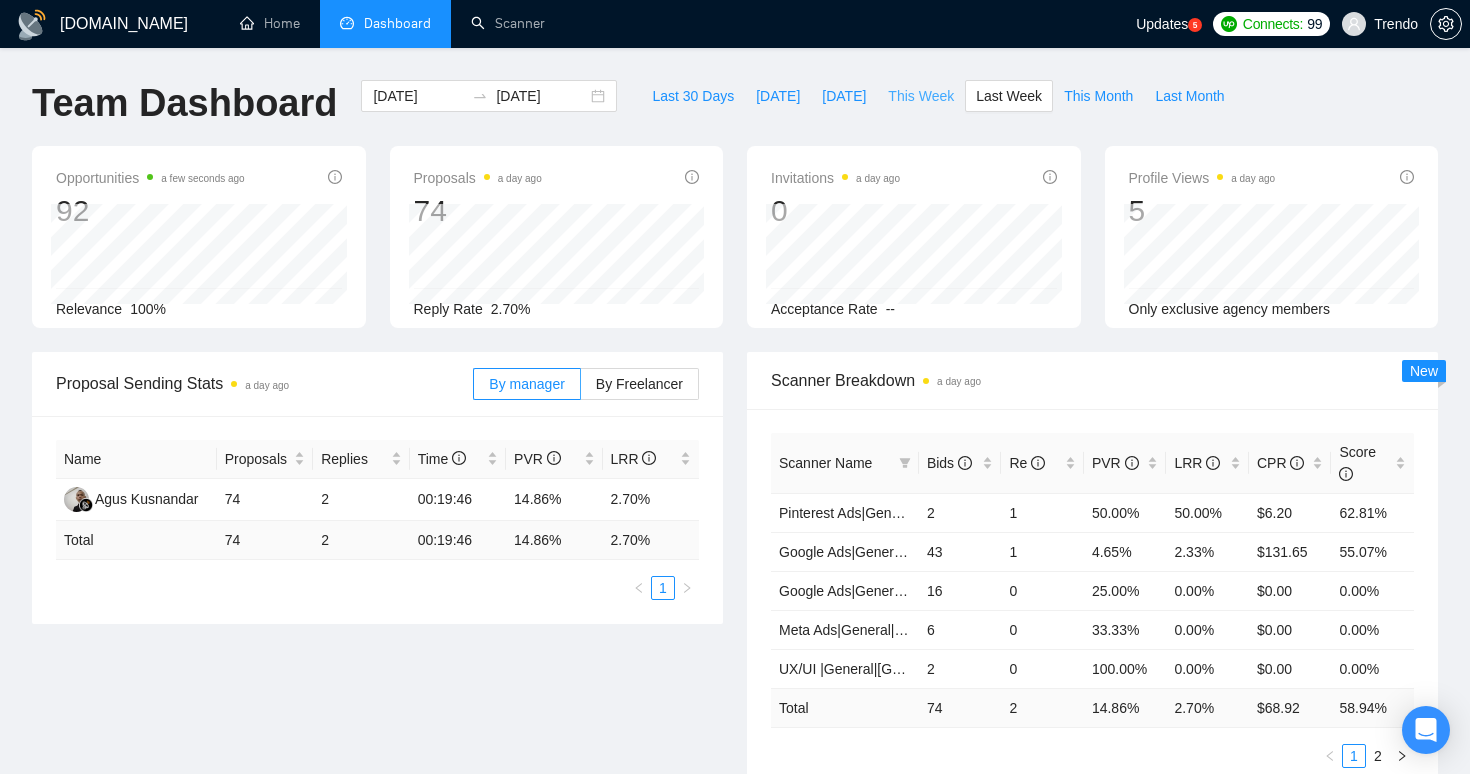 click on "This Week" at bounding box center [921, 96] 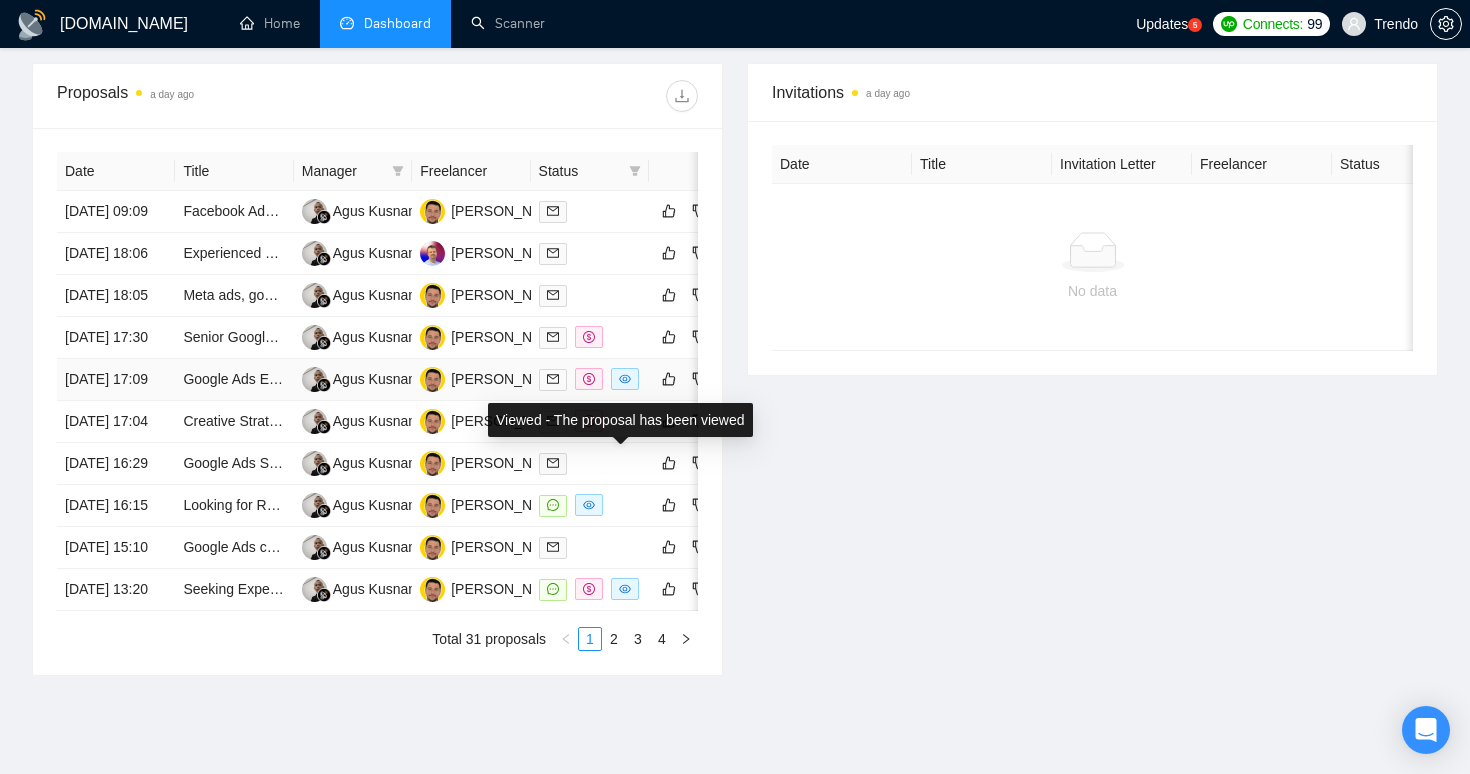 scroll, scrollTop: 786, scrollLeft: 0, axis: vertical 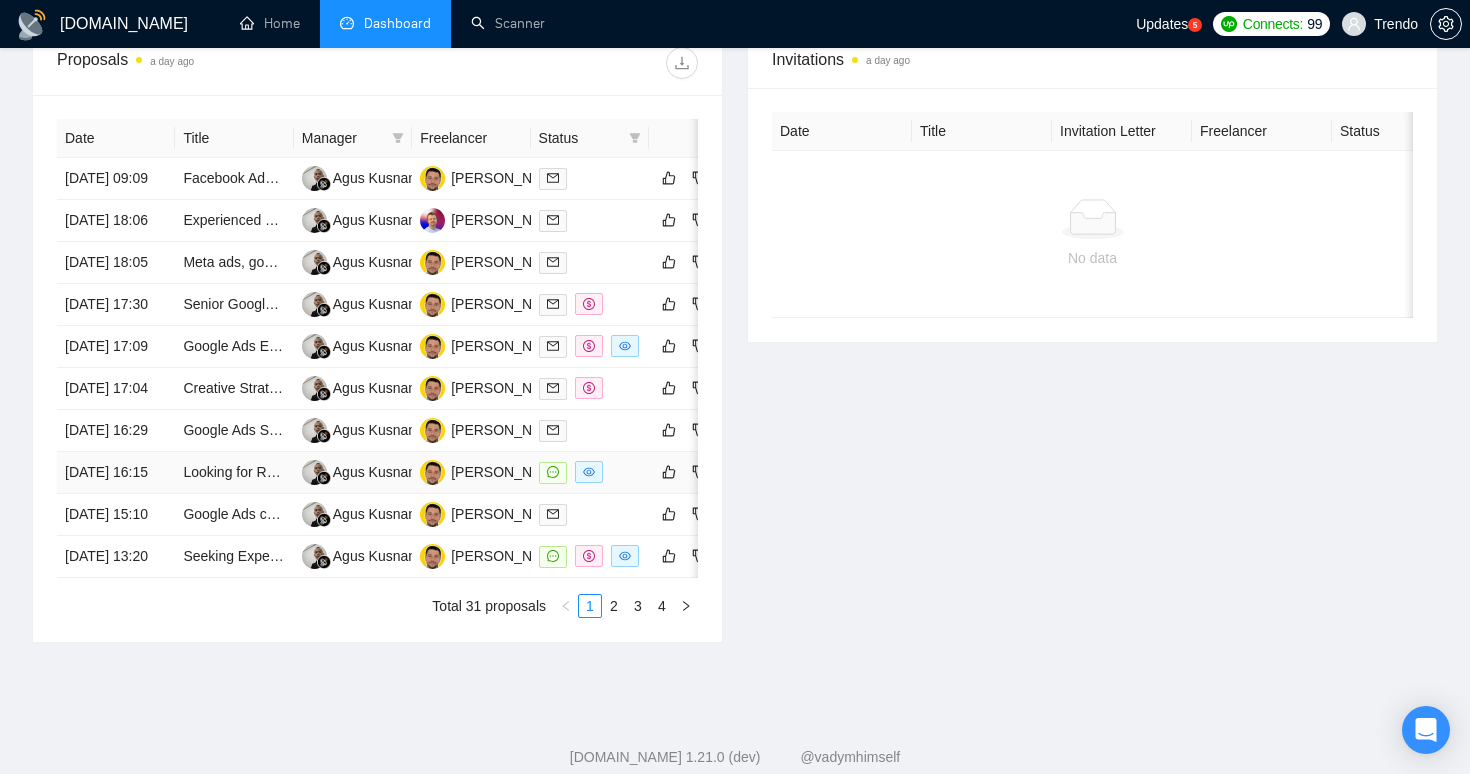 click on "Looking for Roofing Marketing Expert with Proven Experience in the [GEOGRAPHIC_DATA] ([GEOGRAPHIC_DATA], [US_STATE] Preferred)" at bounding box center (234, 473) 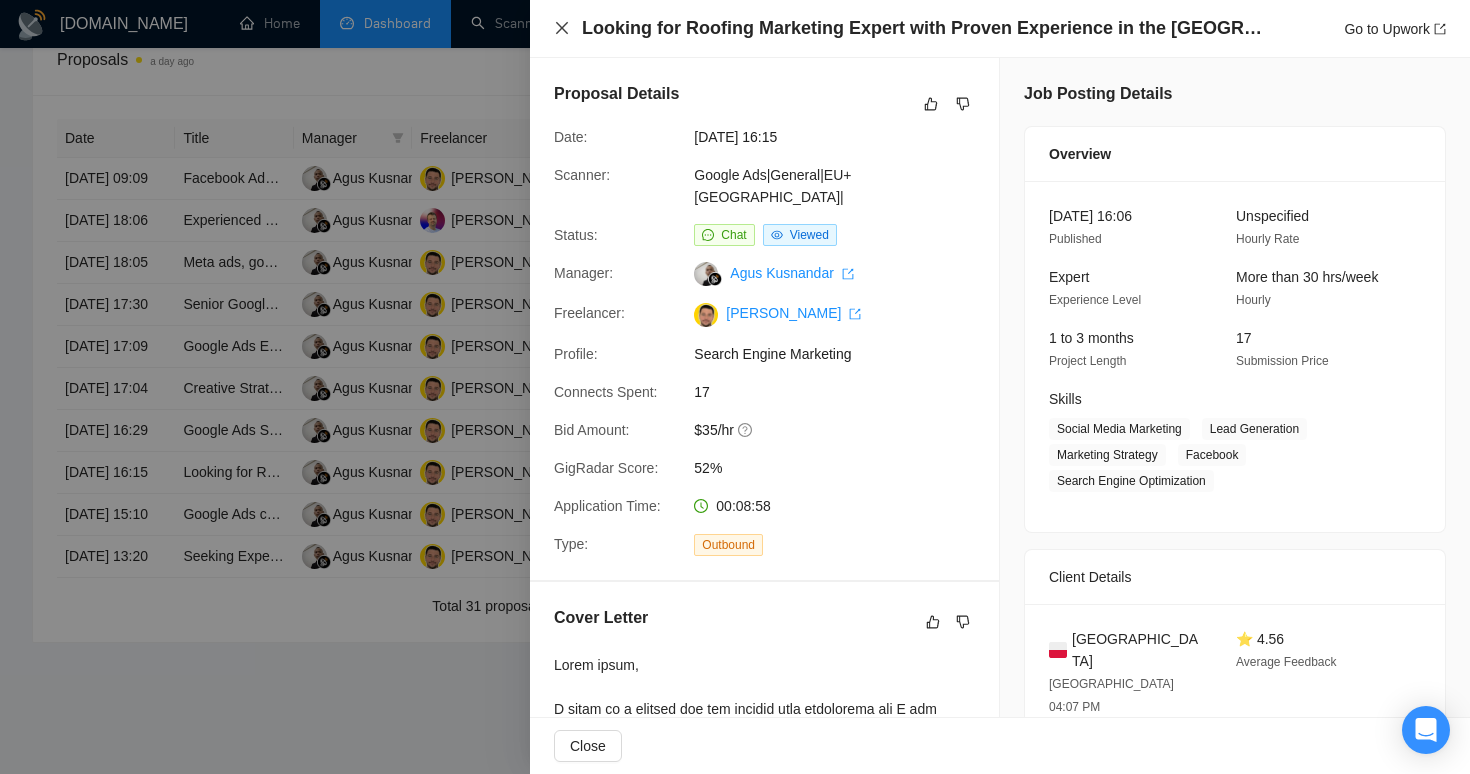 click 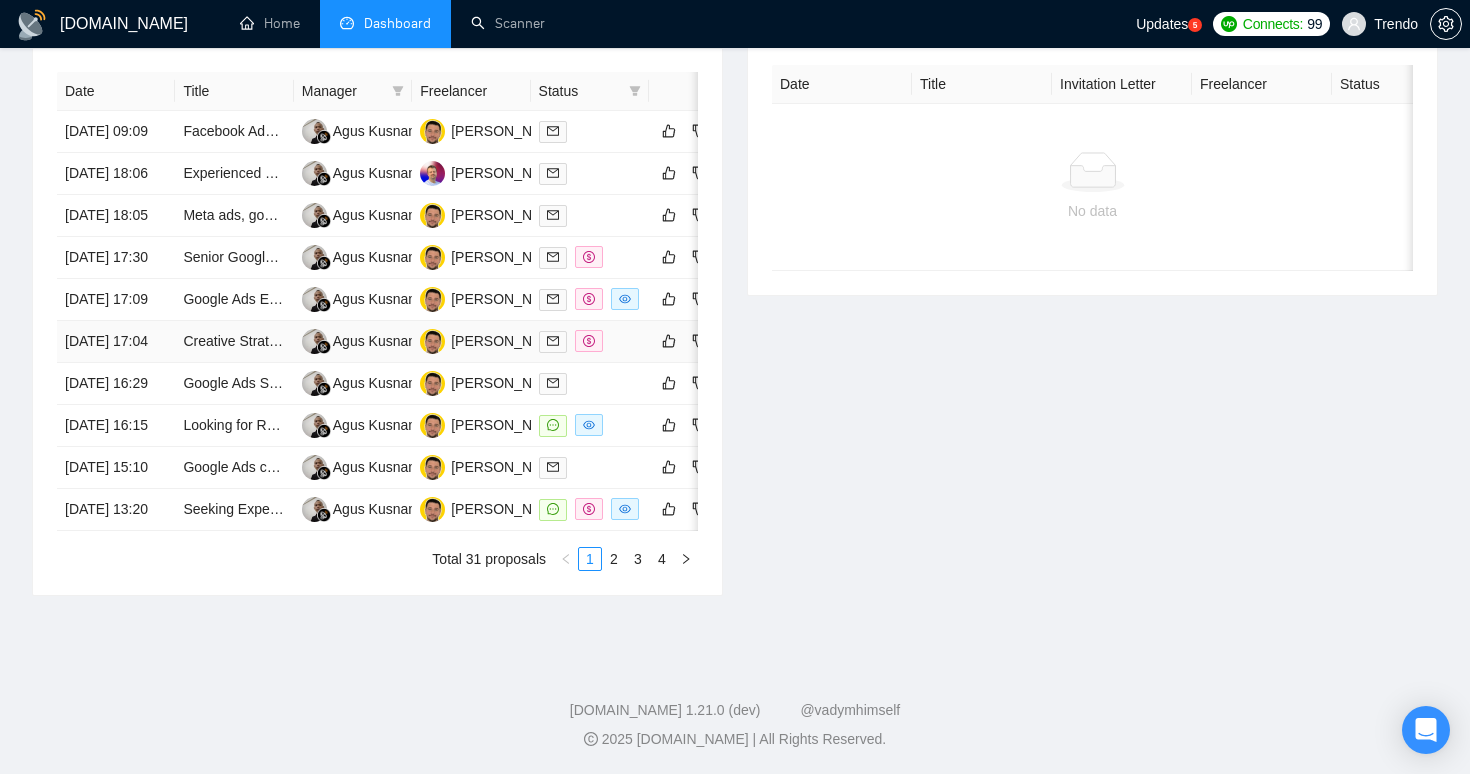 scroll, scrollTop: 895, scrollLeft: 0, axis: vertical 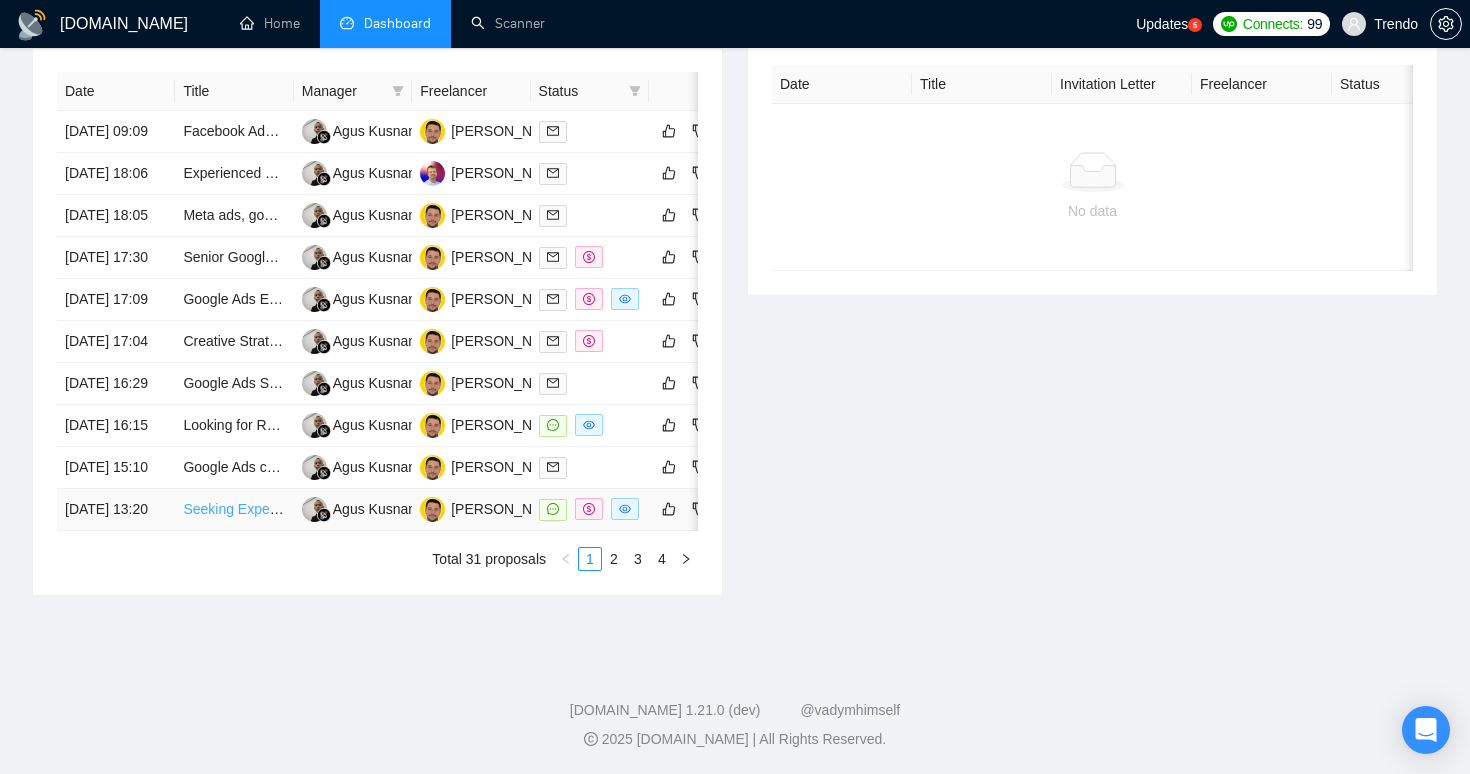click on "Seeking Experienced Media Buyer for High-Converting BizzOpp Offer 🚀" at bounding box center [409, 509] 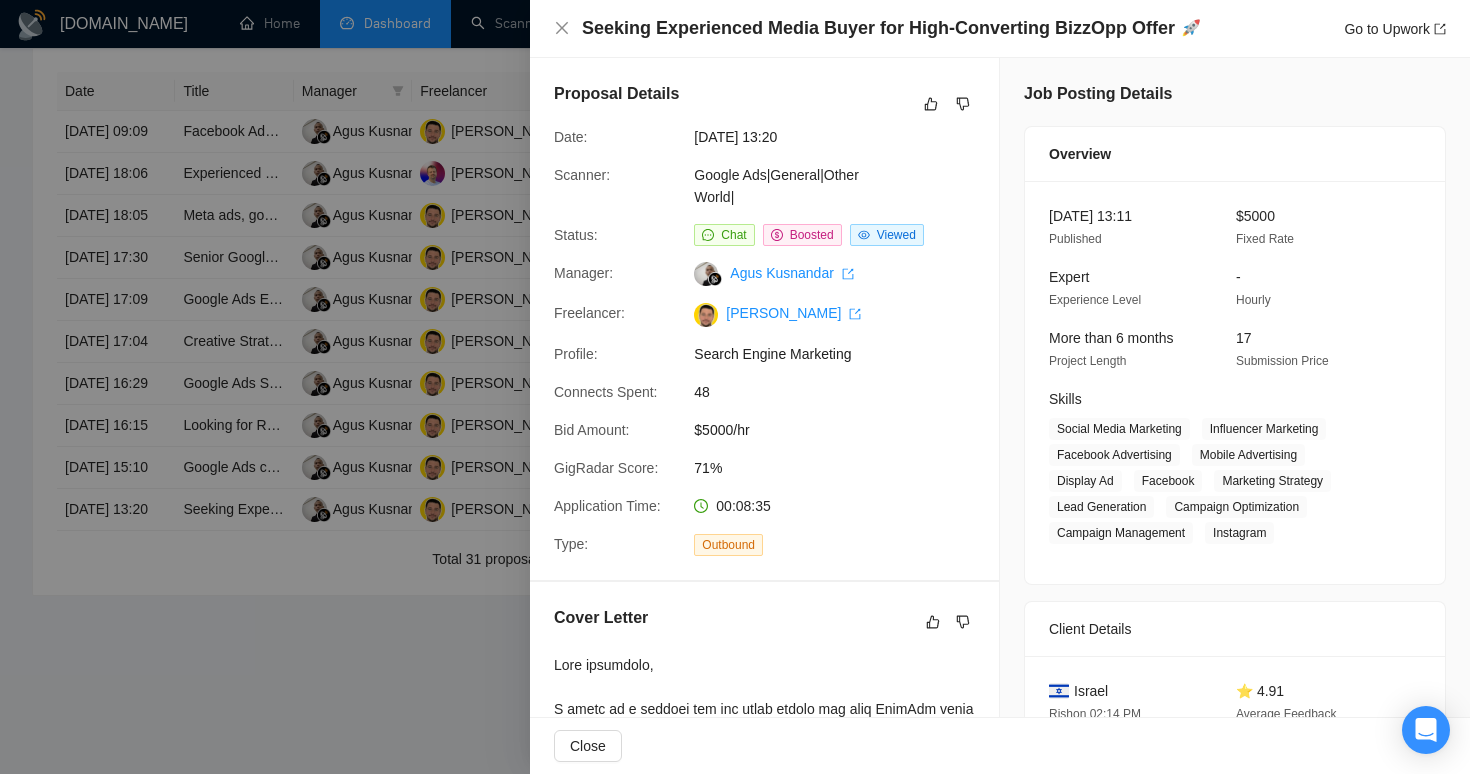 click at bounding box center (735, 387) 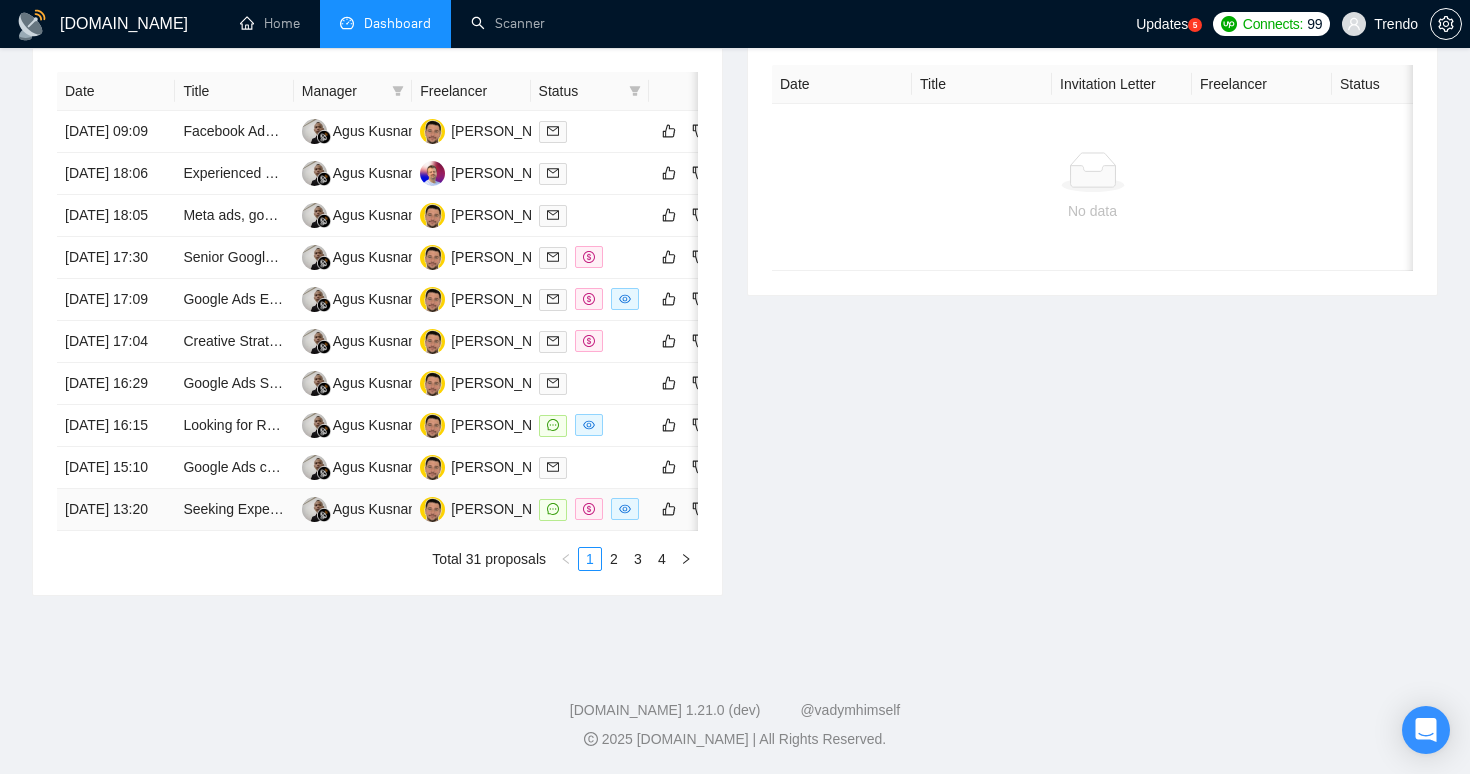 click on "Seeking Experienced Media Buyer for High-Converting BizzOpp Offer 🚀" at bounding box center (234, 510) 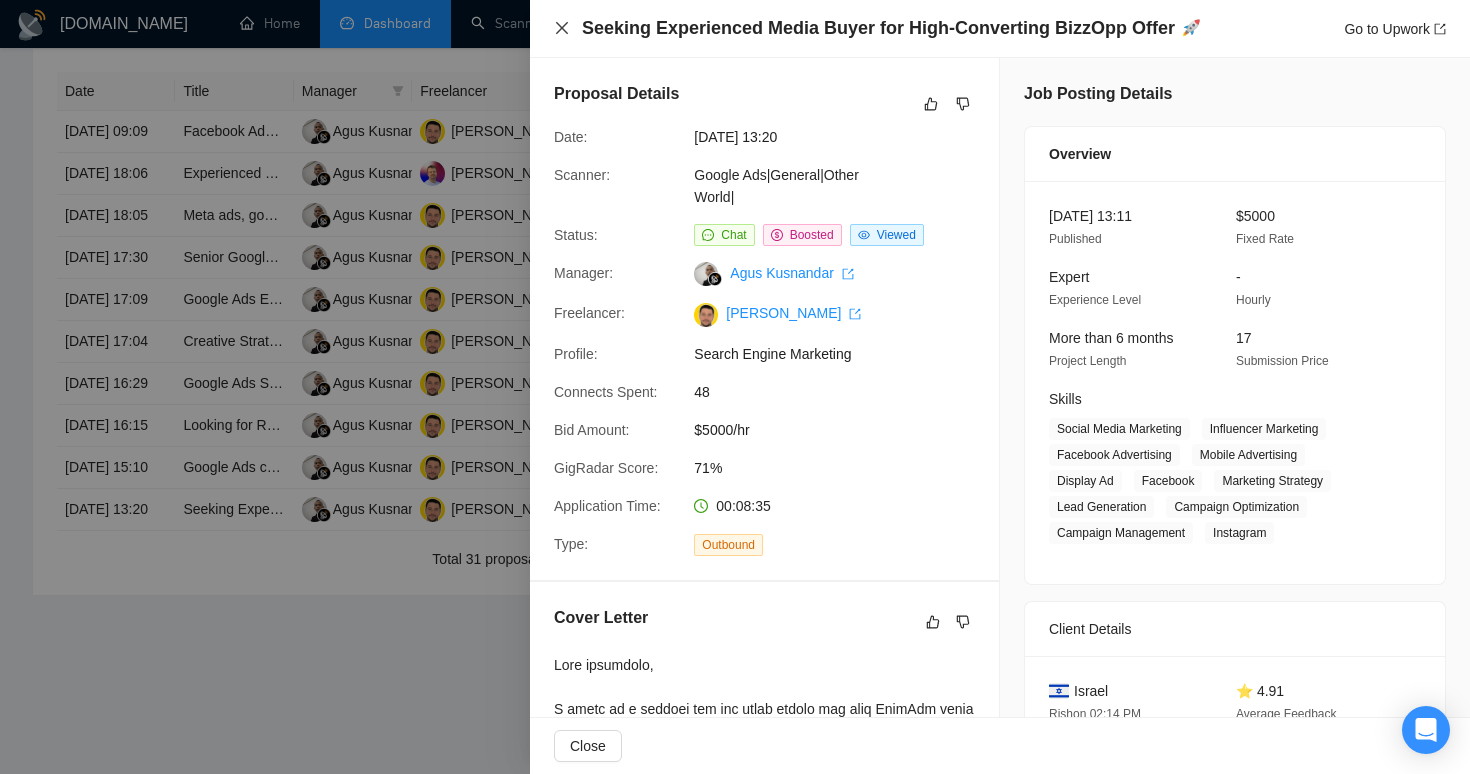 click 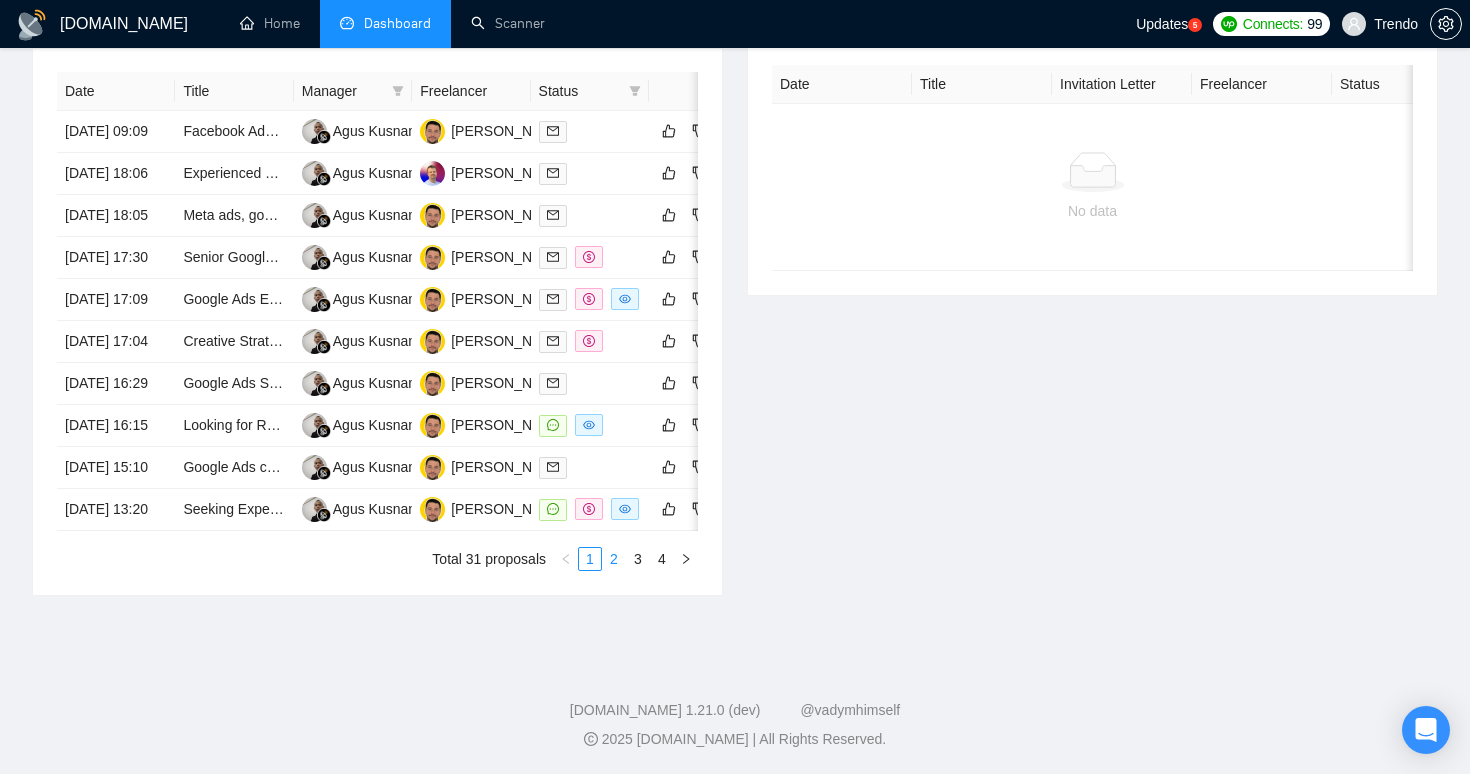 click on "2" at bounding box center [614, 559] 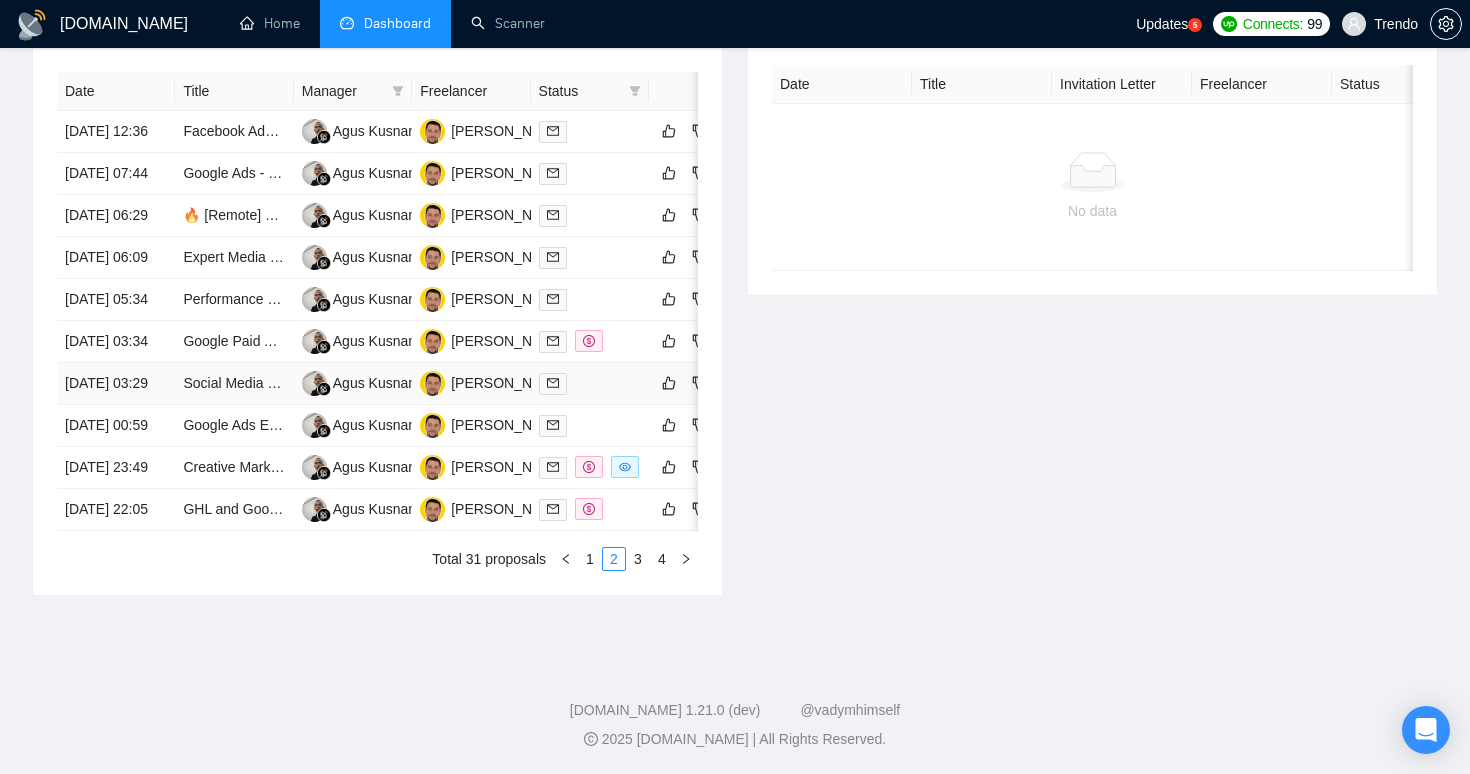 scroll, scrollTop: 1023, scrollLeft: 0, axis: vertical 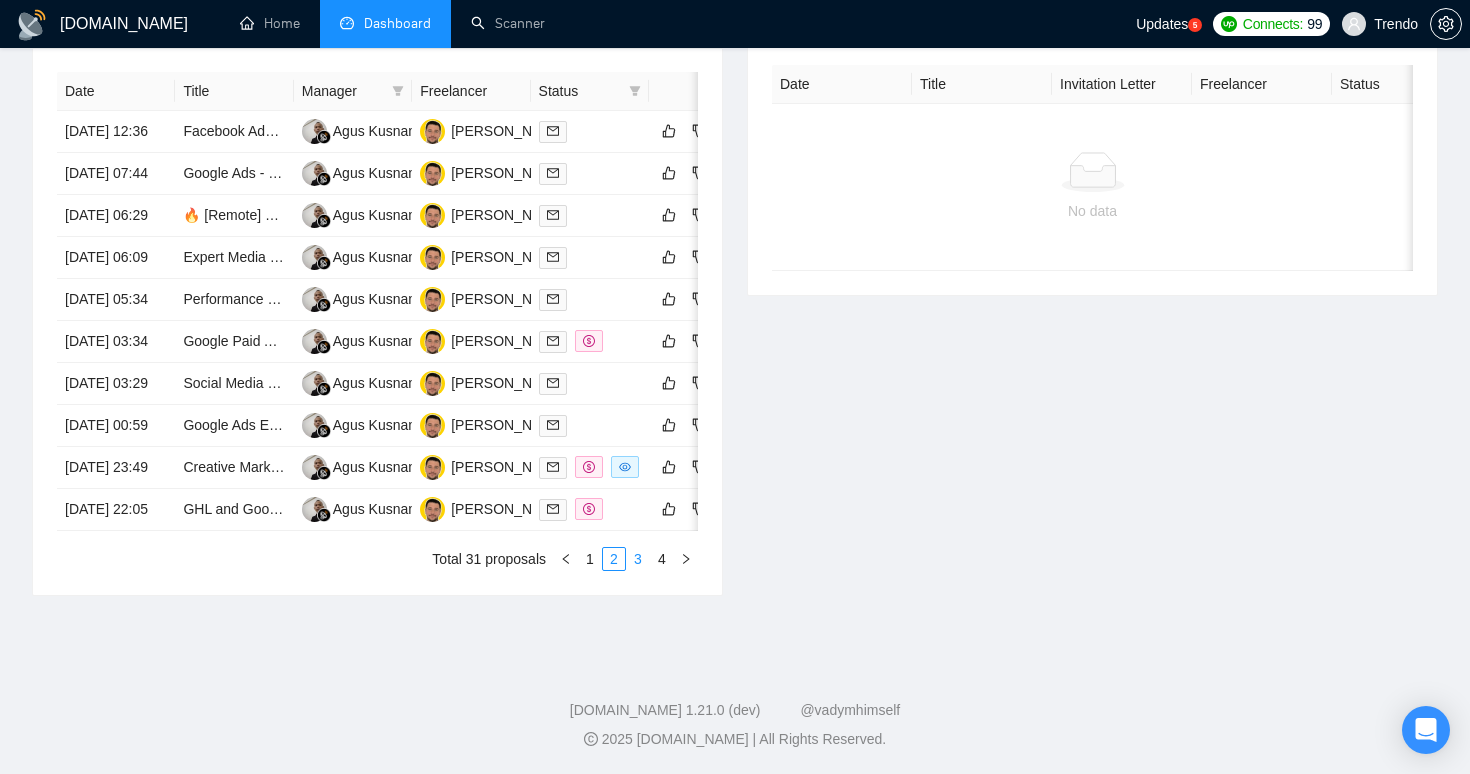 click on "3" at bounding box center (638, 559) 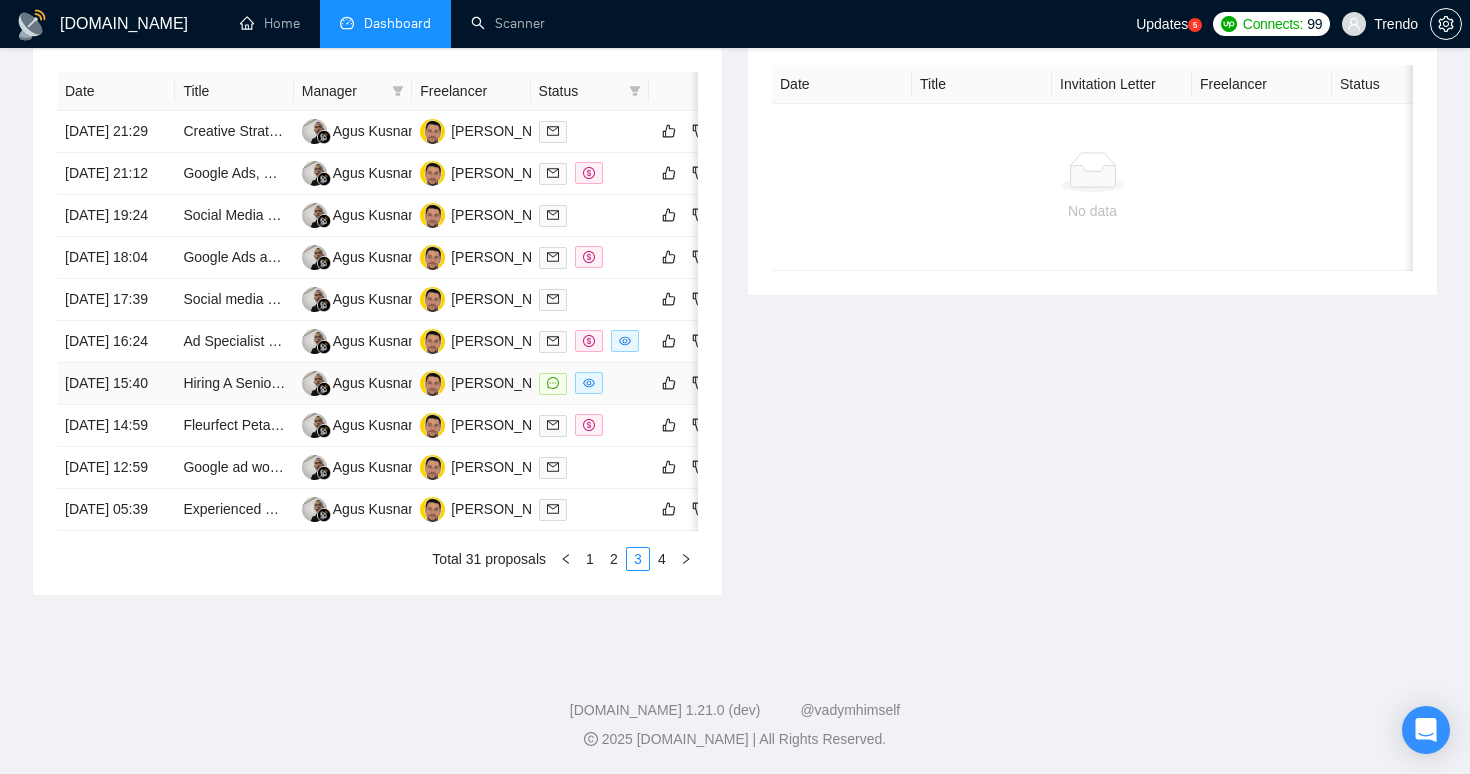 click on "Hiring A Senior Creative Strategist" at bounding box center (234, 384) 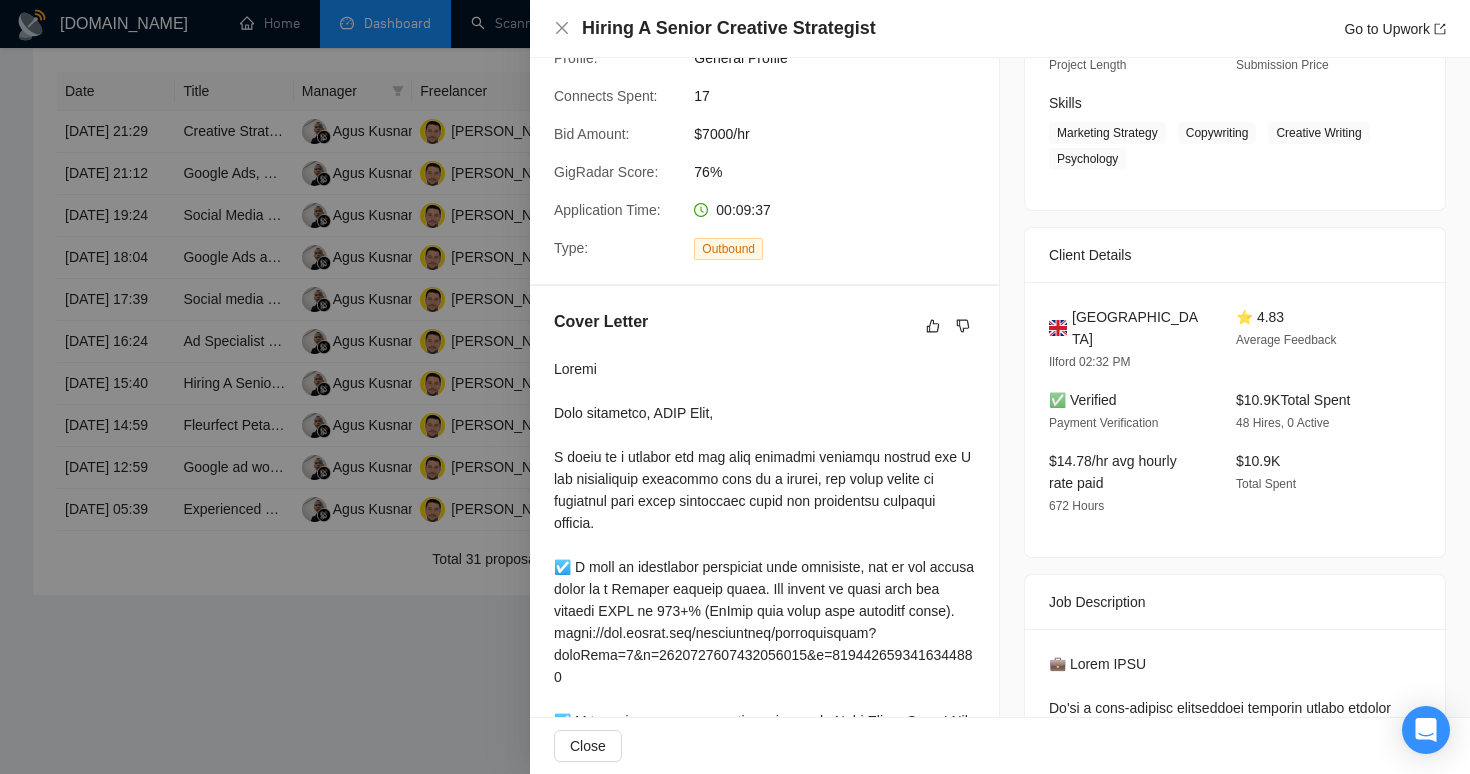 scroll, scrollTop: 0, scrollLeft: 0, axis: both 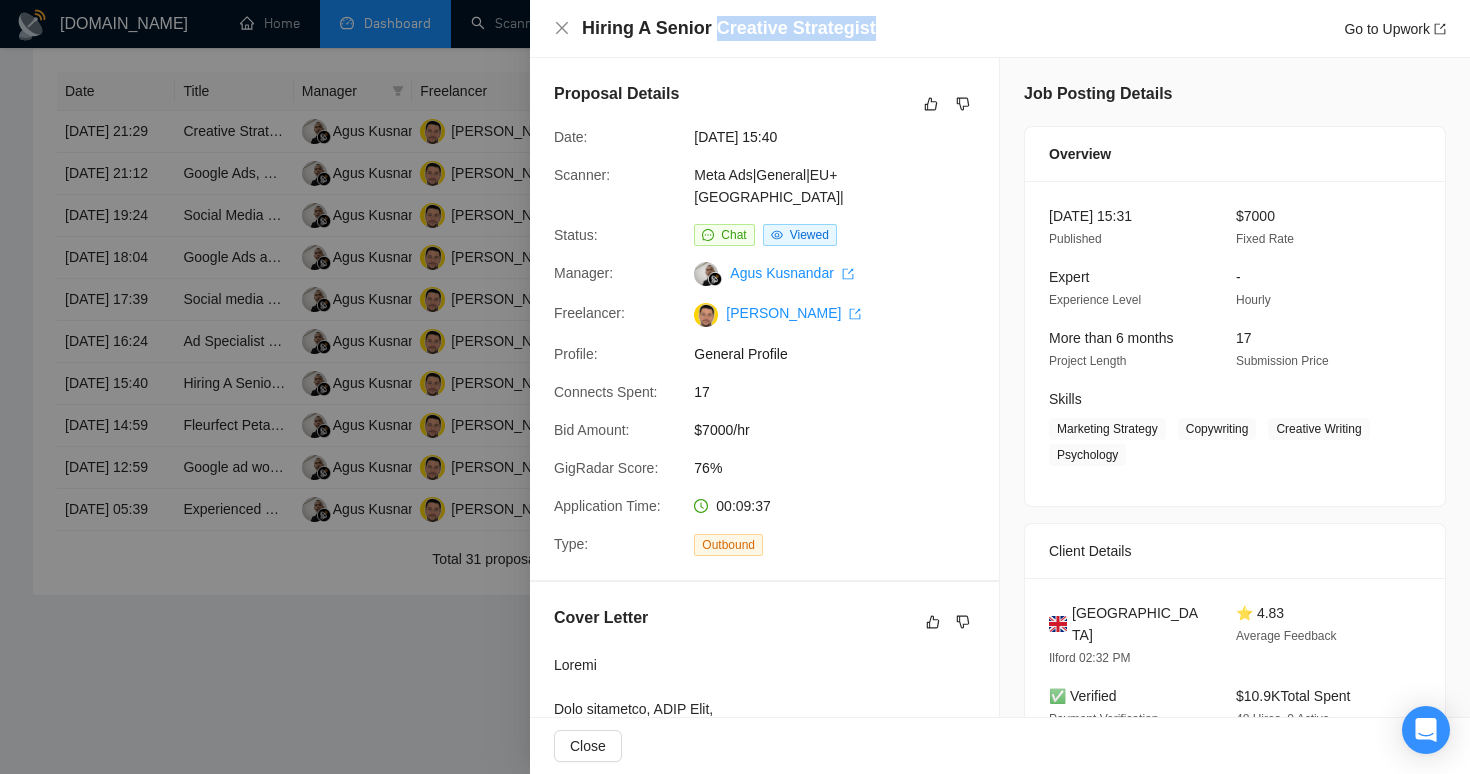drag, startPoint x: 897, startPoint y: 19, endPoint x: 712, endPoint y: 19, distance: 185 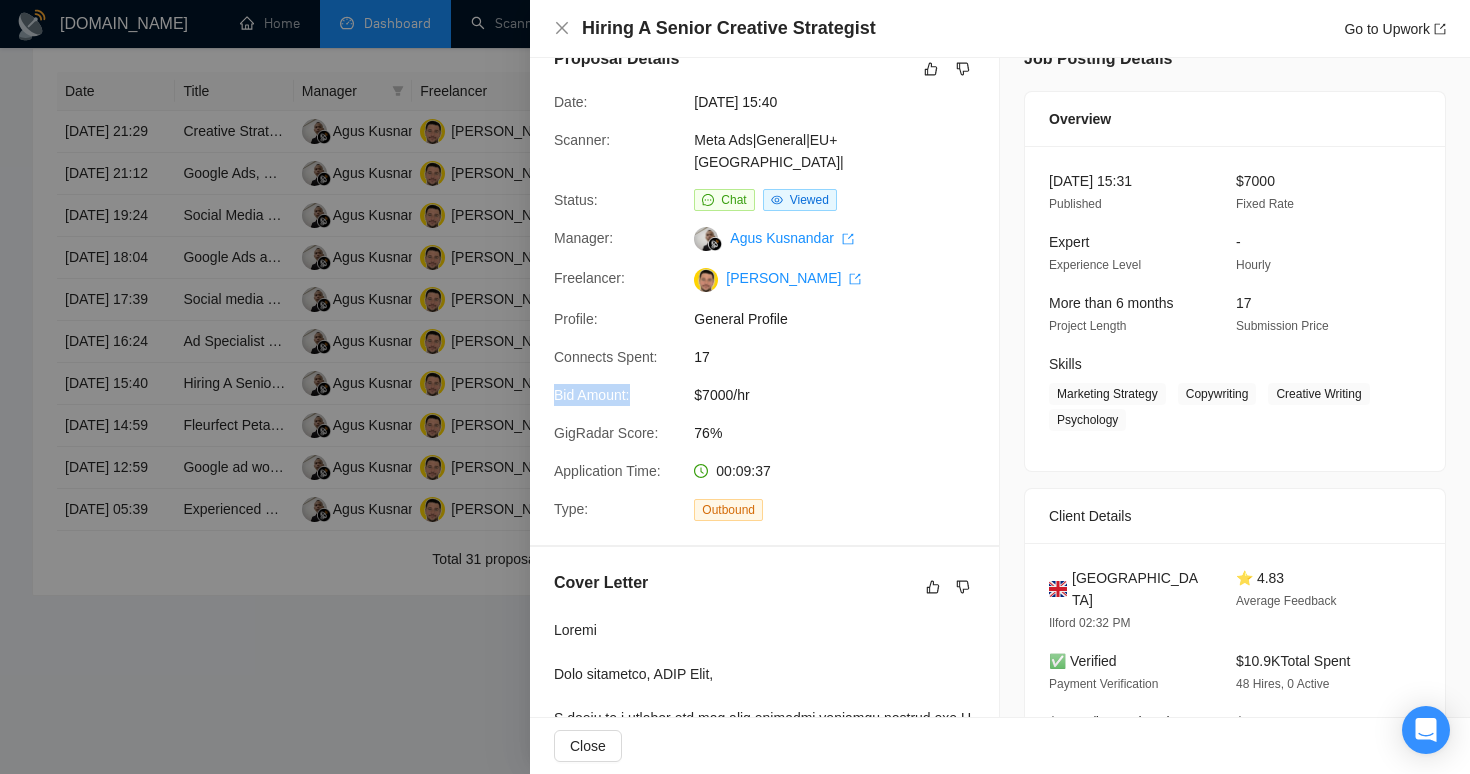 drag, startPoint x: 636, startPoint y: 371, endPoint x: 555, endPoint y: 380, distance: 81.49847 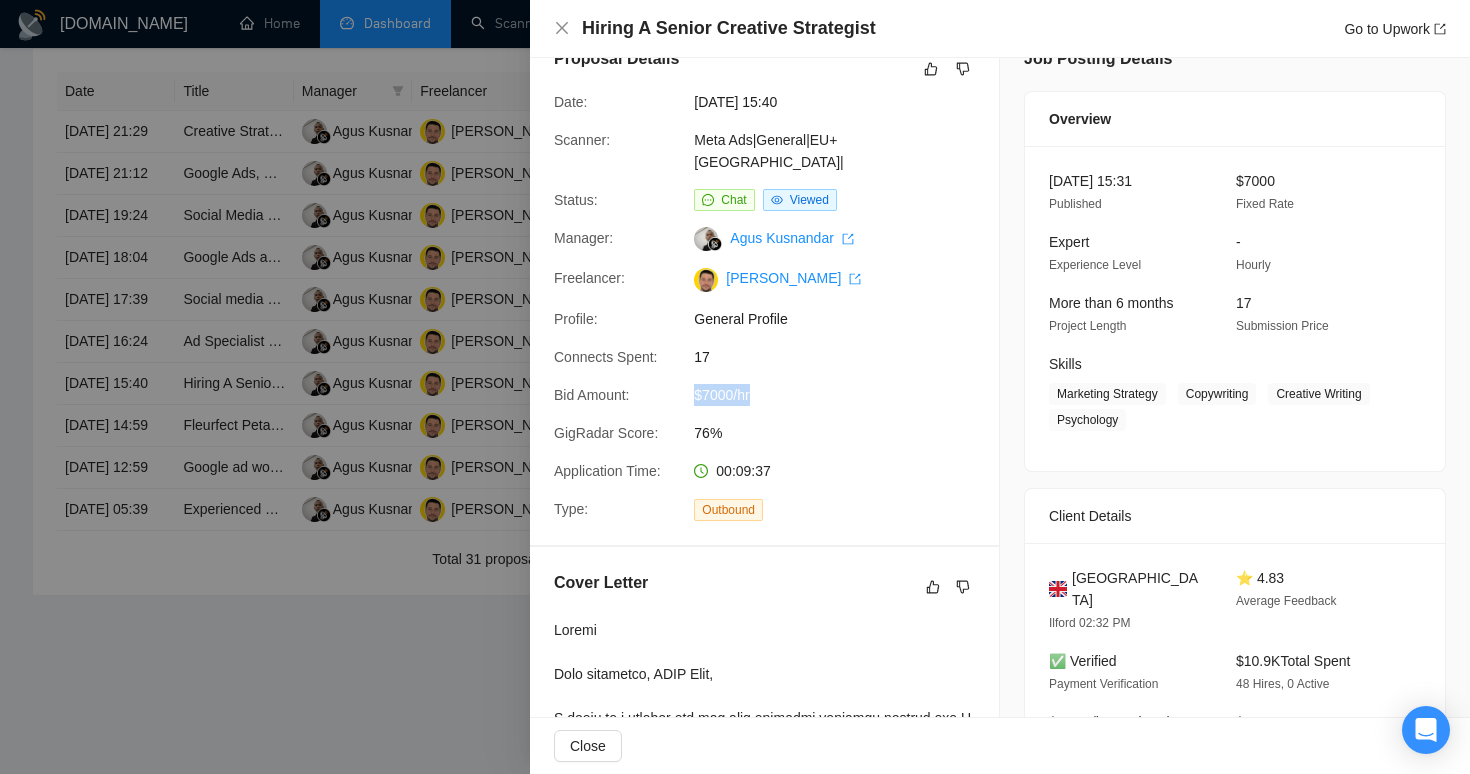 drag, startPoint x: 686, startPoint y: 371, endPoint x: 787, endPoint y: 364, distance: 101.24229 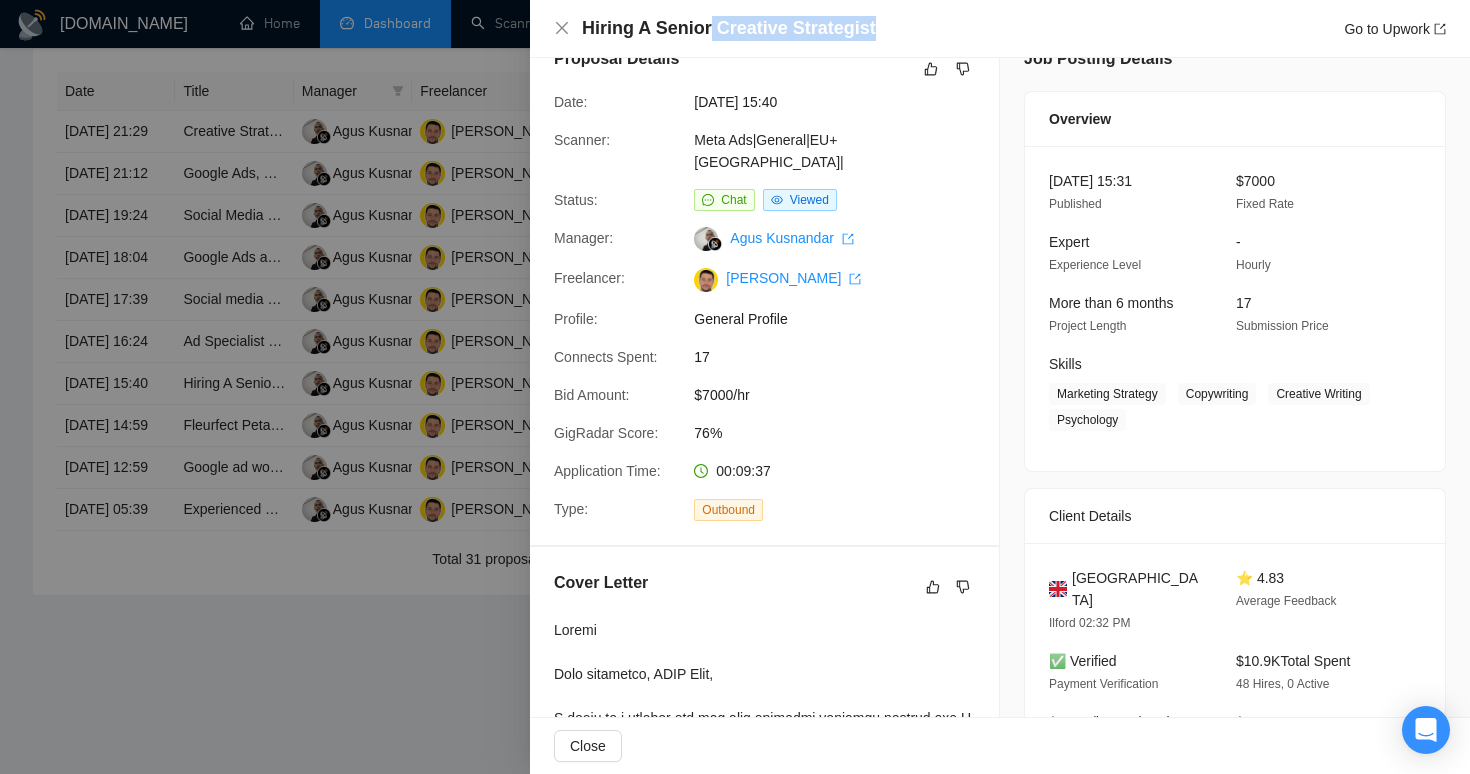 drag, startPoint x: 906, startPoint y: 24, endPoint x: 709, endPoint y: 29, distance: 197.06345 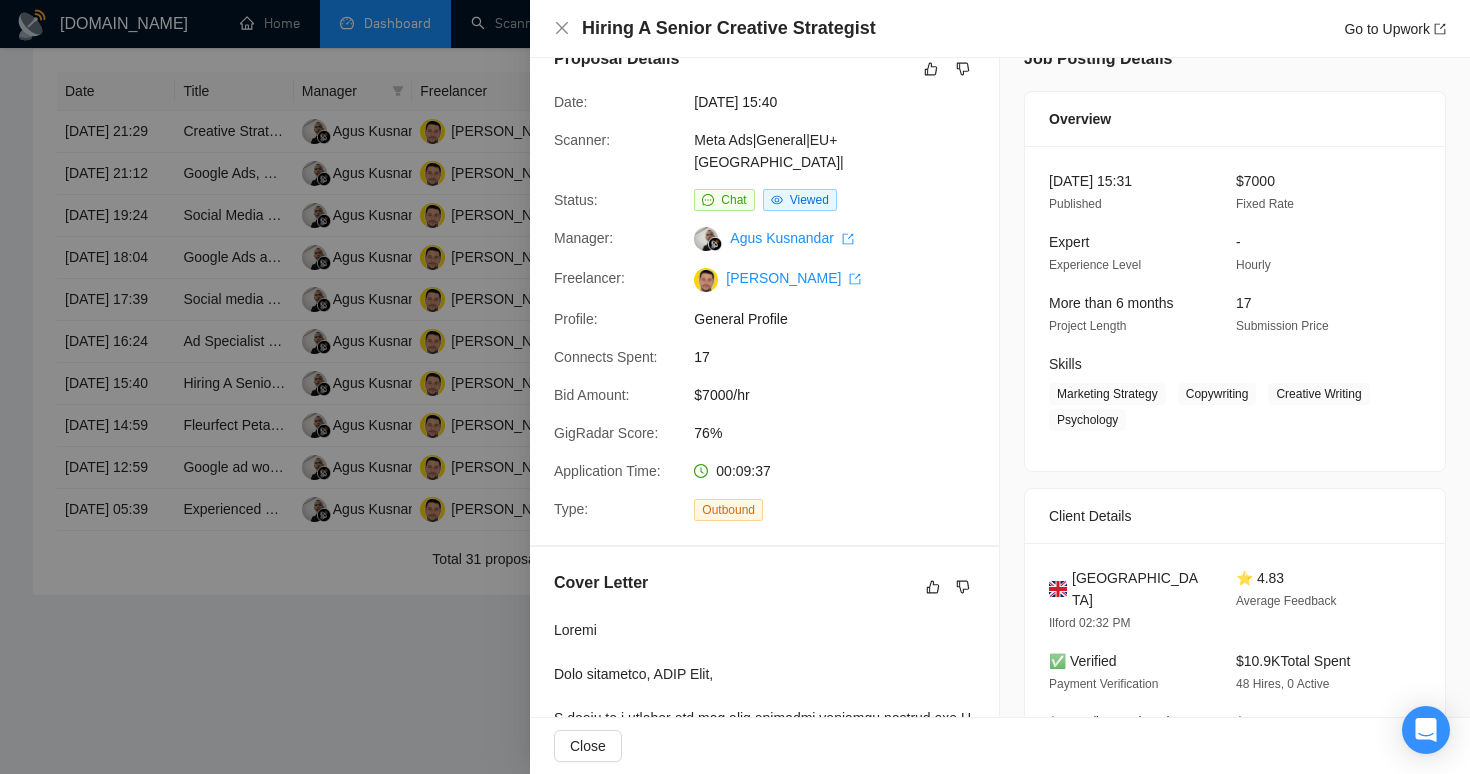 click at bounding box center [735, 387] 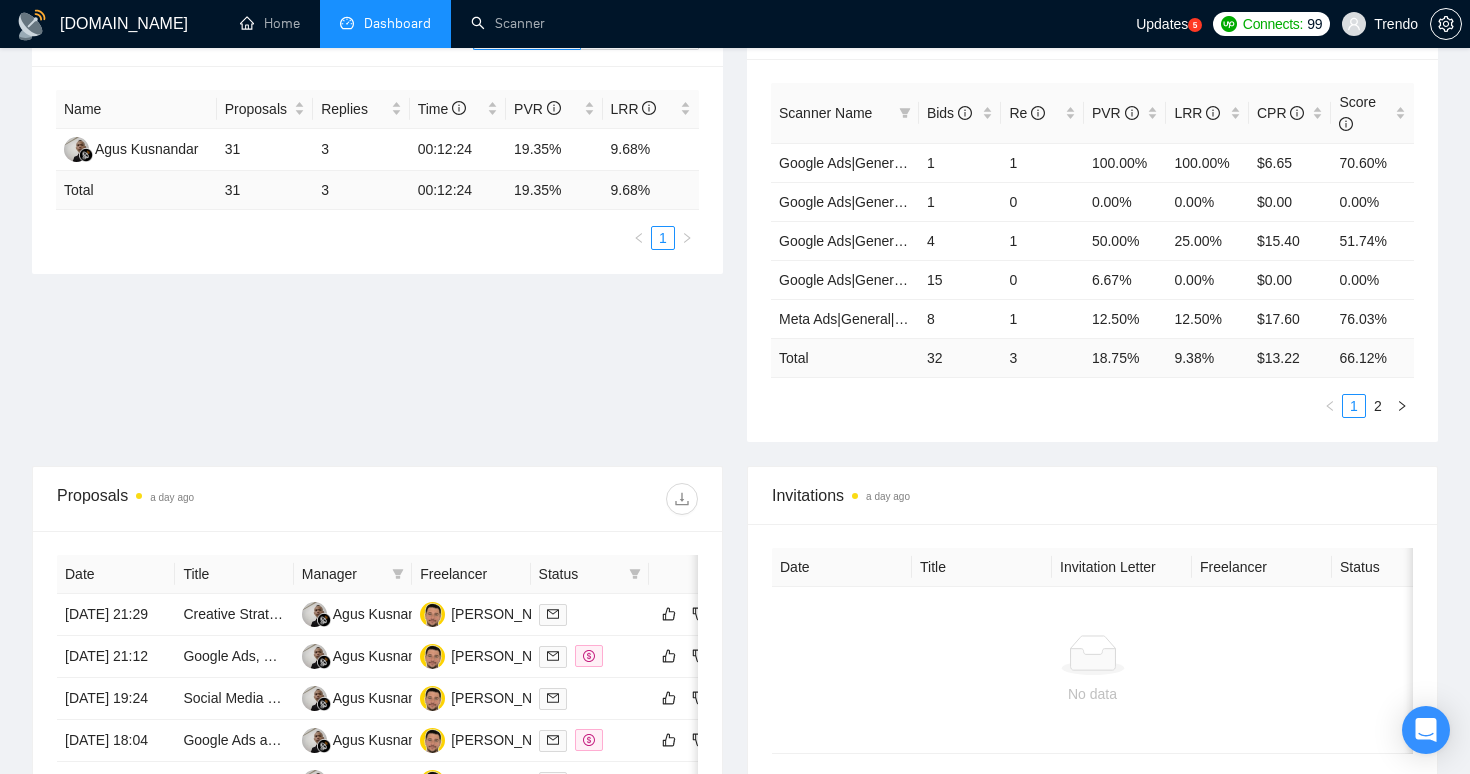 scroll, scrollTop: 0, scrollLeft: 0, axis: both 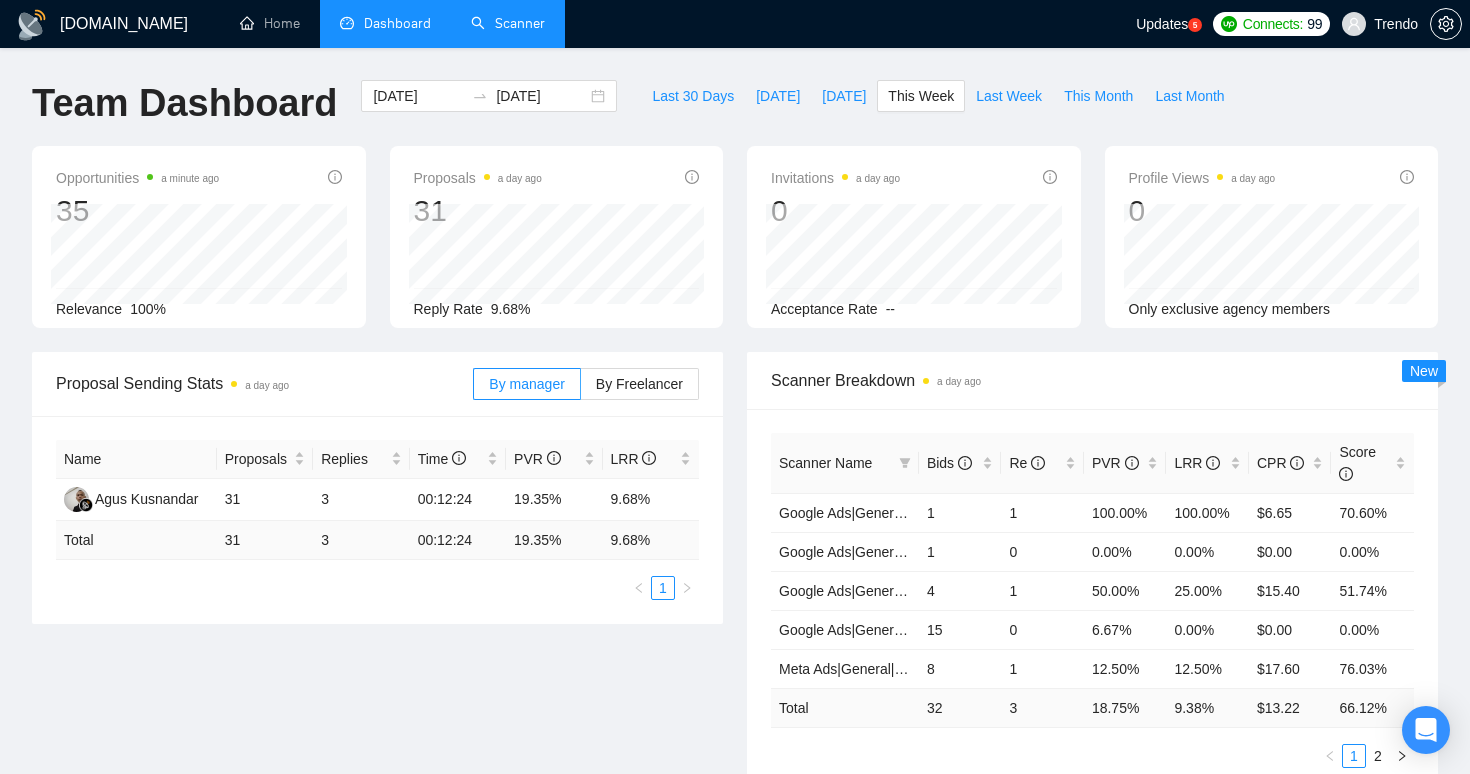 click on "Scanner" at bounding box center (508, 23) 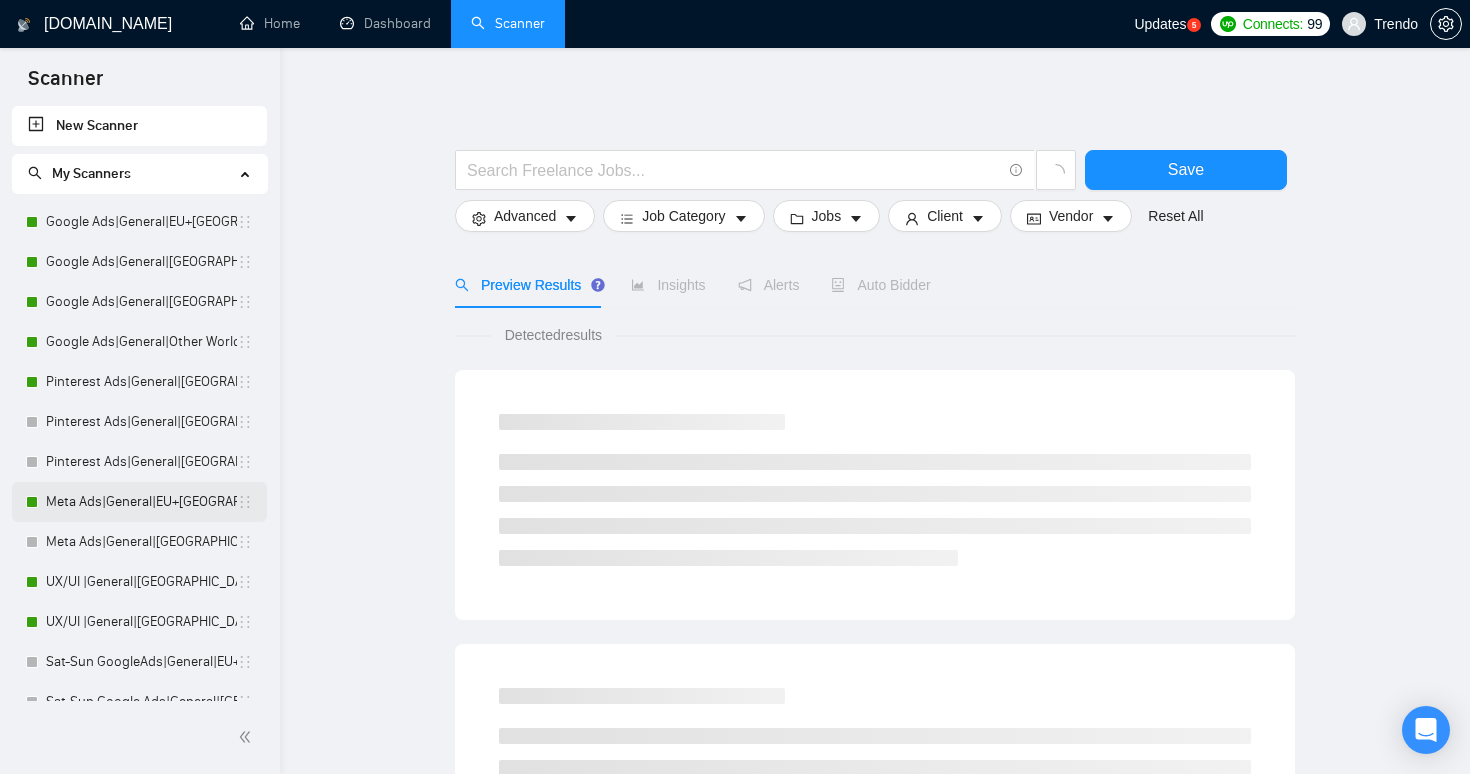 click on "Meta Ads|General|EU+[GEOGRAPHIC_DATA]|" at bounding box center [141, 502] 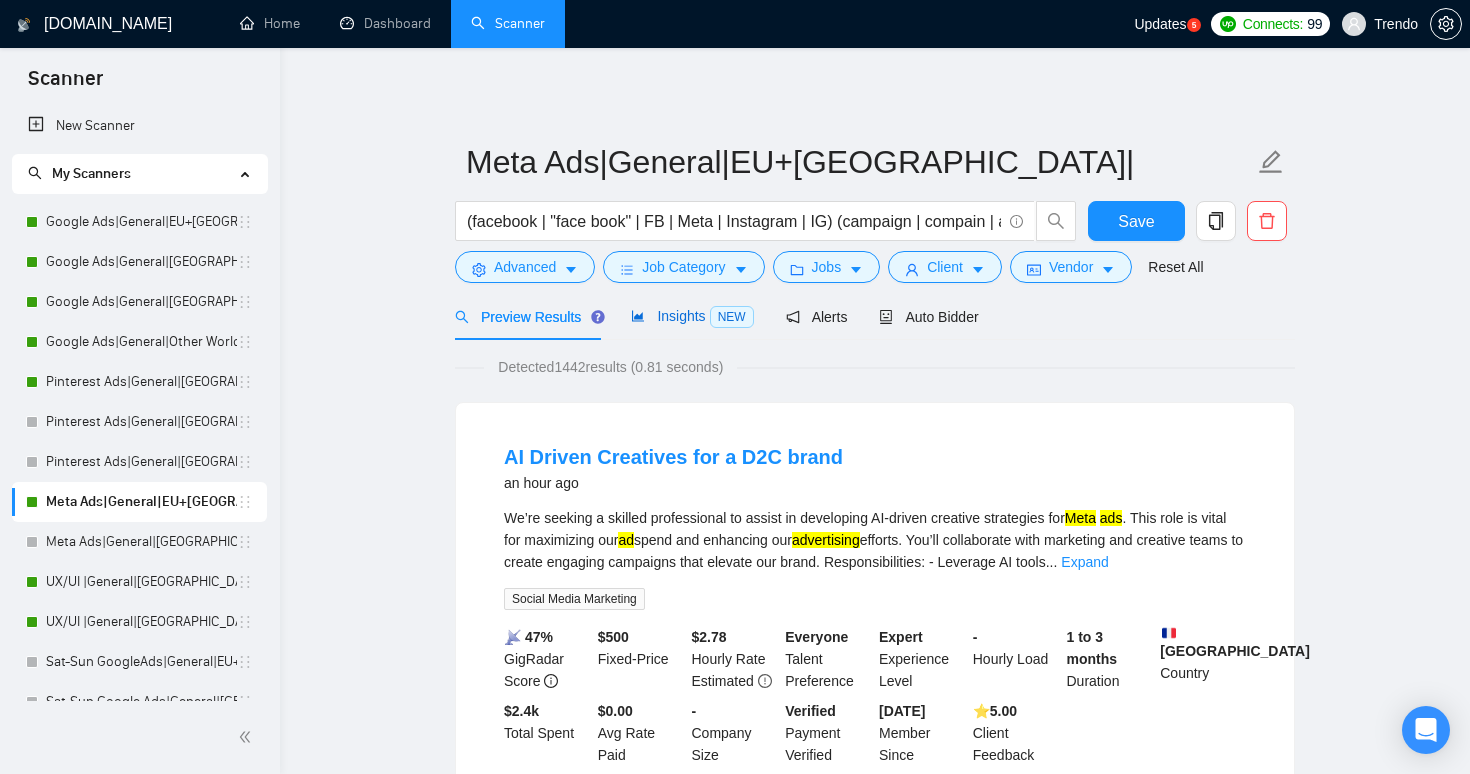 click on "Insights NEW" at bounding box center (692, 316) 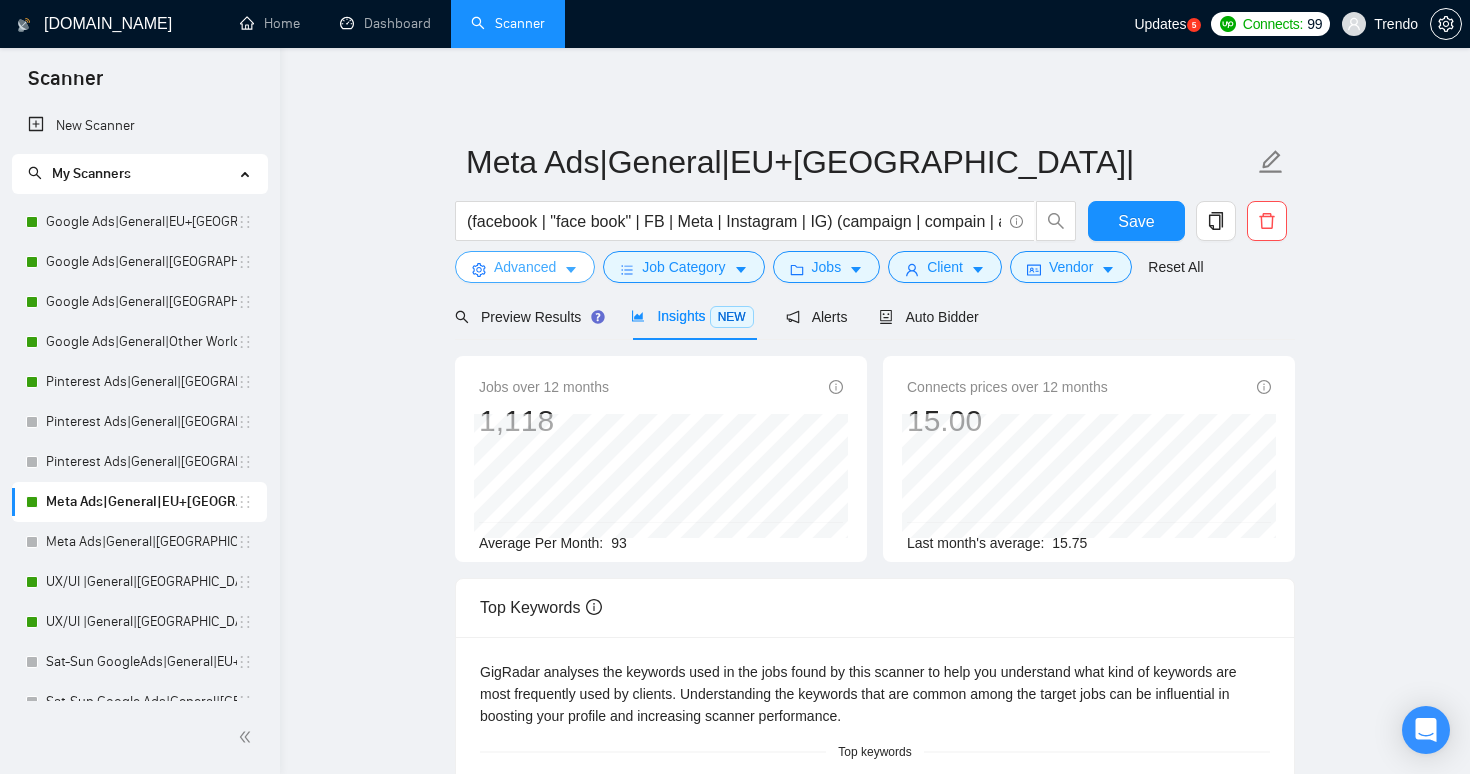 click on "Advanced" at bounding box center [525, 267] 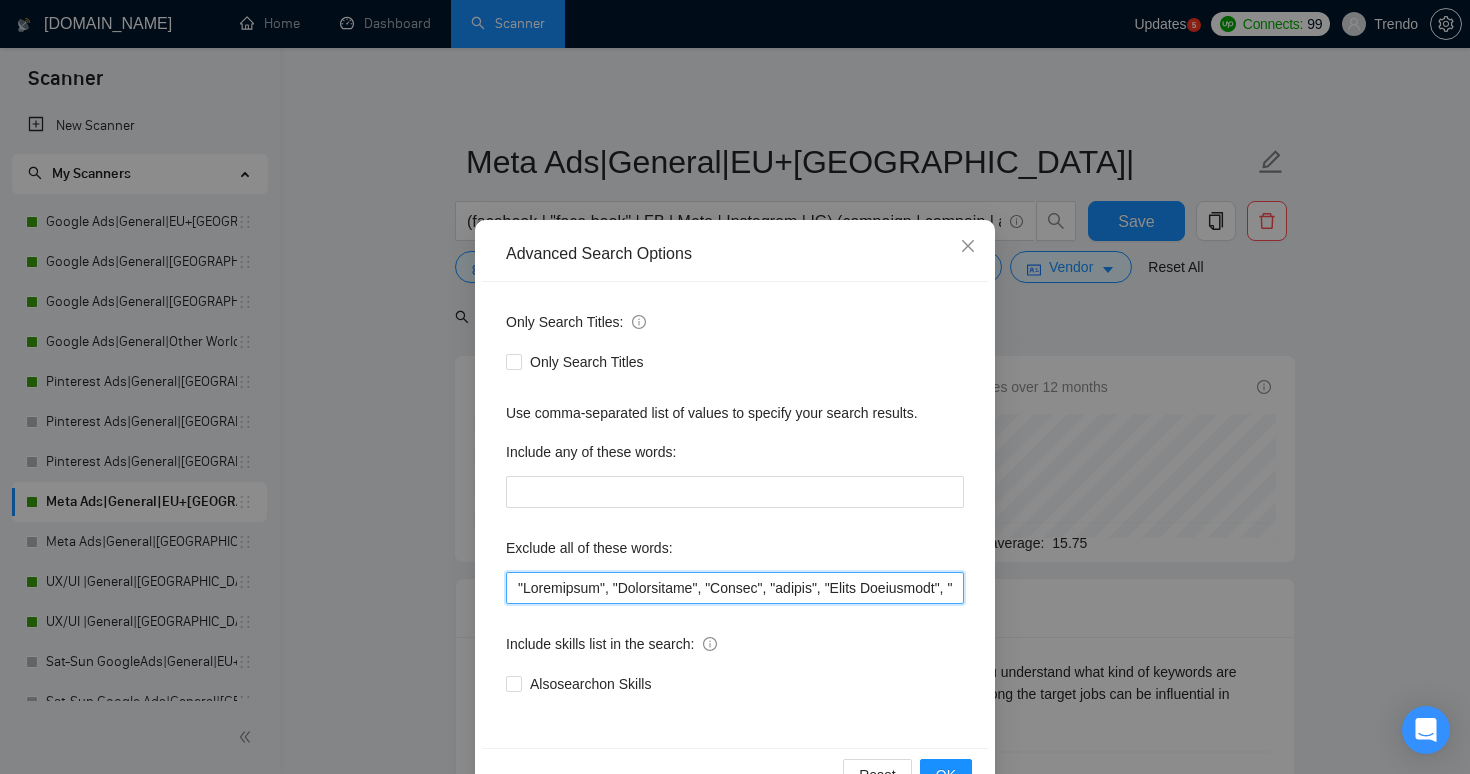 click at bounding box center (735, 588) 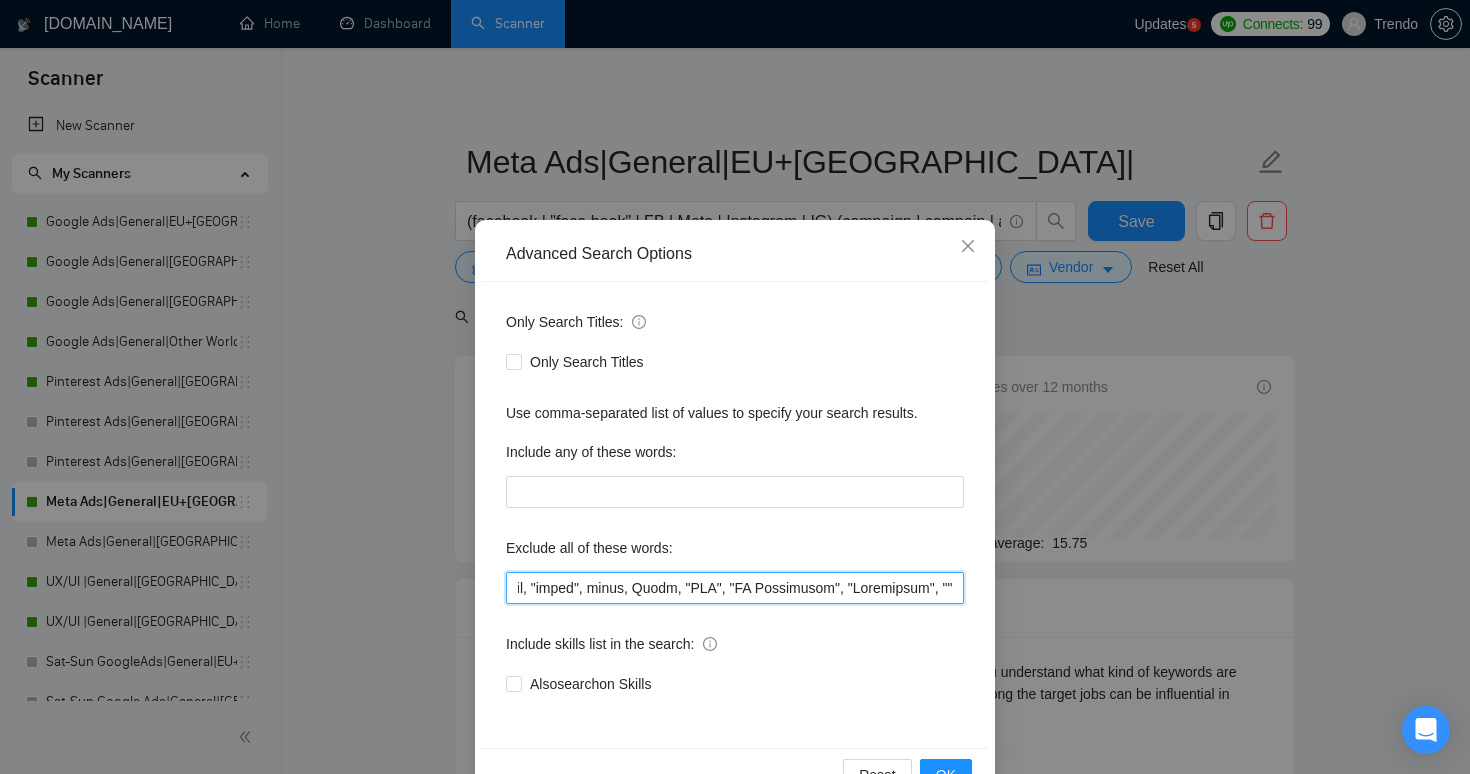 scroll, scrollTop: 0, scrollLeft: 14409, axis: horizontal 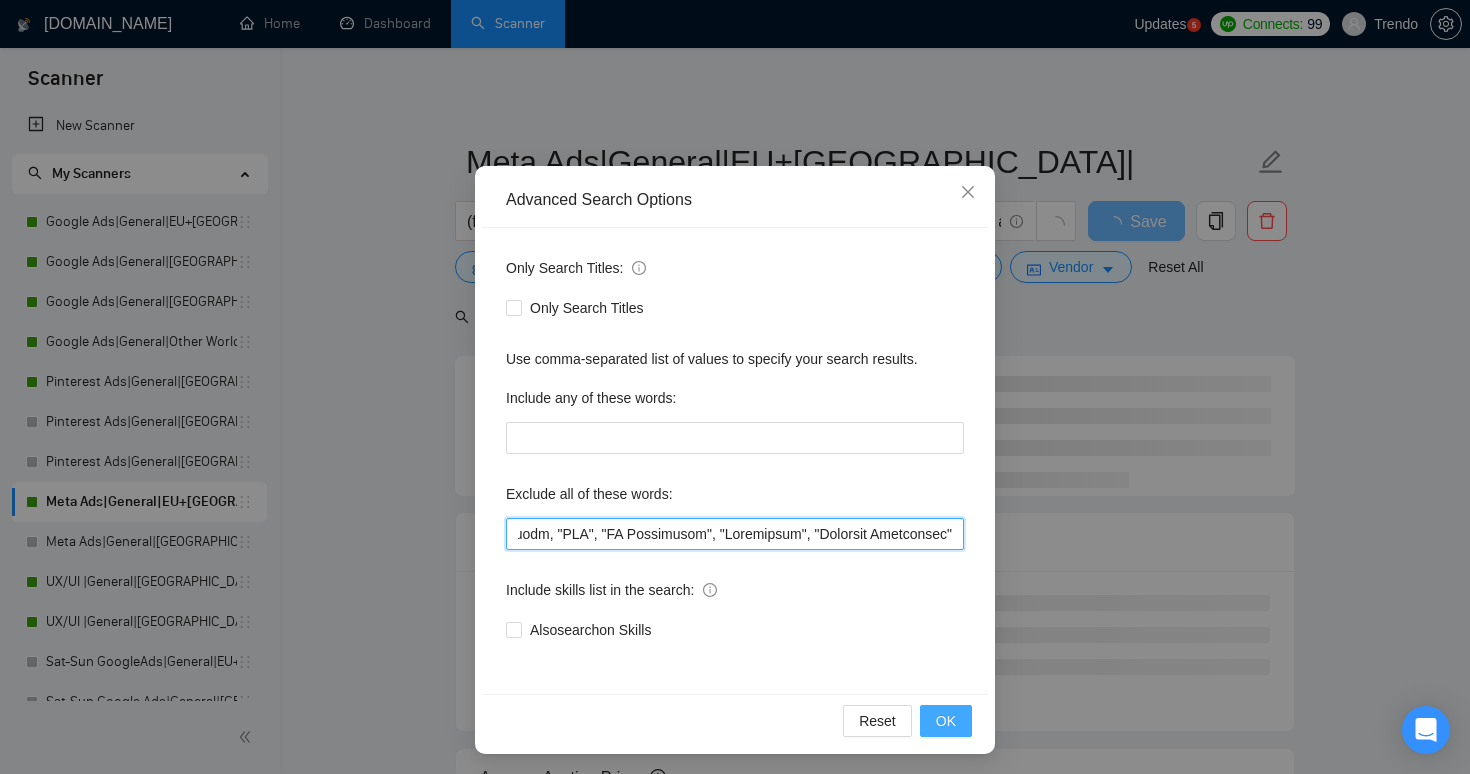 type on ""Loremipsum", "Dolorsitame", "Consec", "adipis", "Elits Doeiusmodt", "incid utla", "Etdol Magn", "al/en", "ad/mi", ve, qu, "nostru exerc ullamcola", "nisi-aliq", "ex eacomm", "co duisaute" , "IR INREPR", "*VO VELITESS", cill, "fugiatn pari excepteu", SIN, "Occaec cupidata", "Nonpro suntculp", "Quioff deserunt", "Mollita idestlab", "Persp undeomni", "Istena errorv", "Accusa dolore", "Laudant totamr", "Aperia eaquei", "Quaea illoin", "verit quasiar", "beatae vitaedi", "expli nemoen", "ipsamq volupt", "asper autodi", "fugit Conse", "magnid Eosra", "SeqUine nequepo", "Quisqu dol", Adipis, numquameiu, moditempora, inciduntmagna, quaerat, etia, "minu solu", "nobis eligendio", cumquen, impeditqu, Placeat, facereposs, assumendarep, TEM, Aut, "Qu officii debitisr nec s eve voluptatesr", "recusandaei", Earumhicte, "sapientedel", "reicien", volupt, "maiores aliasp", dolori, Asper, Repell, minimno, "exer ullamc", "suscip labori", "AliQuidc", Consequatu, quidmaxi, "mollitiamo h quid", reru,  facilis, expeditadisti, "na..." 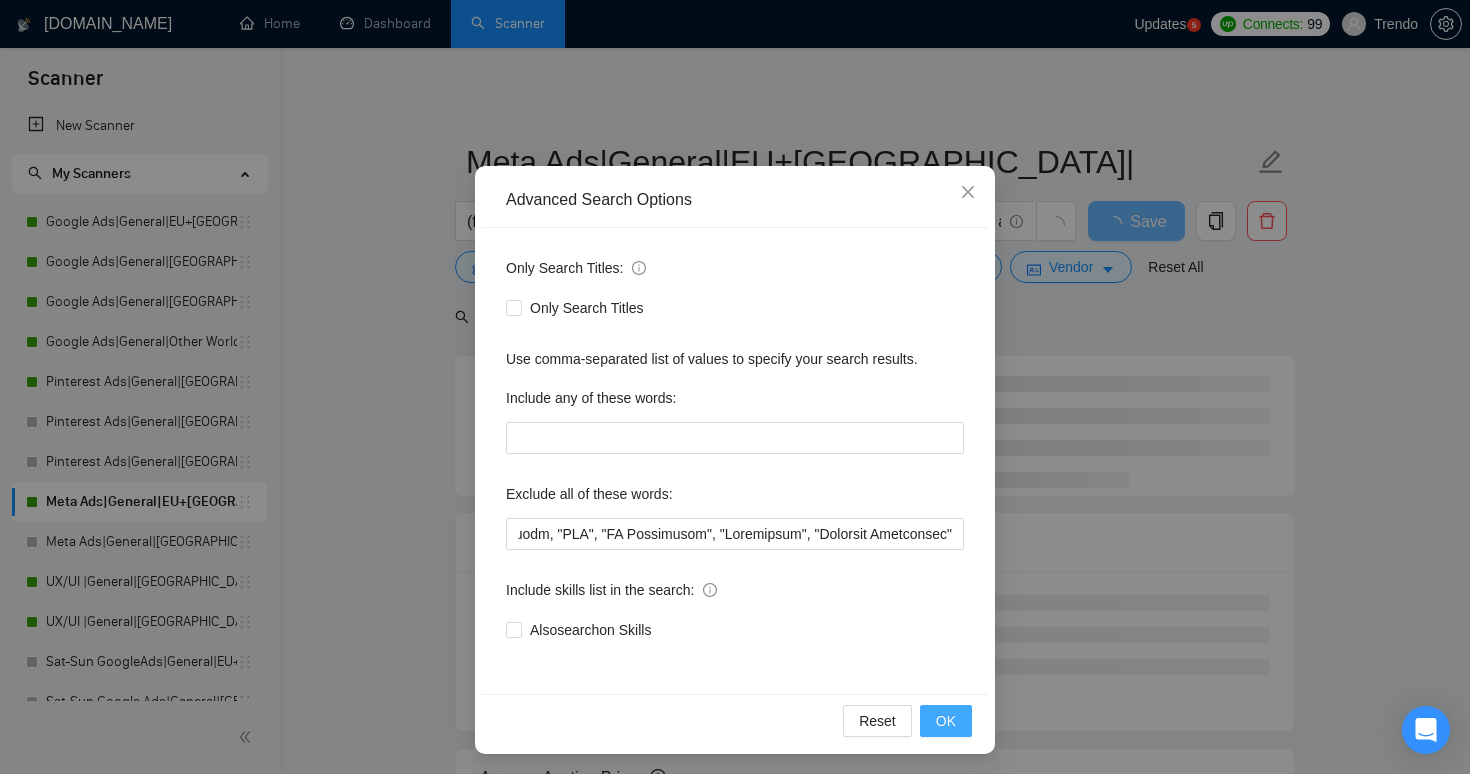 click on "OK" at bounding box center (946, 721) 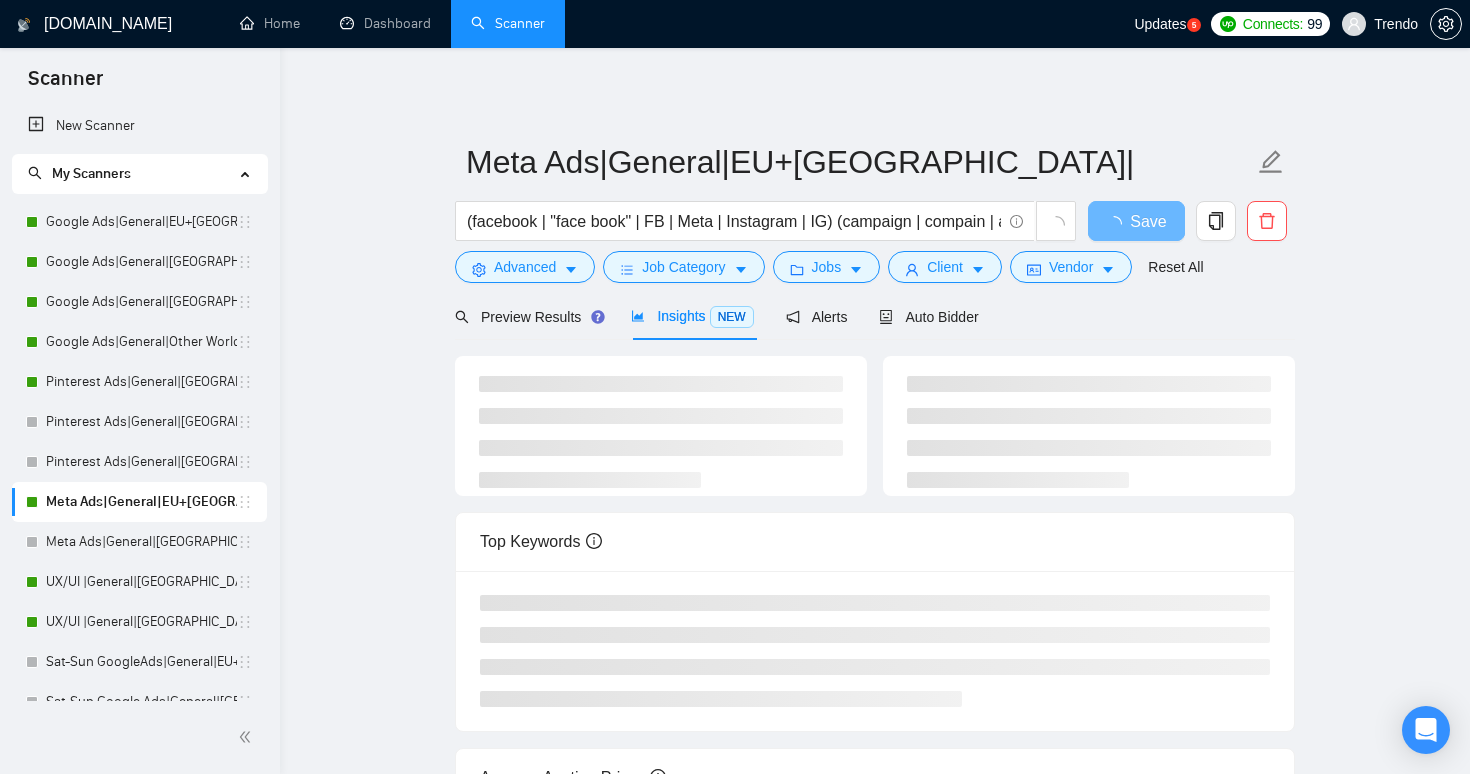 scroll, scrollTop: 0, scrollLeft: 0, axis: both 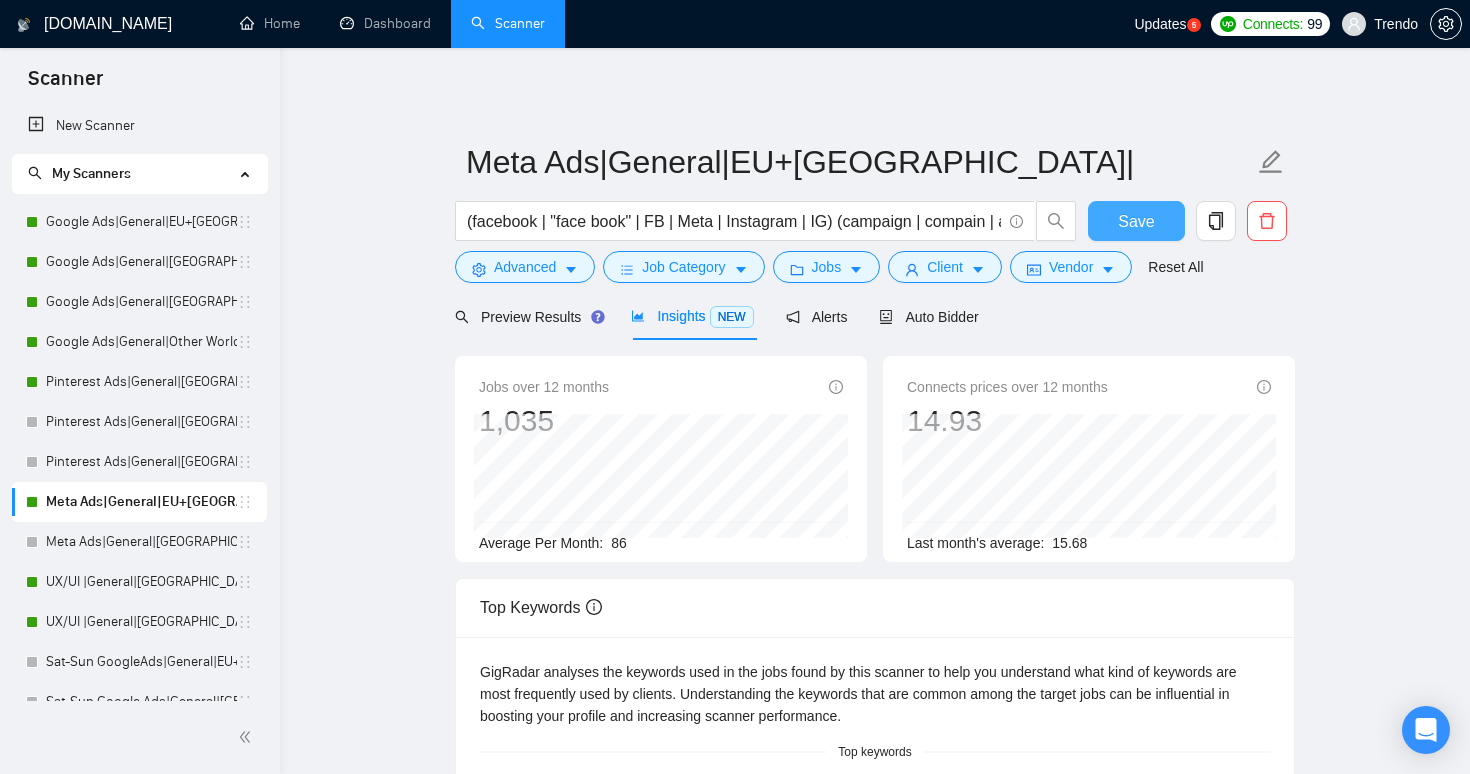 click on "Save" at bounding box center [1136, 221] 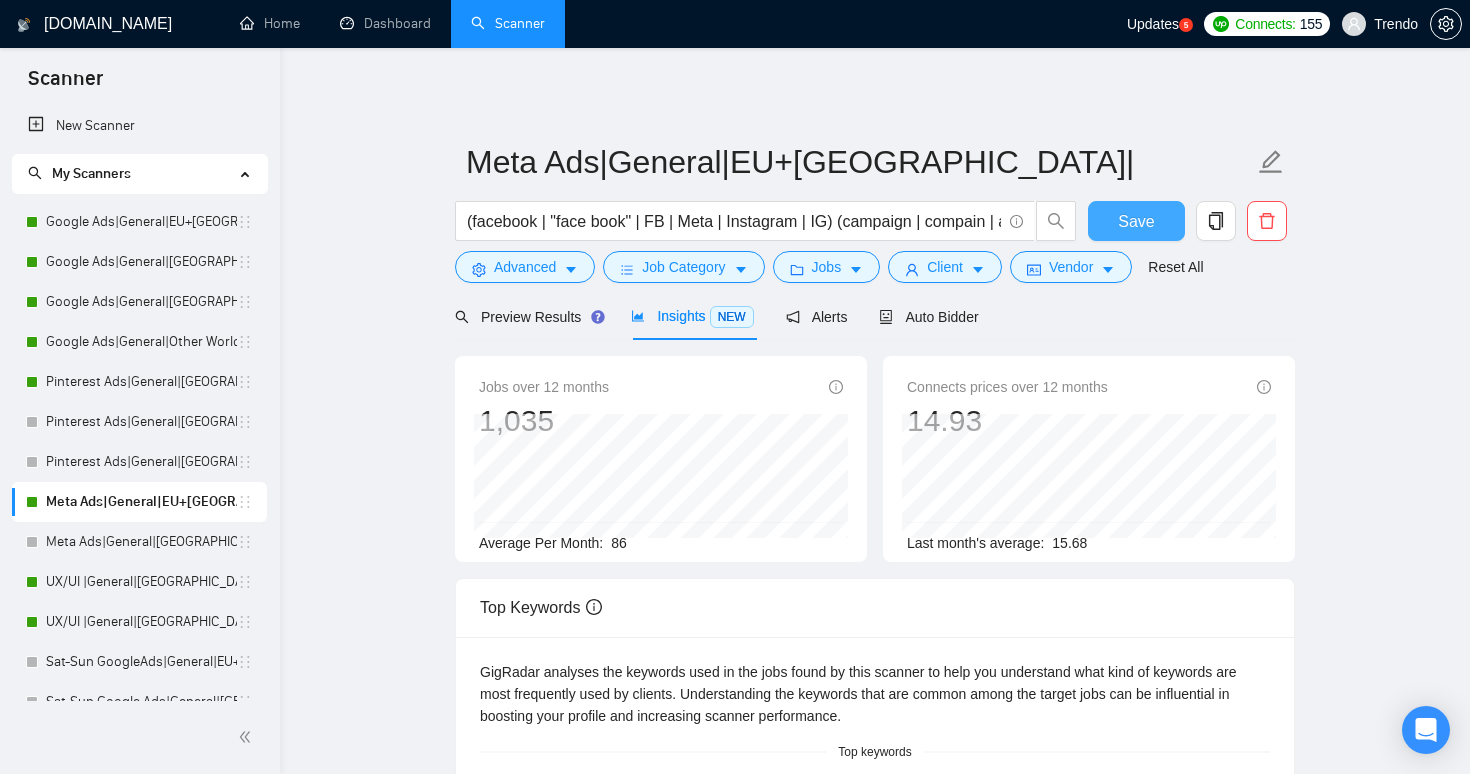 click on "Save" at bounding box center (1136, 221) 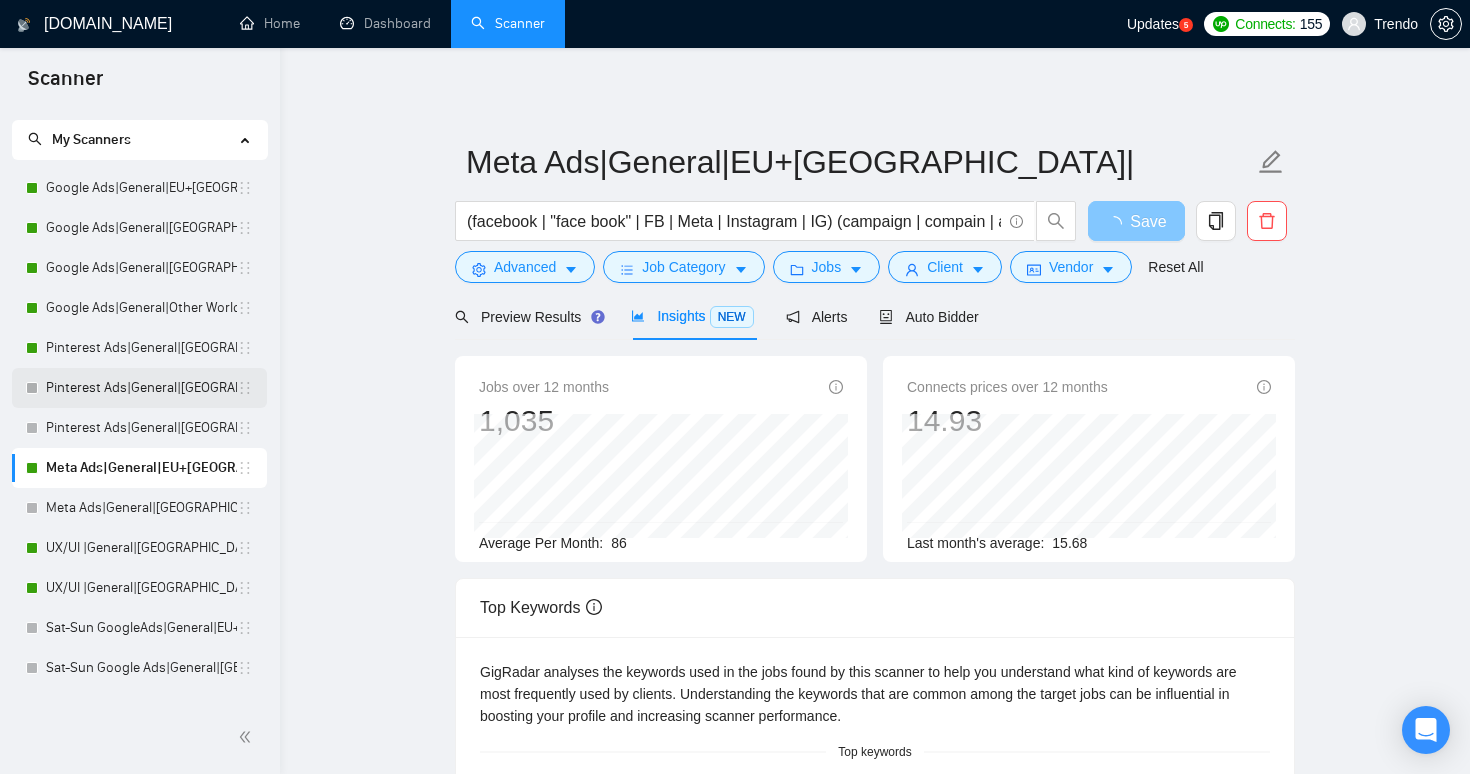 scroll, scrollTop: 37, scrollLeft: 0, axis: vertical 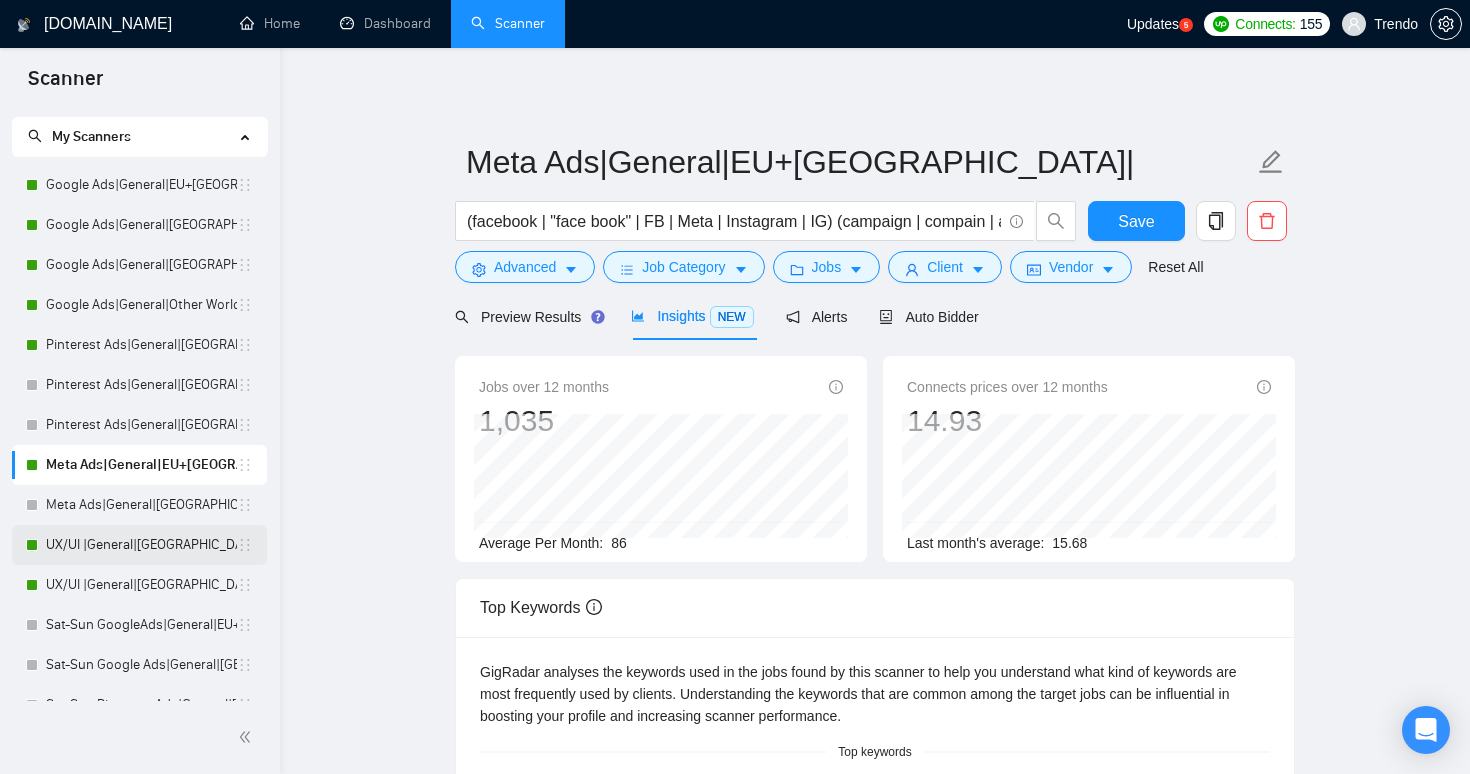 click on "UX/UI |General|[GEOGRAPHIC_DATA]+[GEOGRAPHIC_DATA]+[GEOGRAPHIC_DATA]+[GEOGRAPHIC_DATA]|" at bounding box center [141, 545] 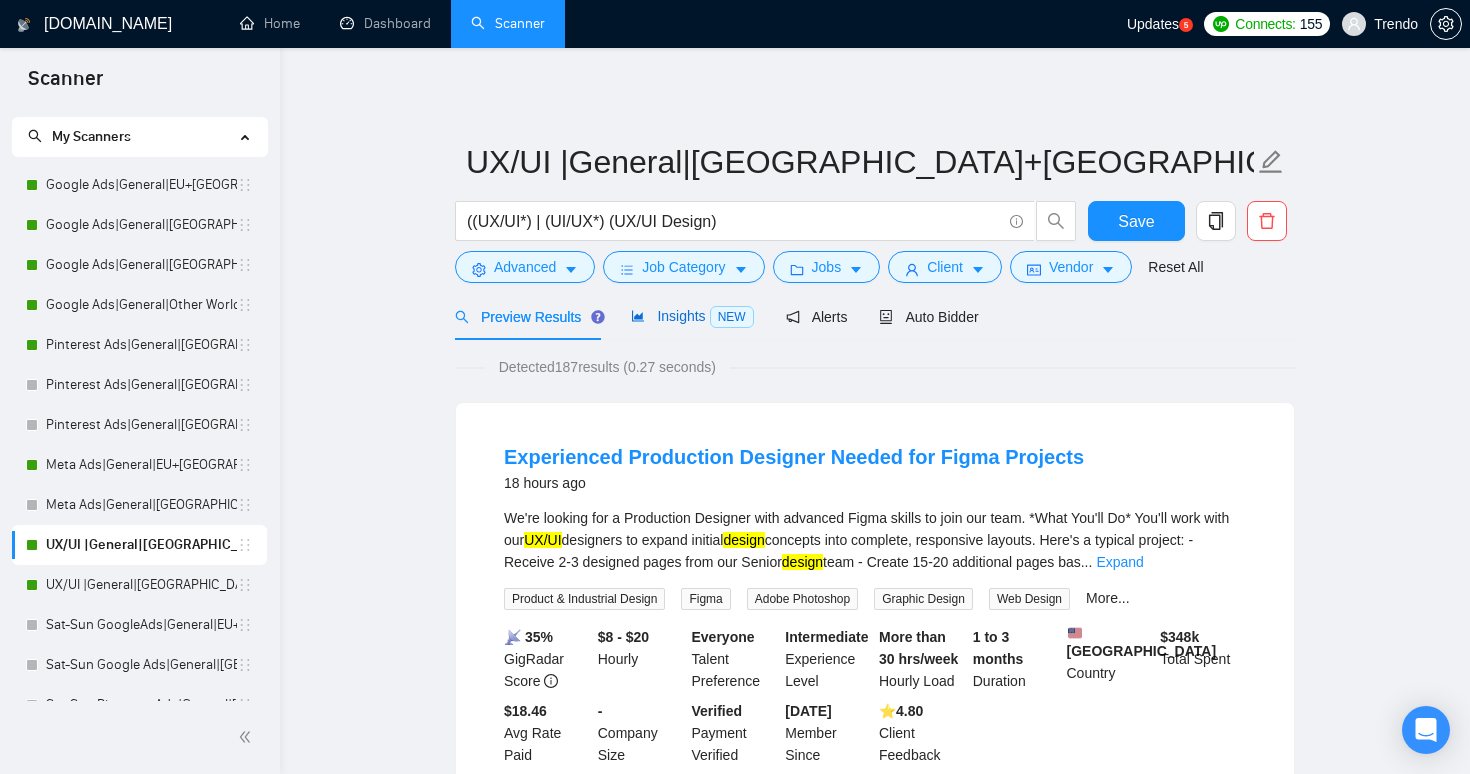 click on "Insights NEW" at bounding box center (692, 316) 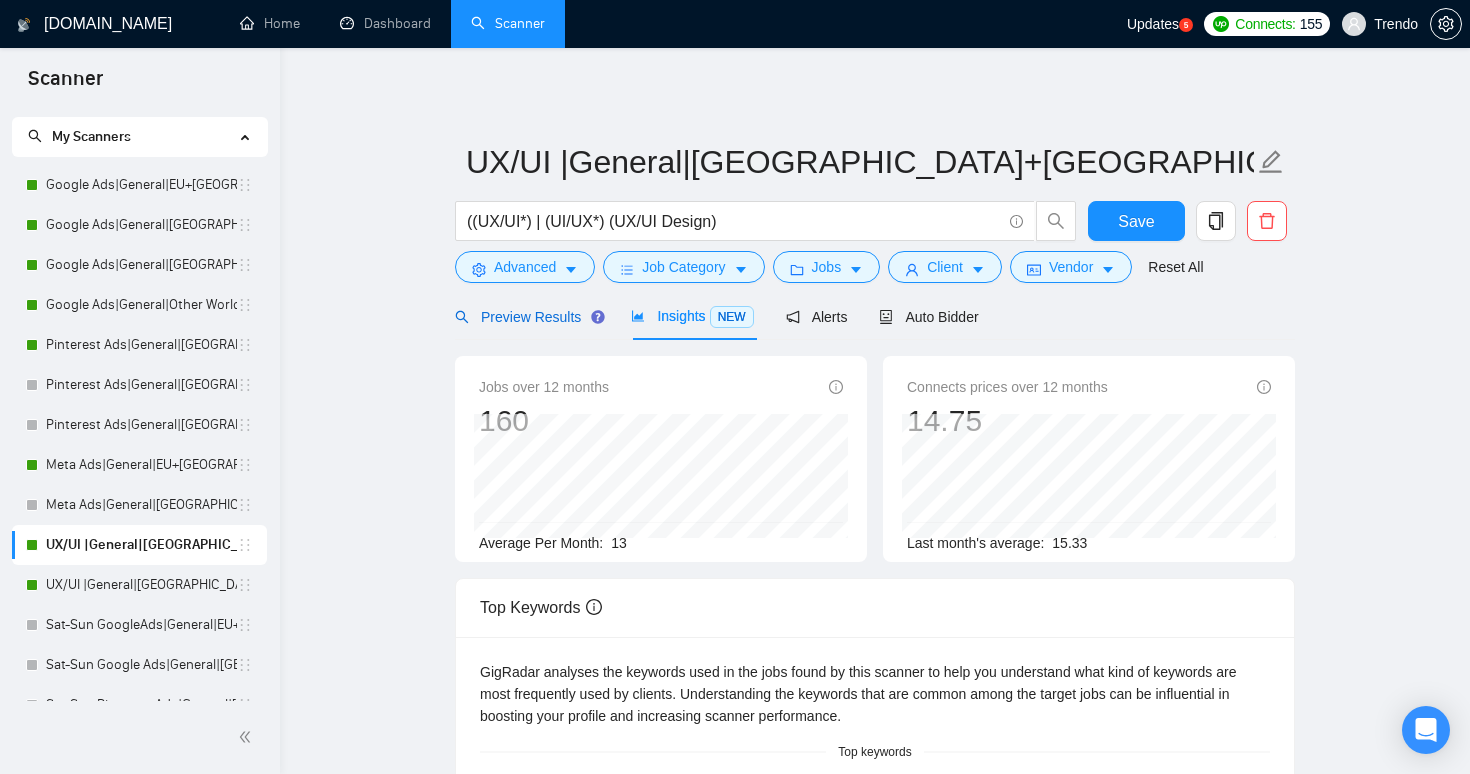 click on "Preview Results" at bounding box center [527, 317] 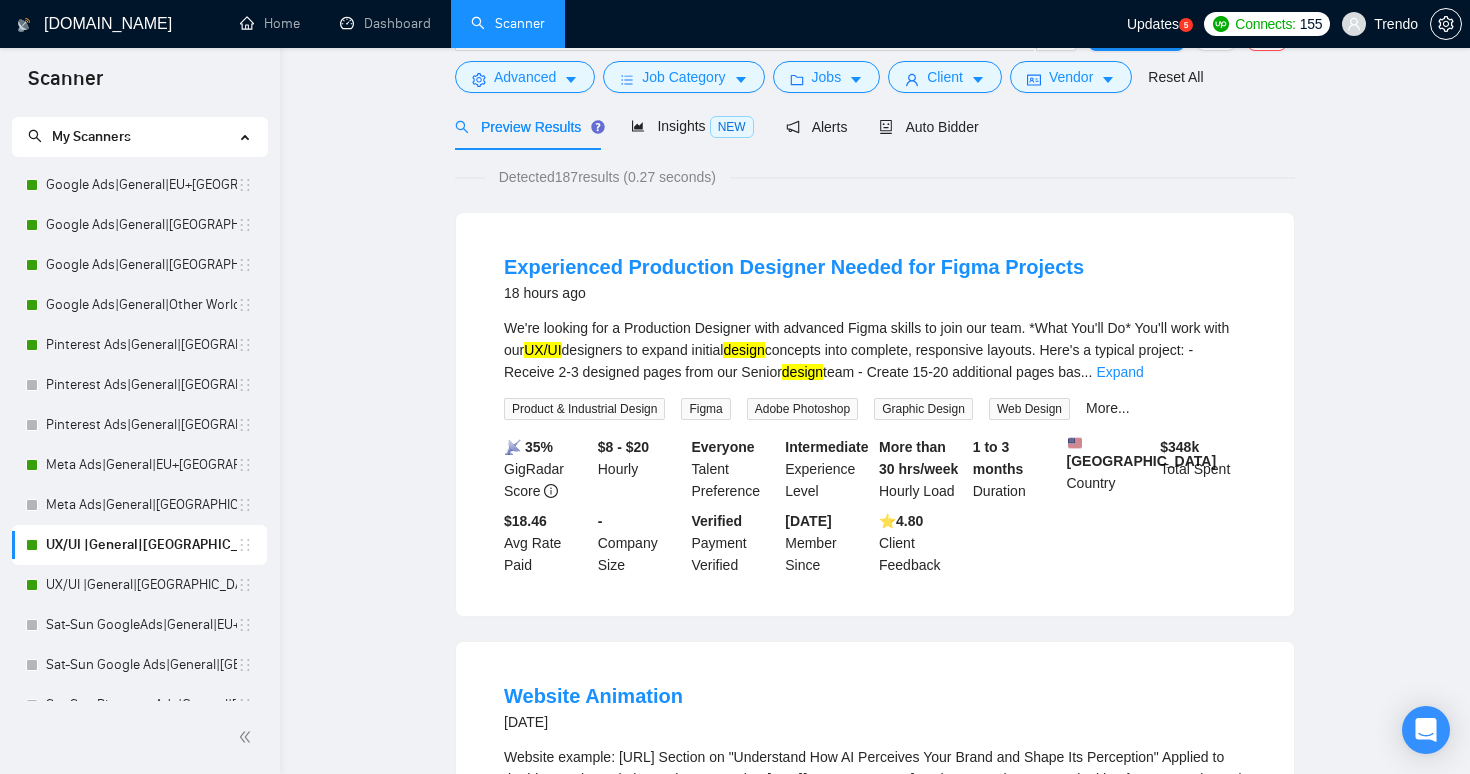 scroll, scrollTop: 0, scrollLeft: 0, axis: both 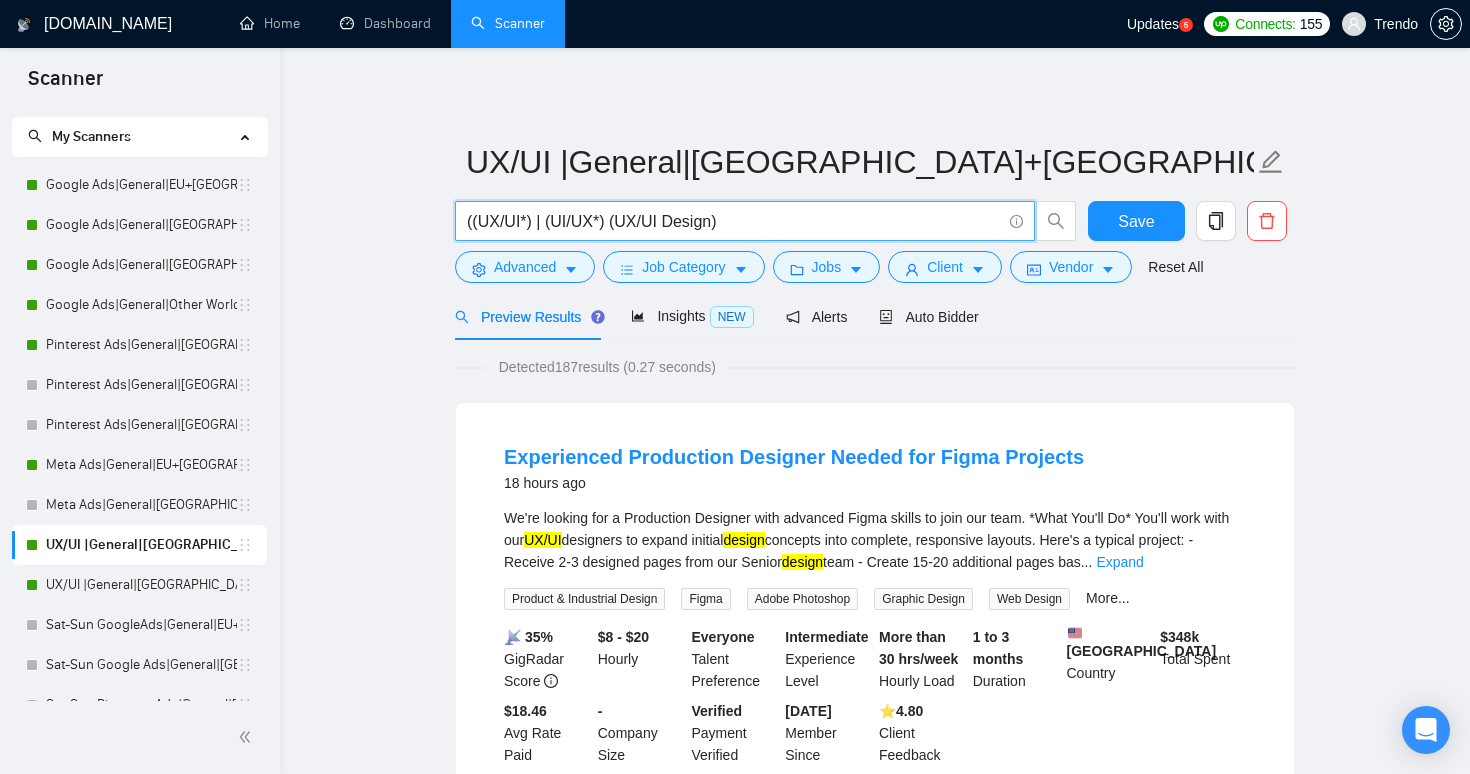 click on "((UX/UI*) | (UI/UX*) (UX/UI Design)" at bounding box center (734, 221) 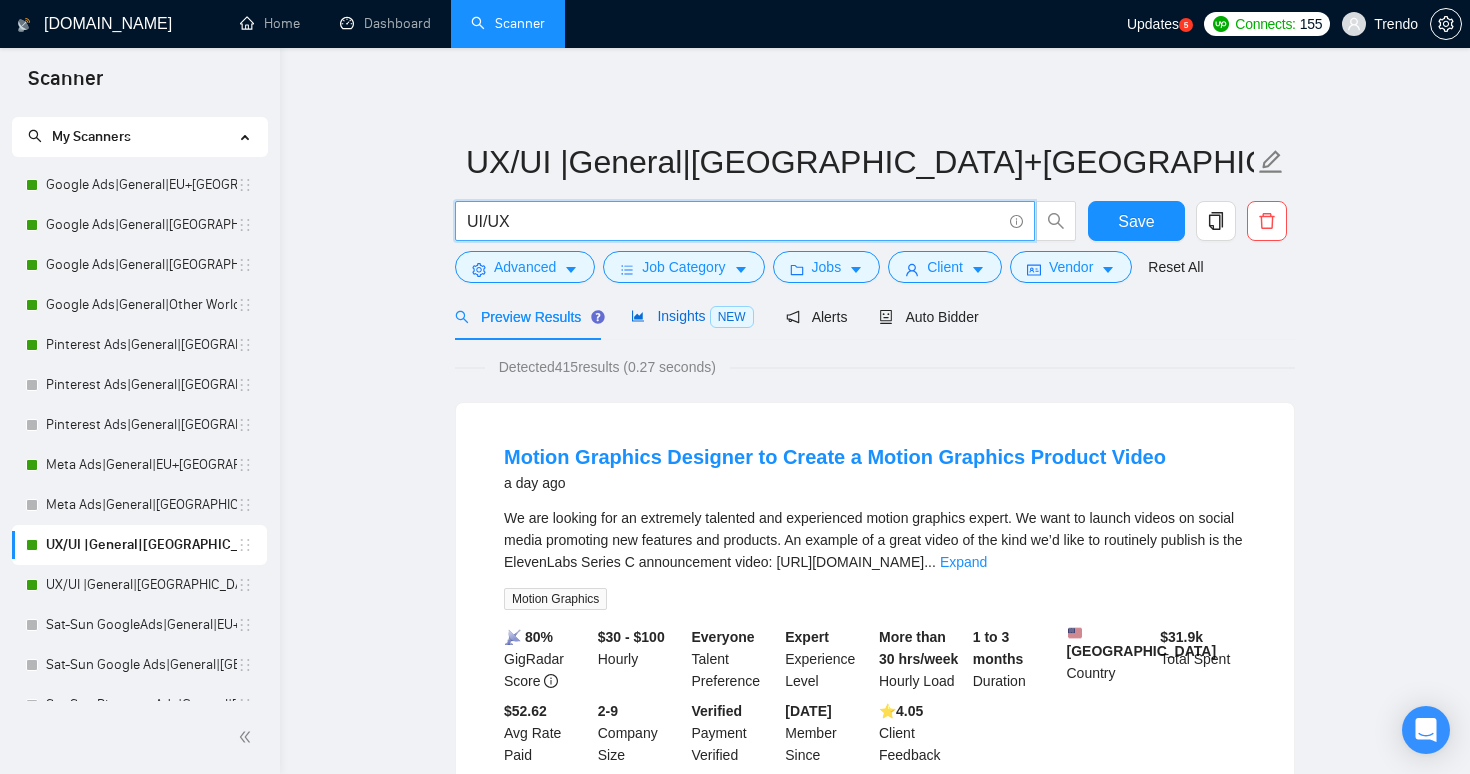 click on "Insights NEW" at bounding box center [692, 316] 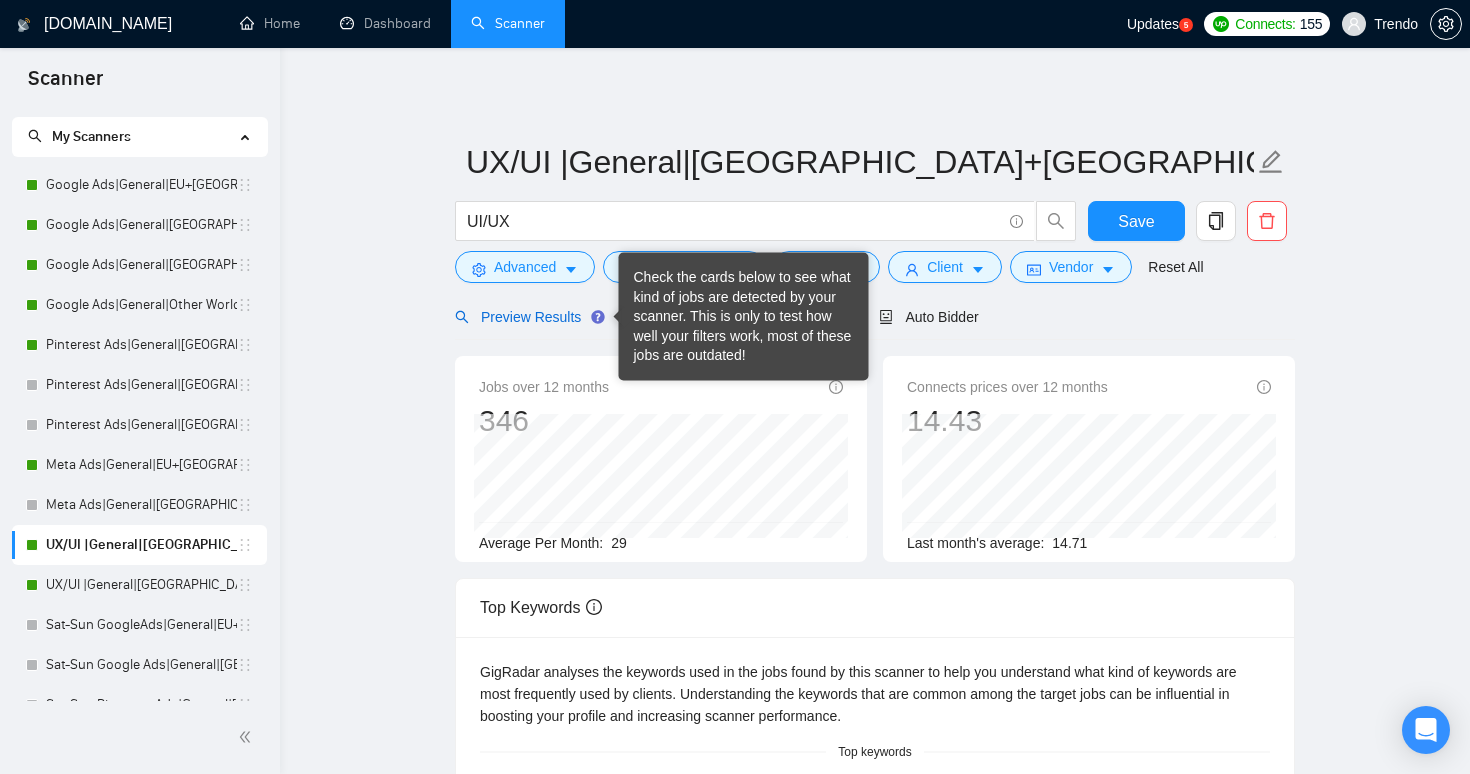 click on "Preview Results" at bounding box center [527, 317] 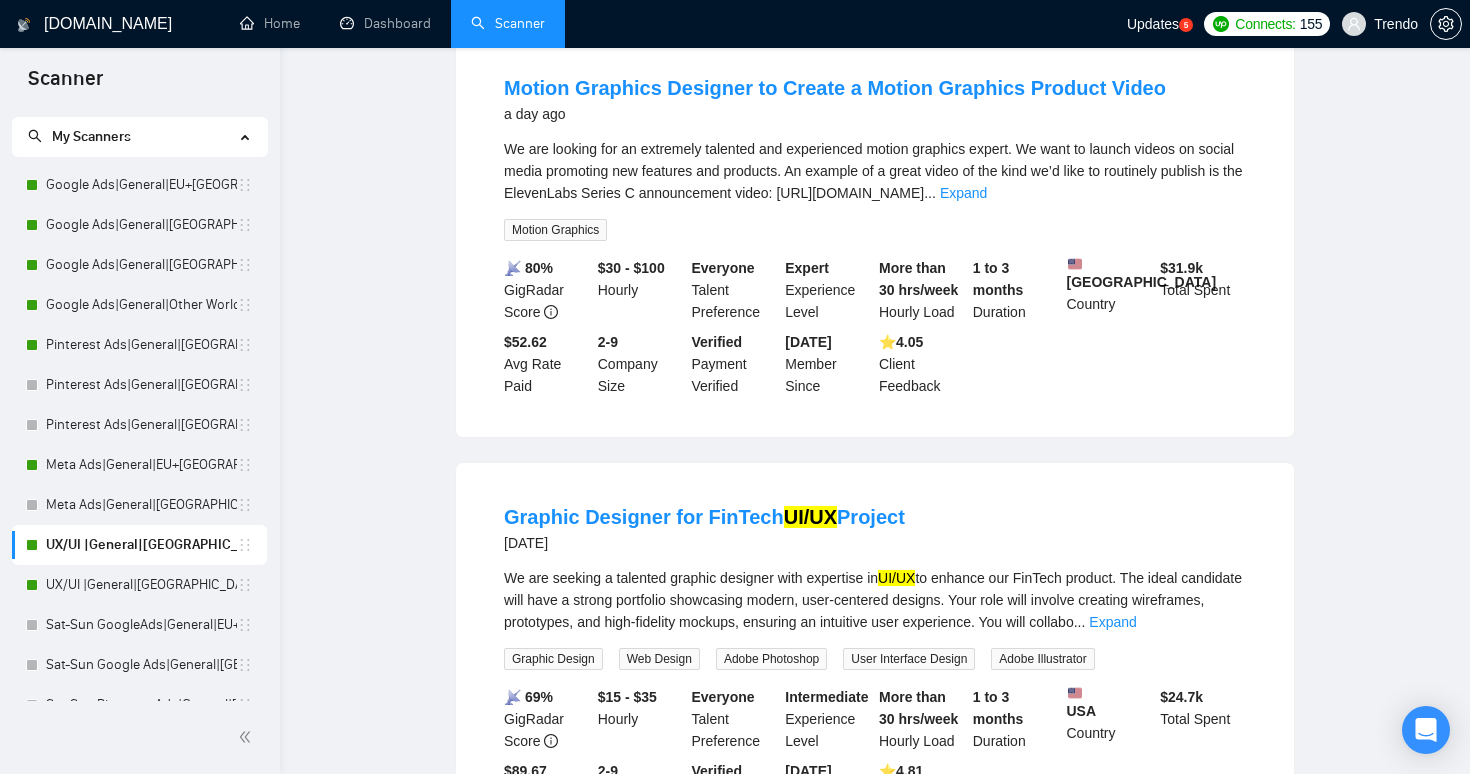 scroll, scrollTop: 0, scrollLeft: 0, axis: both 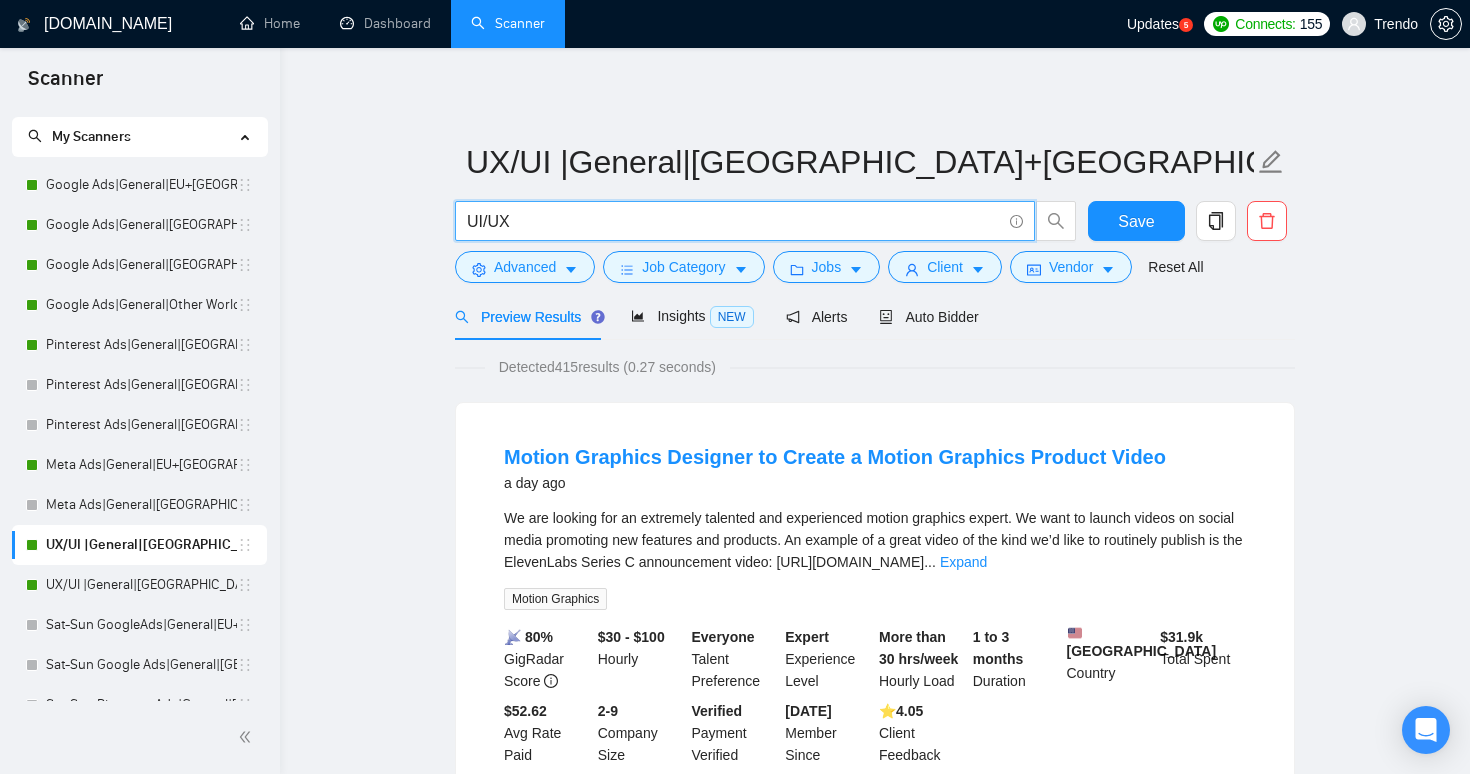 click on "UI/UX" at bounding box center (734, 221) 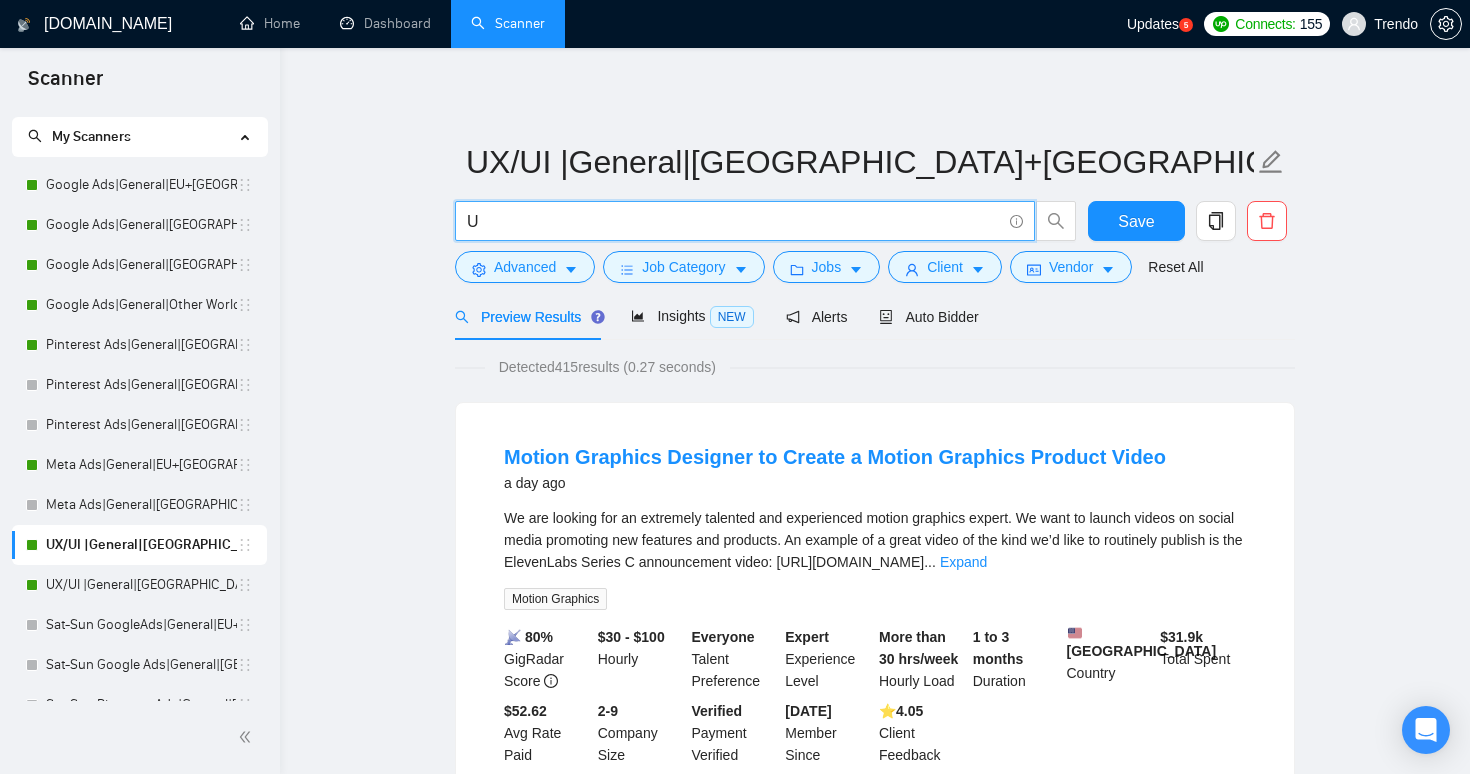 type on "UX" 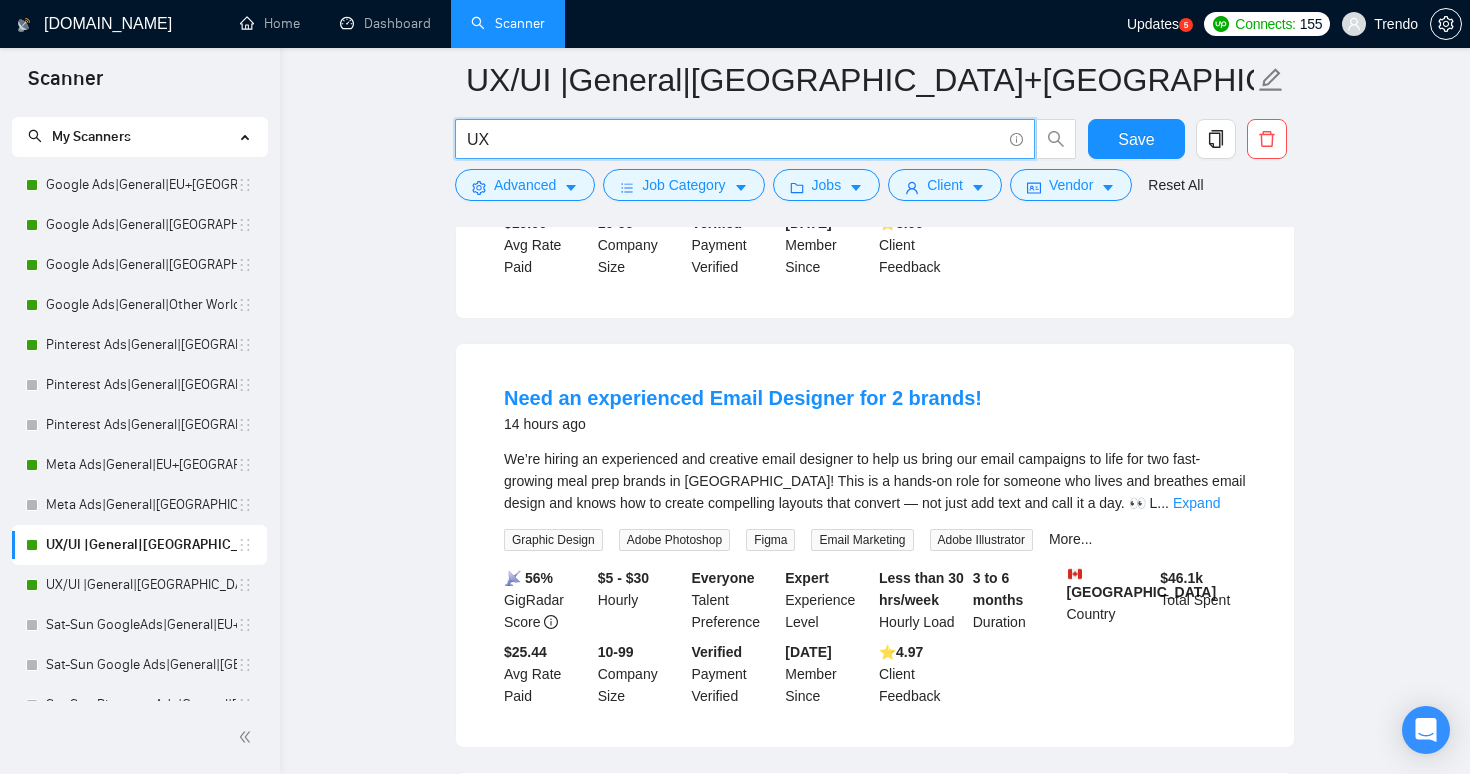 scroll, scrollTop: 0, scrollLeft: 0, axis: both 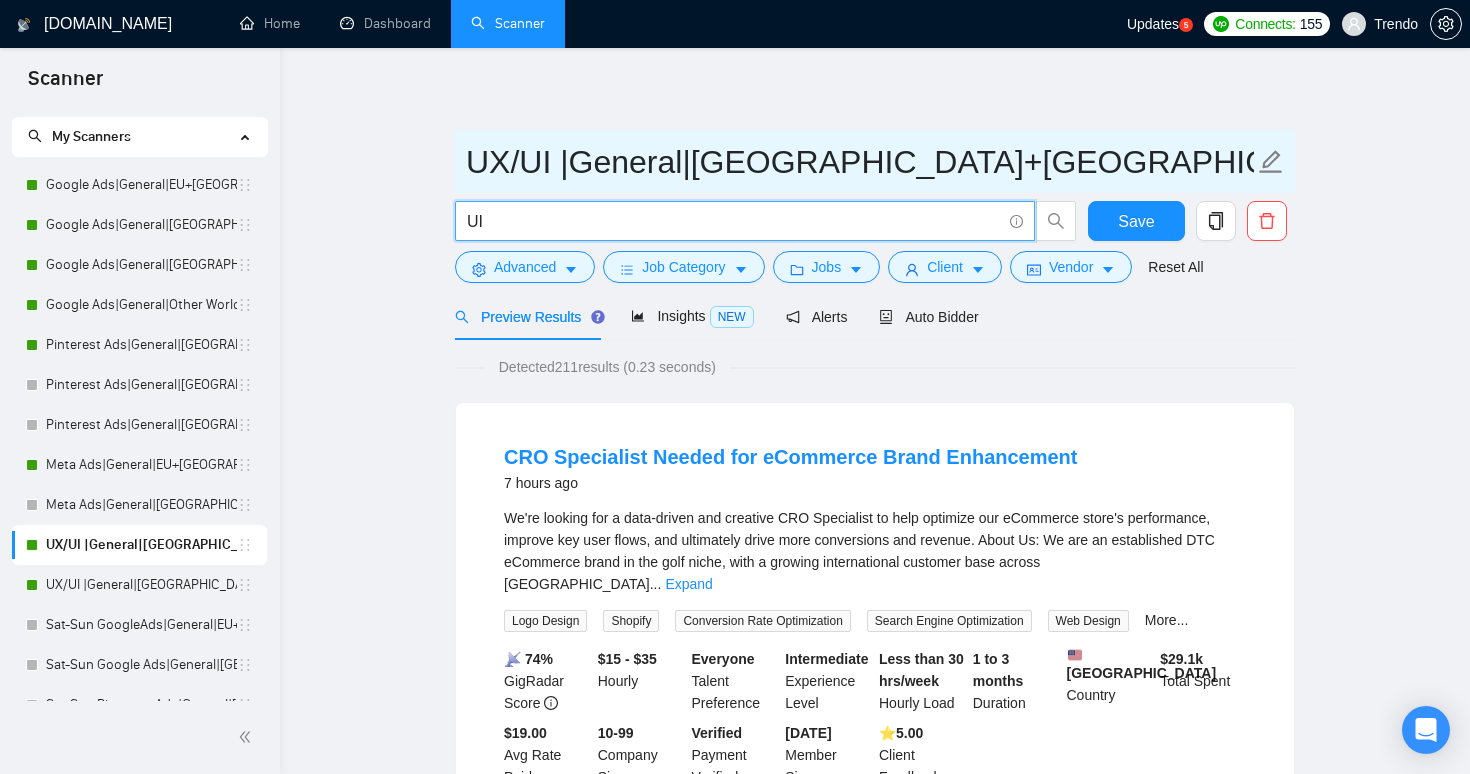 type on "U" 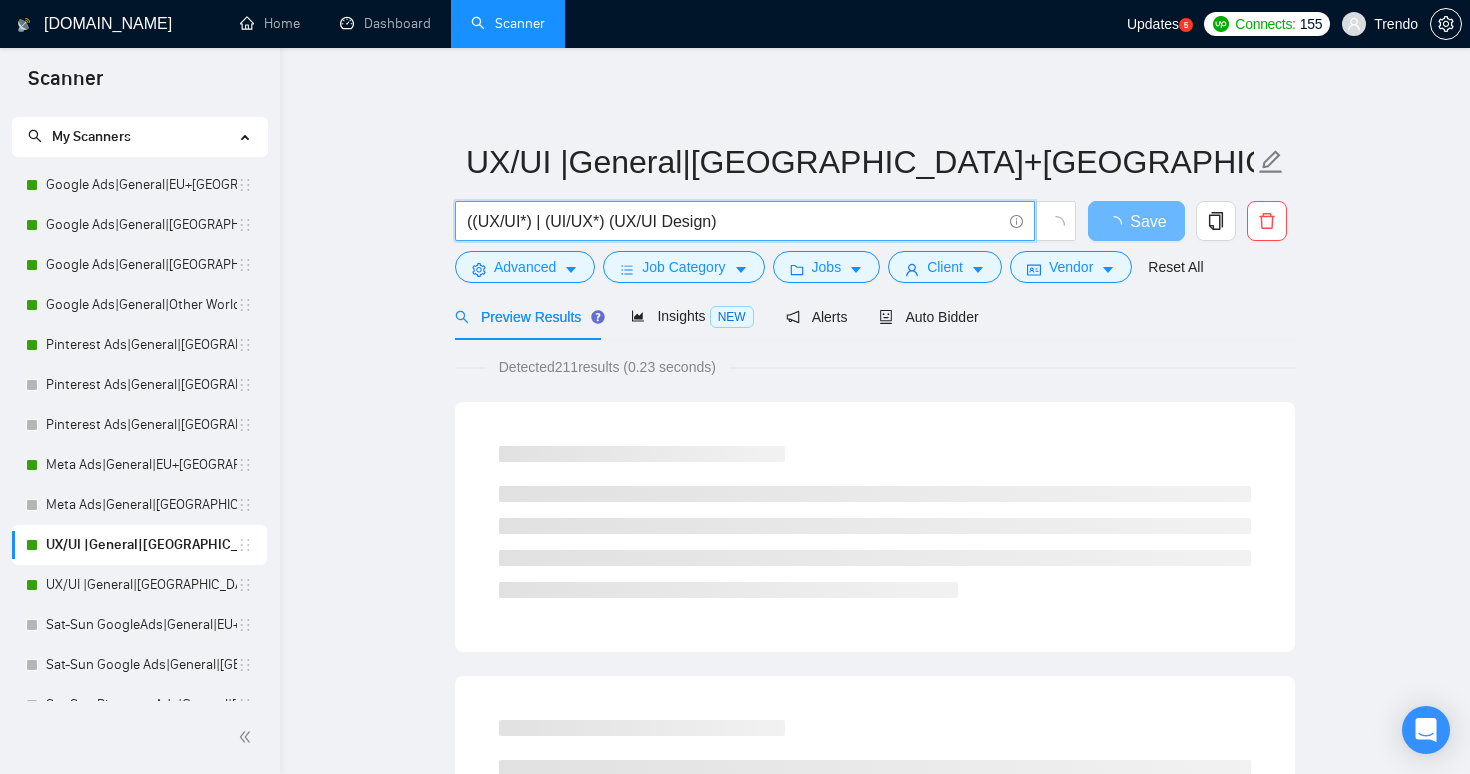 click on "((UX/UI*) | (UI/UX*) (UX/UI Design)" at bounding box center (734, 221) 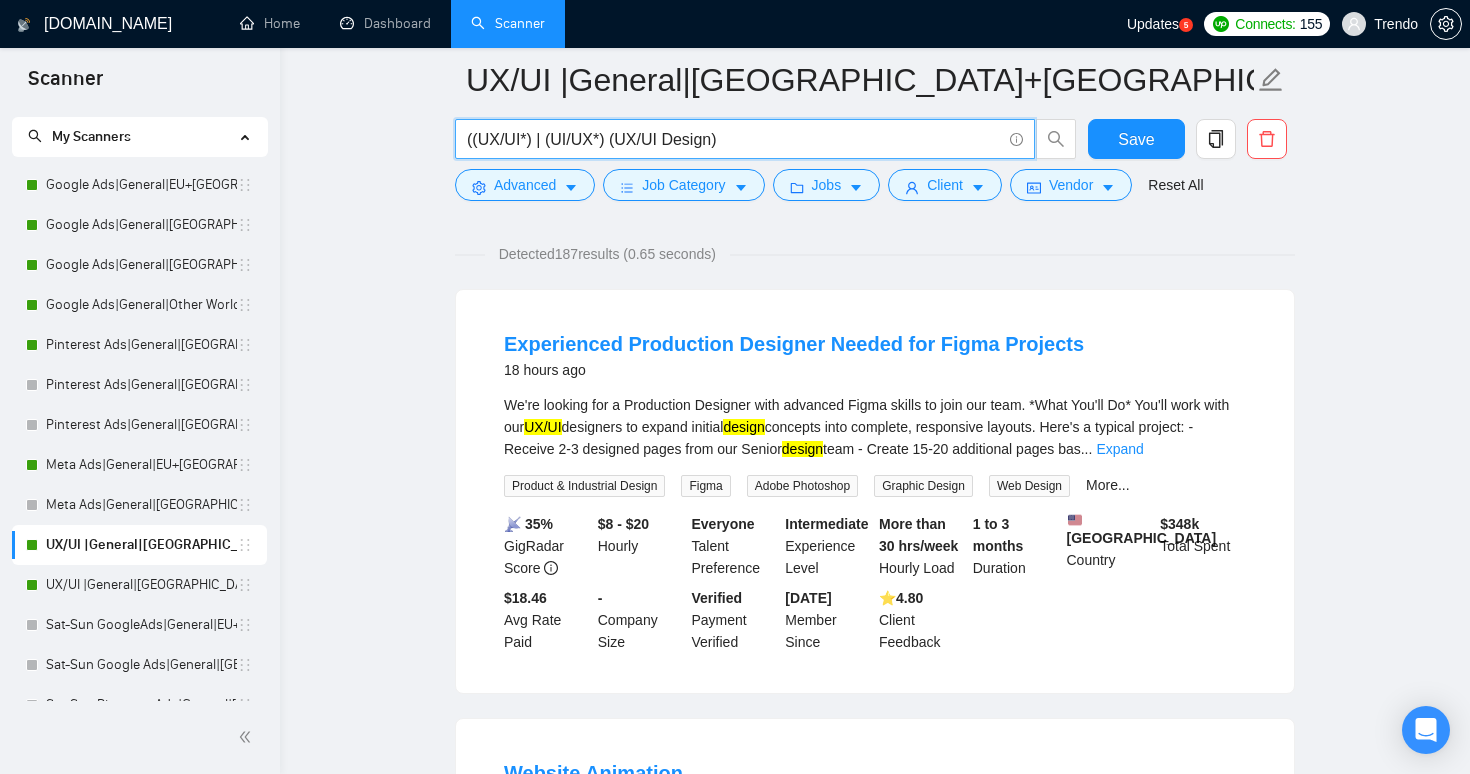 scroll, scrollTop: 130, scrollLeft: 0, axis: vertical 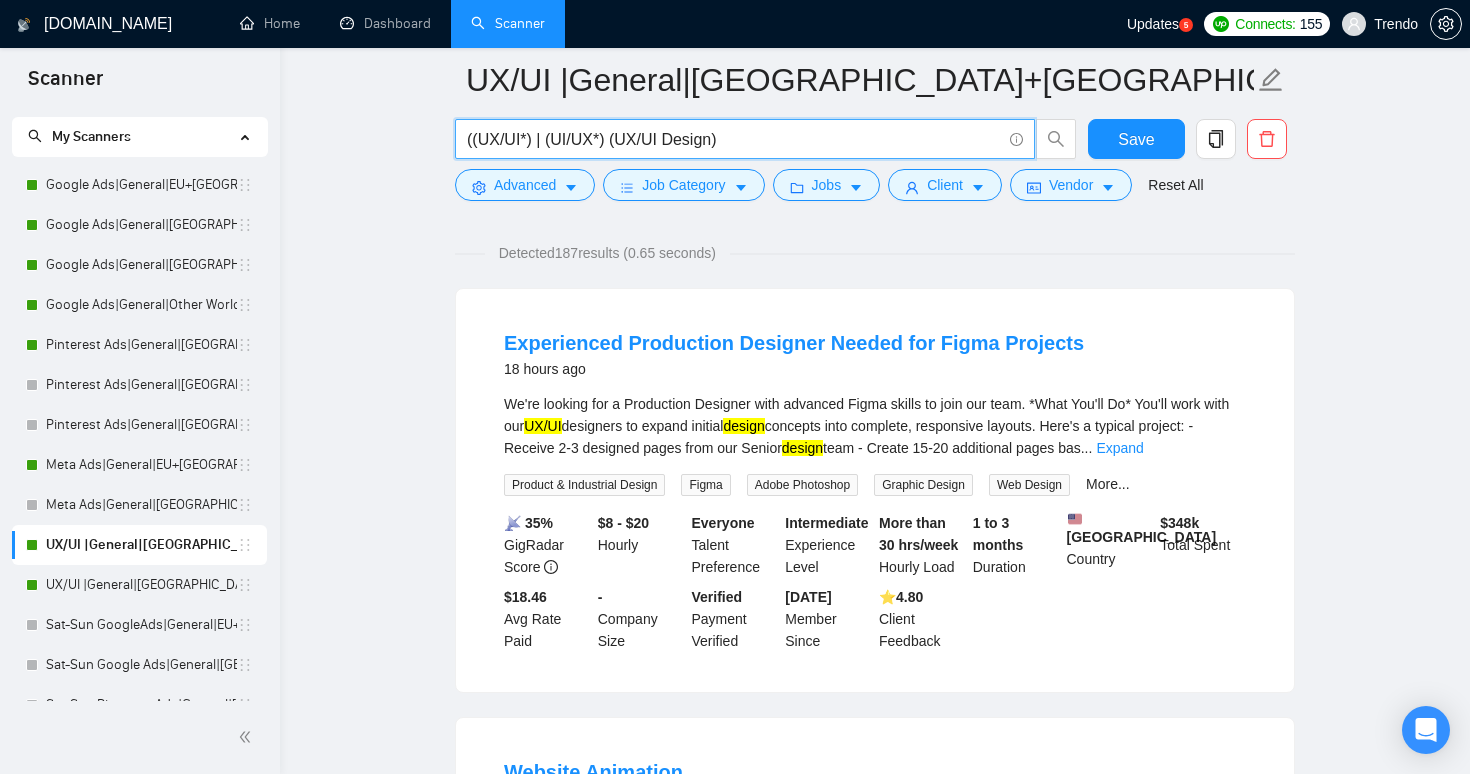 click on "((UX/UI*) | (UI/UX*) (UX/UI Design)" at bounding box center [734, 139] 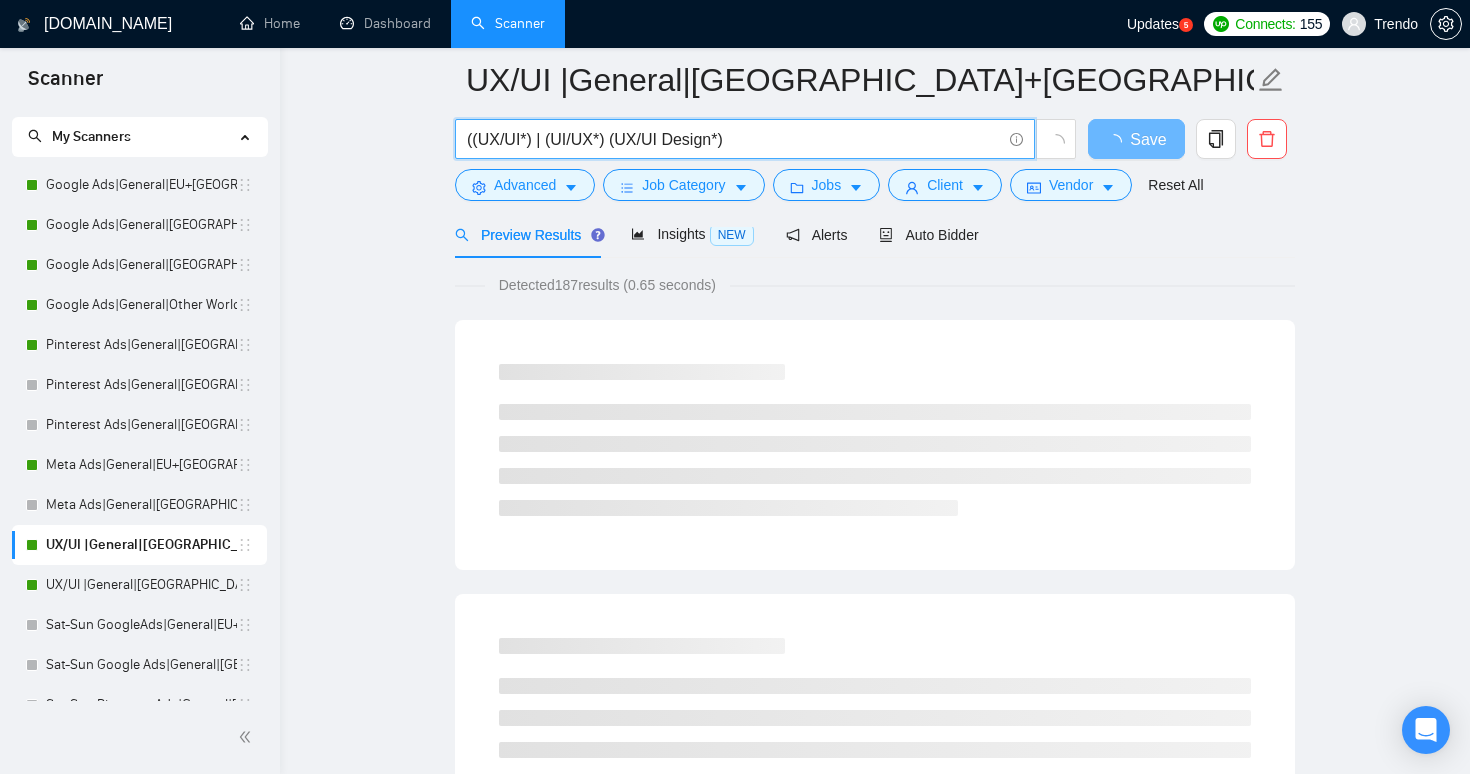 scroll, scrollTop: 97, scrollLeft: 0, axis: vertical 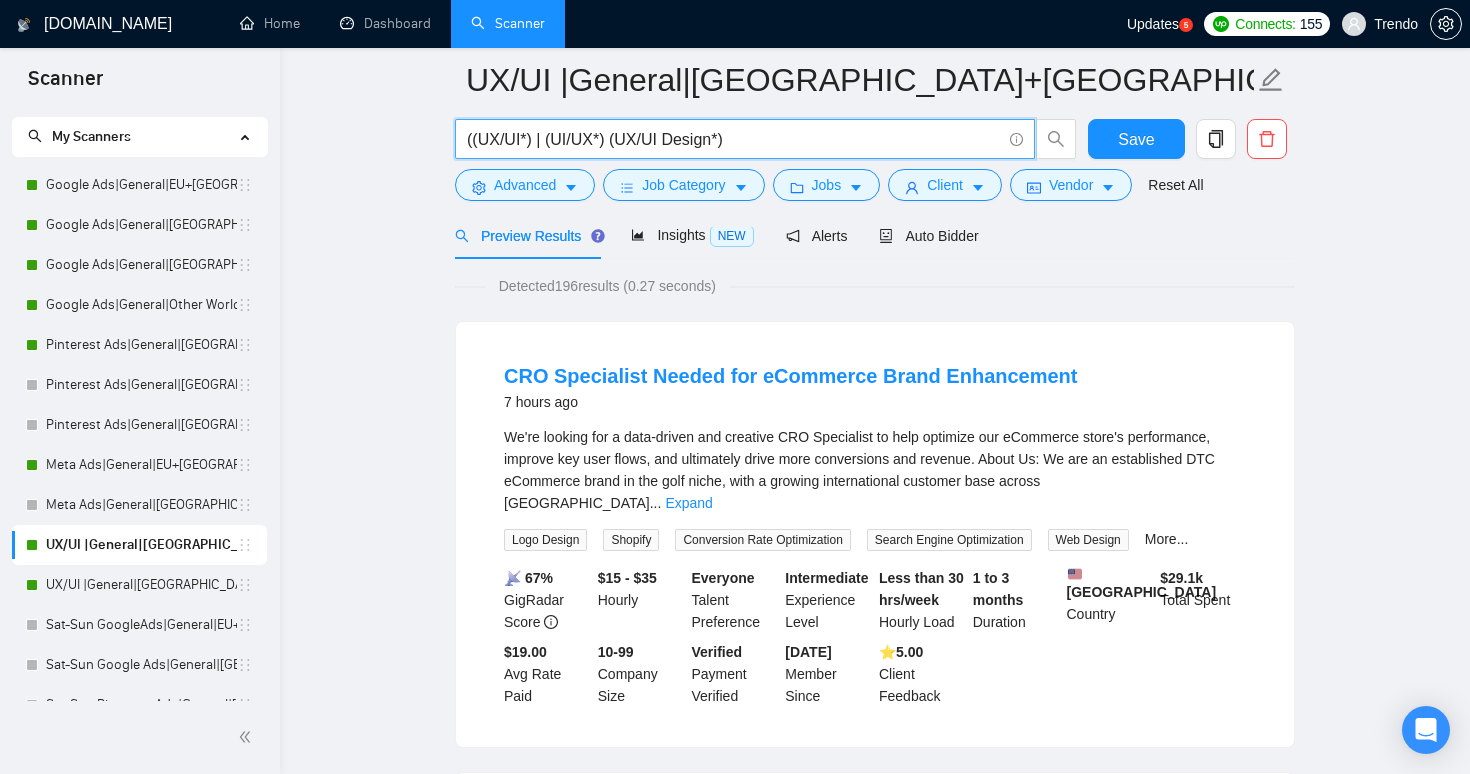 click on "((UX/UI*) | (UI/UX*) (UX/UI Design*)" at bounding box center (734, 139) 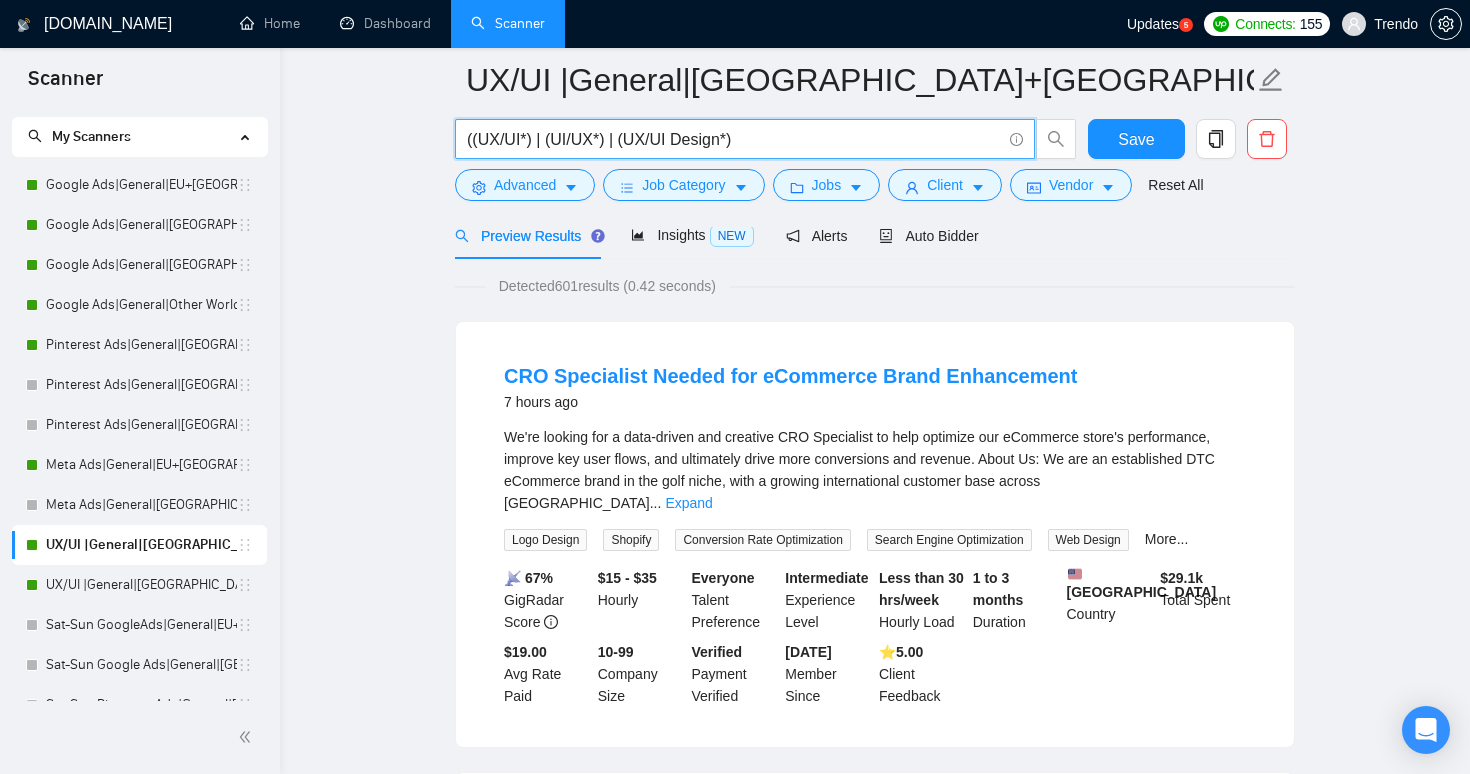 drag, startPoint x: 611, startPoint y: 140, endPoint x: 741, endPoint y: 140, distance: 130 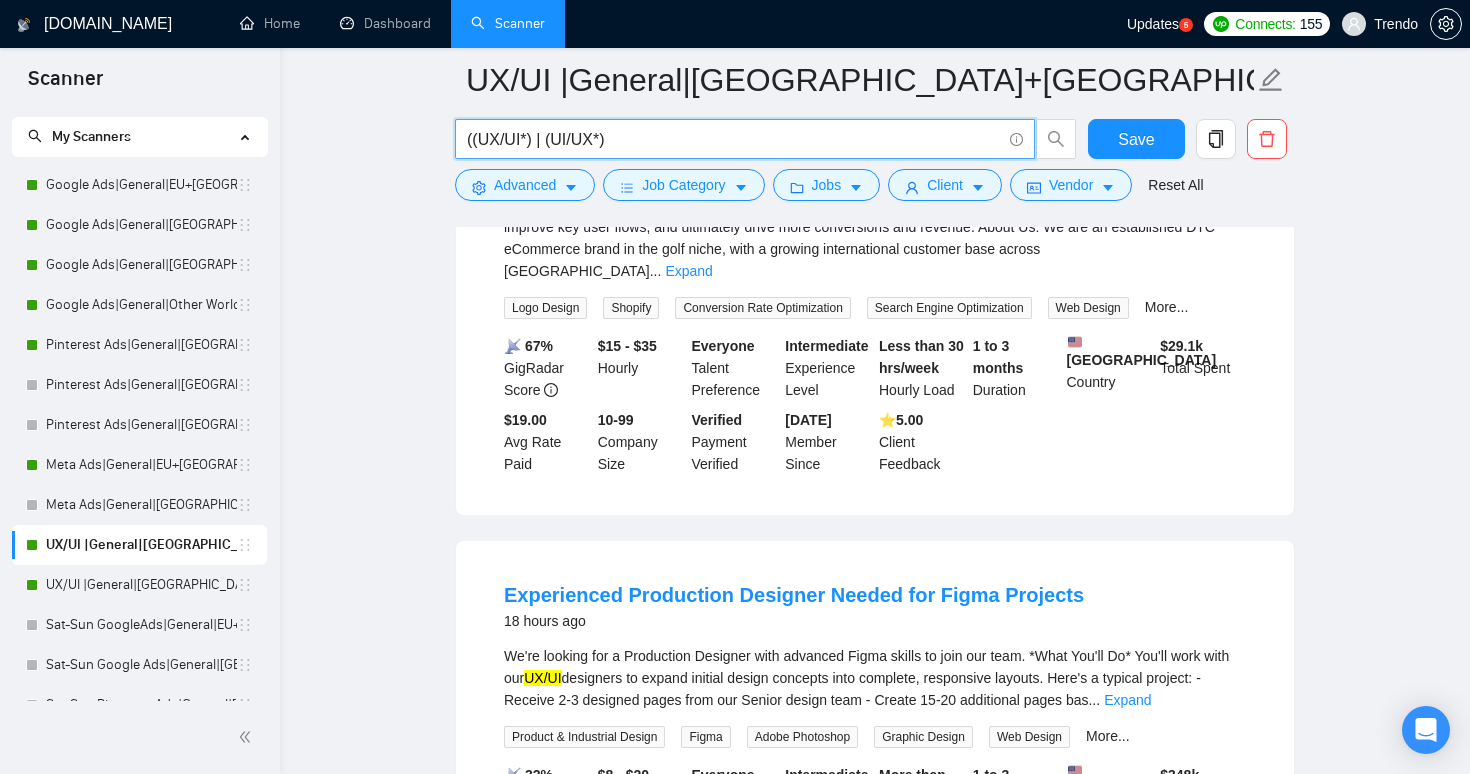 scroll, scrollTop: 0, scrollLeft: 0, axis: both 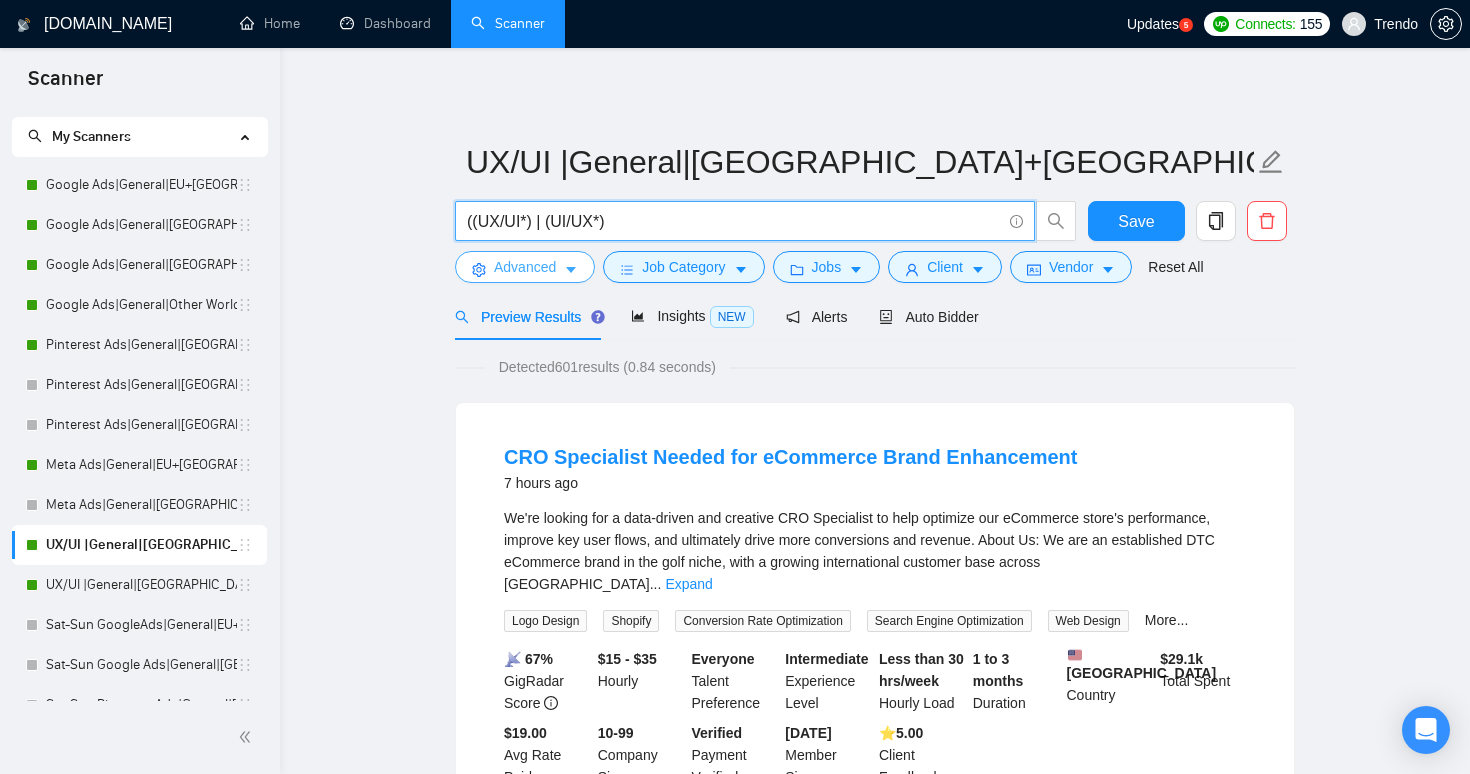 type on "((UX/UI*) | (UI/UX*)" 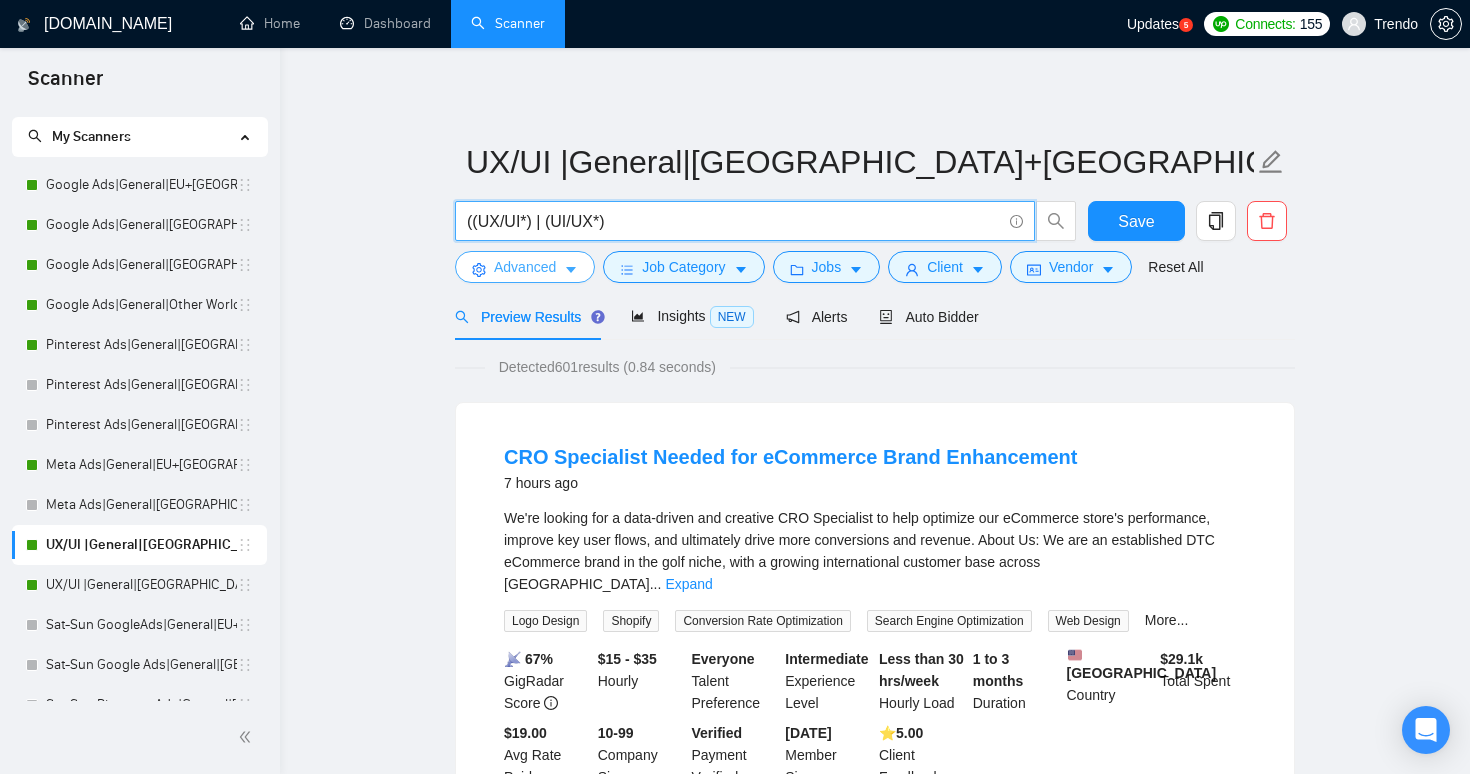 click 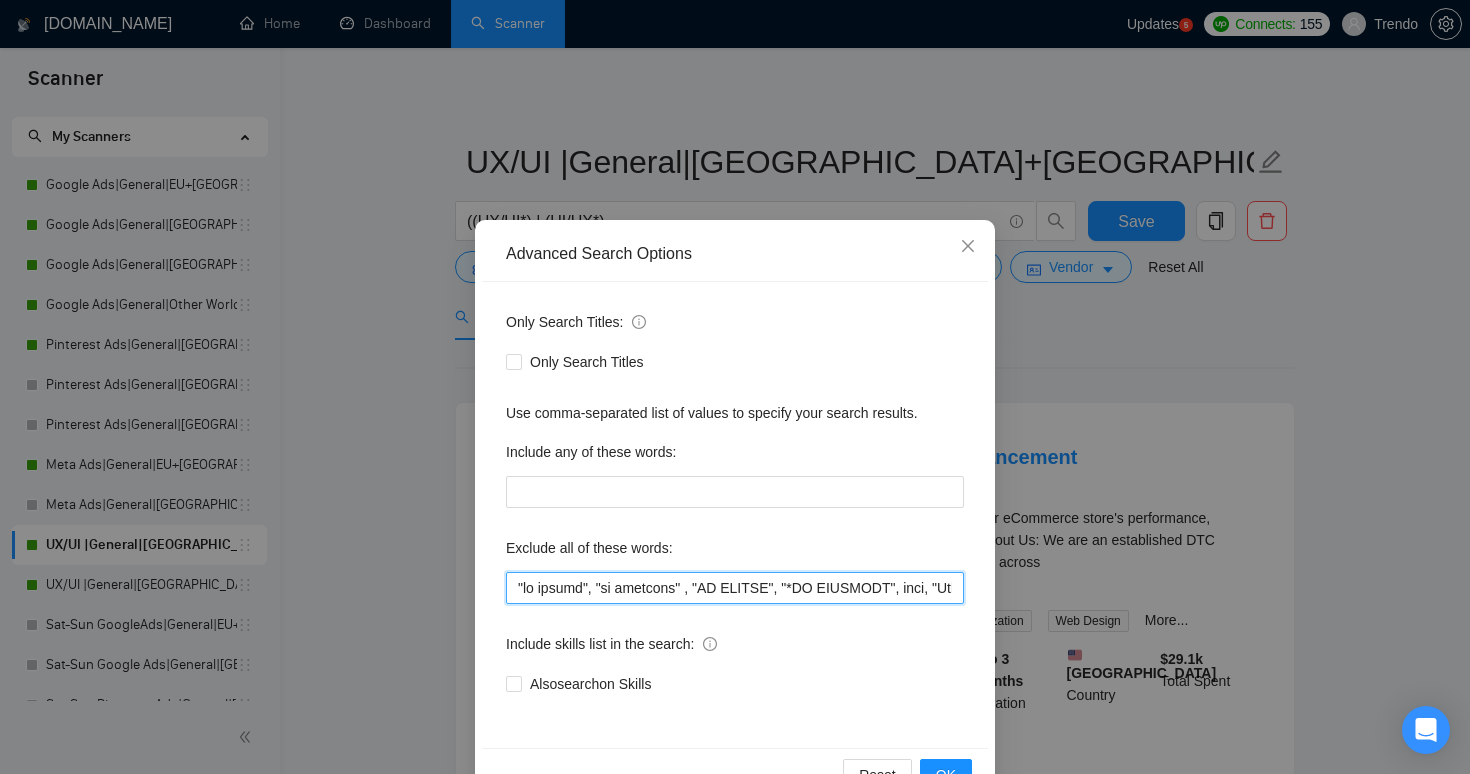 click at bounding box center [735, 588] 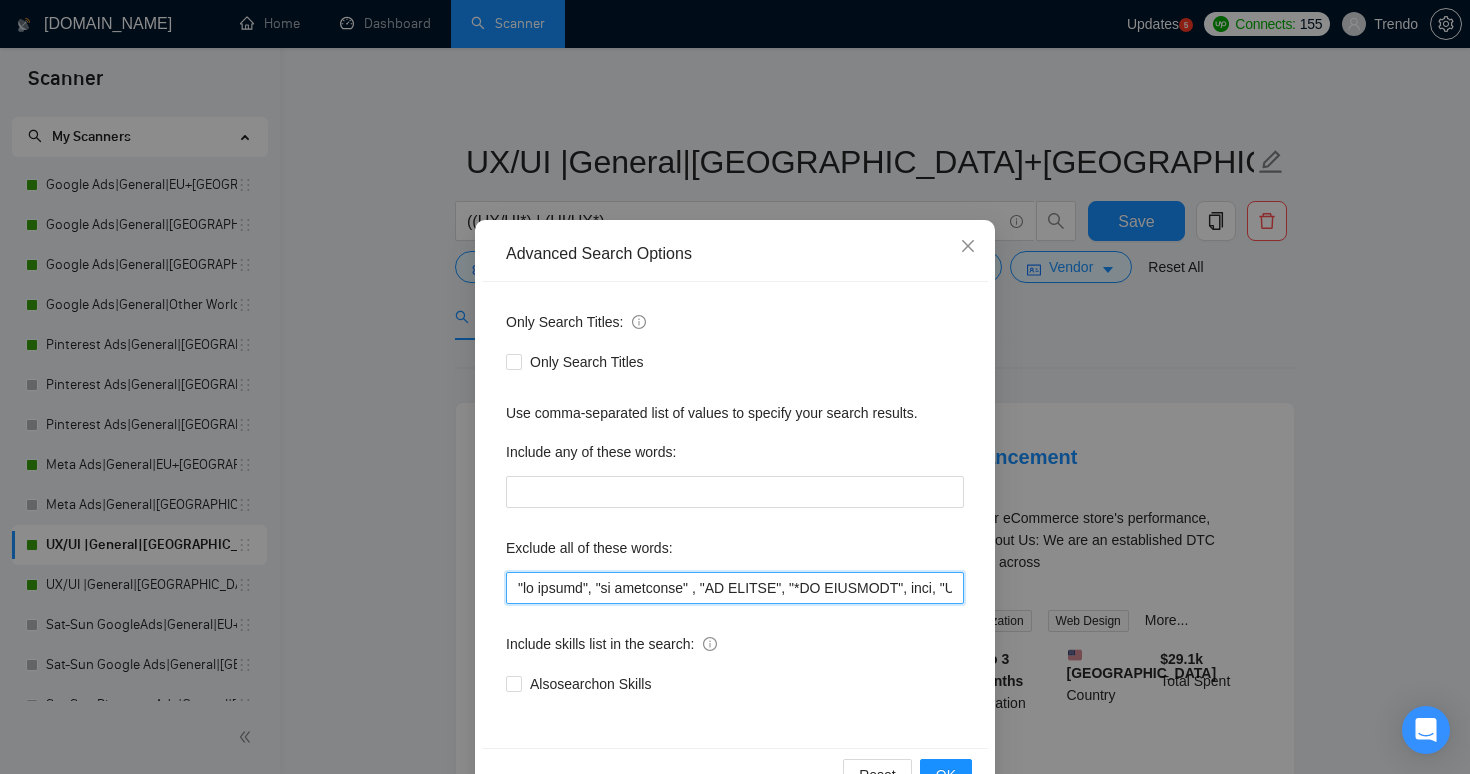 scroll, scrollTop: 0, scrollLeft: 7329, axis: horizontal 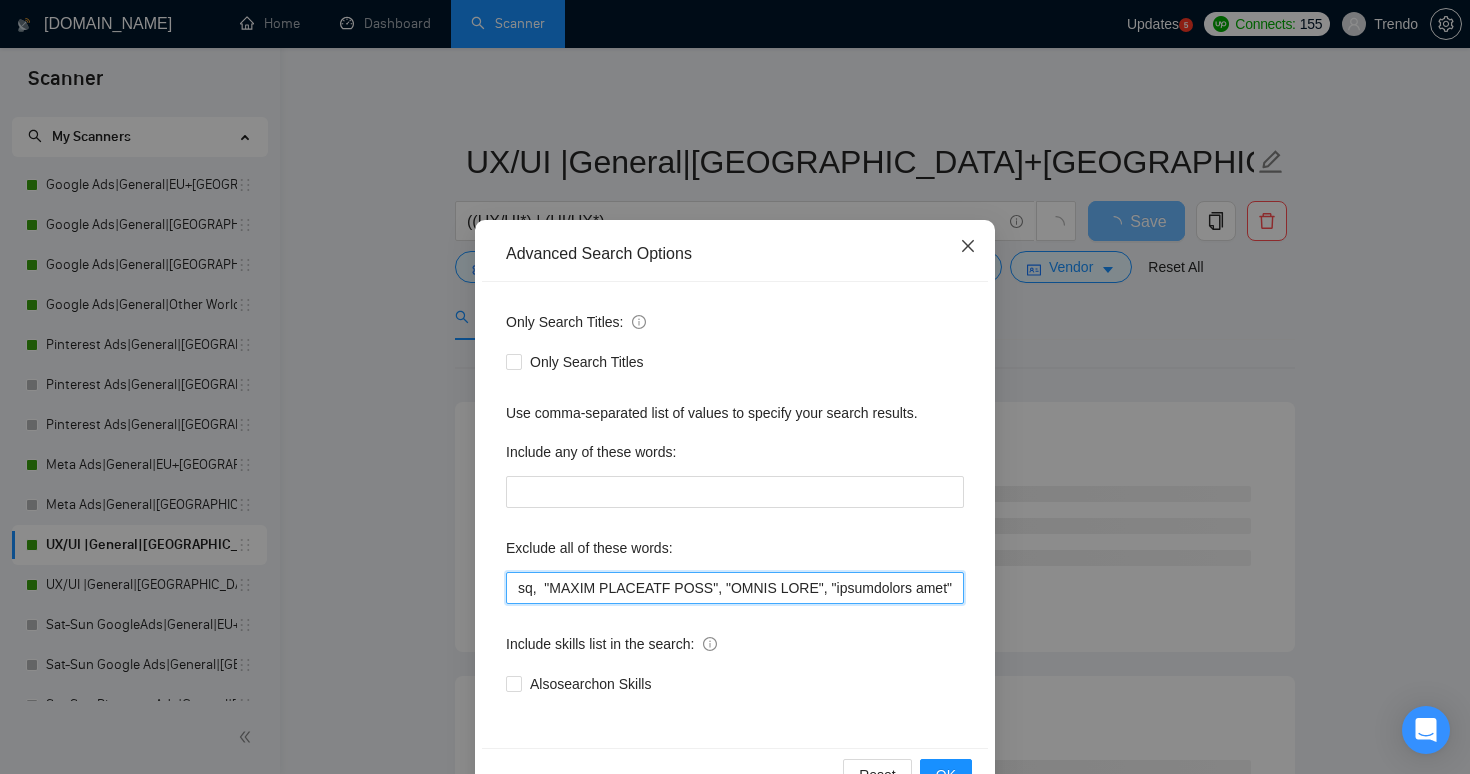 type on ""lo ipsumd", "si ametconse" , "AD ELITSE", "*DO EIUSMODT", inci, "Utlabo etdolore", "Magnaa enimadmi", "Veniam quisnost", "Exercit ullamcol", "Nisia exeacomm", "Conseq duisau", "Irurei repreh", "Volupta velite", "Cillum fugiat", "Nulla pariat", "excep sintocc", "cupida nonproi", "suntc quioff", "deseru mollit", "animi estlab", "persp Undeo", "istena Error", "VolUpta accusan", doloremque, laudantiumt, remaperiameaq, "Ip quaeabi inventor ver q arc beataevitae", "dictaexplic", Nemoenimip, "quiavolupta", "asperna", autodi, "fugitco magnid", eosrat, Sequi, Nesciu, nequeporr, quisquamdolo, adipiscinu, eiusmodite, "Incidunt magnamquae", Etiammin, solutanobi, "Eligen op Cumque", "Nihili qu Placea", "Facere po Assumen", REPELLE, TEMPOR, AUTEMQU, OFFICI, debitisreru, Necessita, Saepee,  Voluptate, Repudiandae, Recusan, Itaqueearumhi, Tenetursap, delectusre, voluptati, maioresal, Perferendi, doloribusas, repella, minimnost, Exercitatio, ullamcorpori, suscipit, laboriosam, Aliquidcomm, consequaturq, maximemo, molesti..." 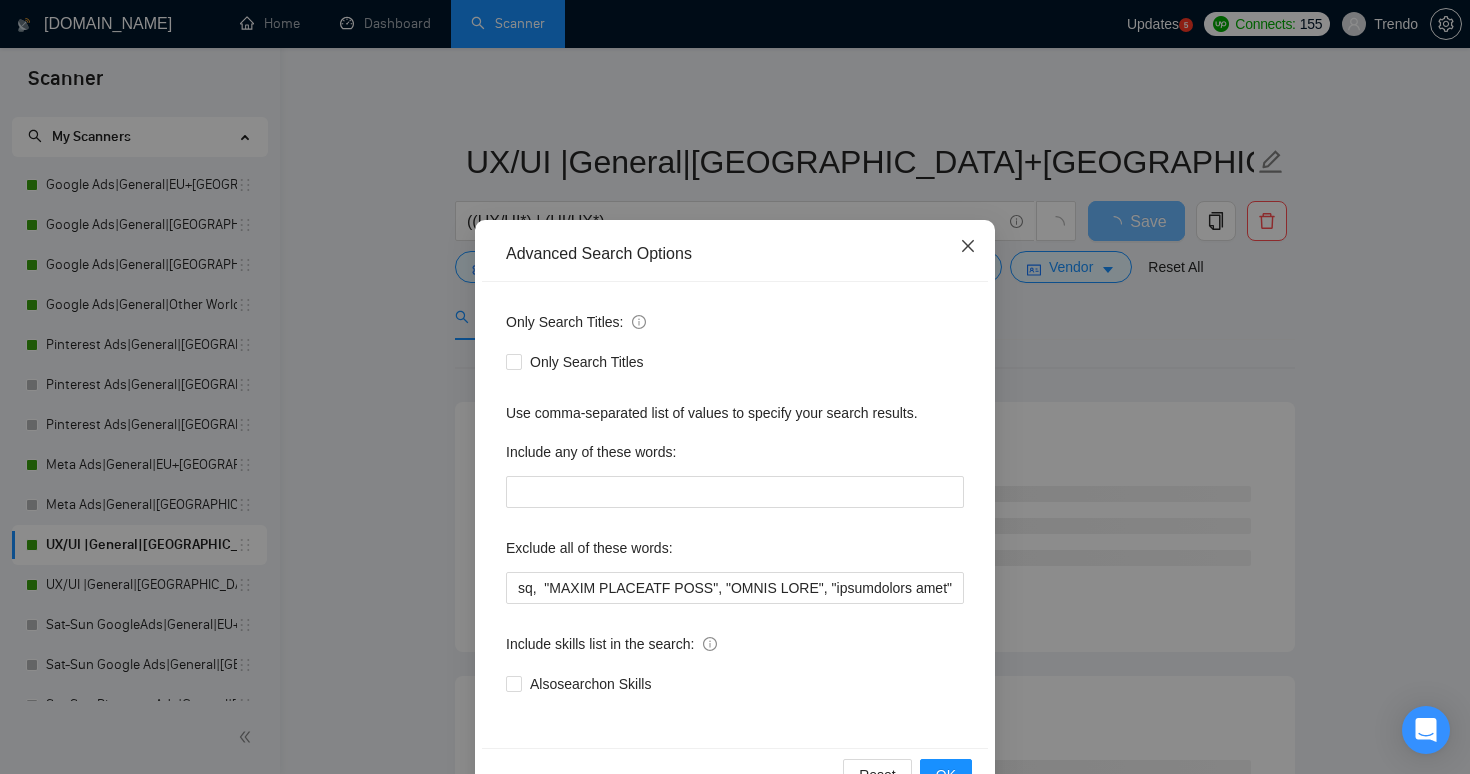 click 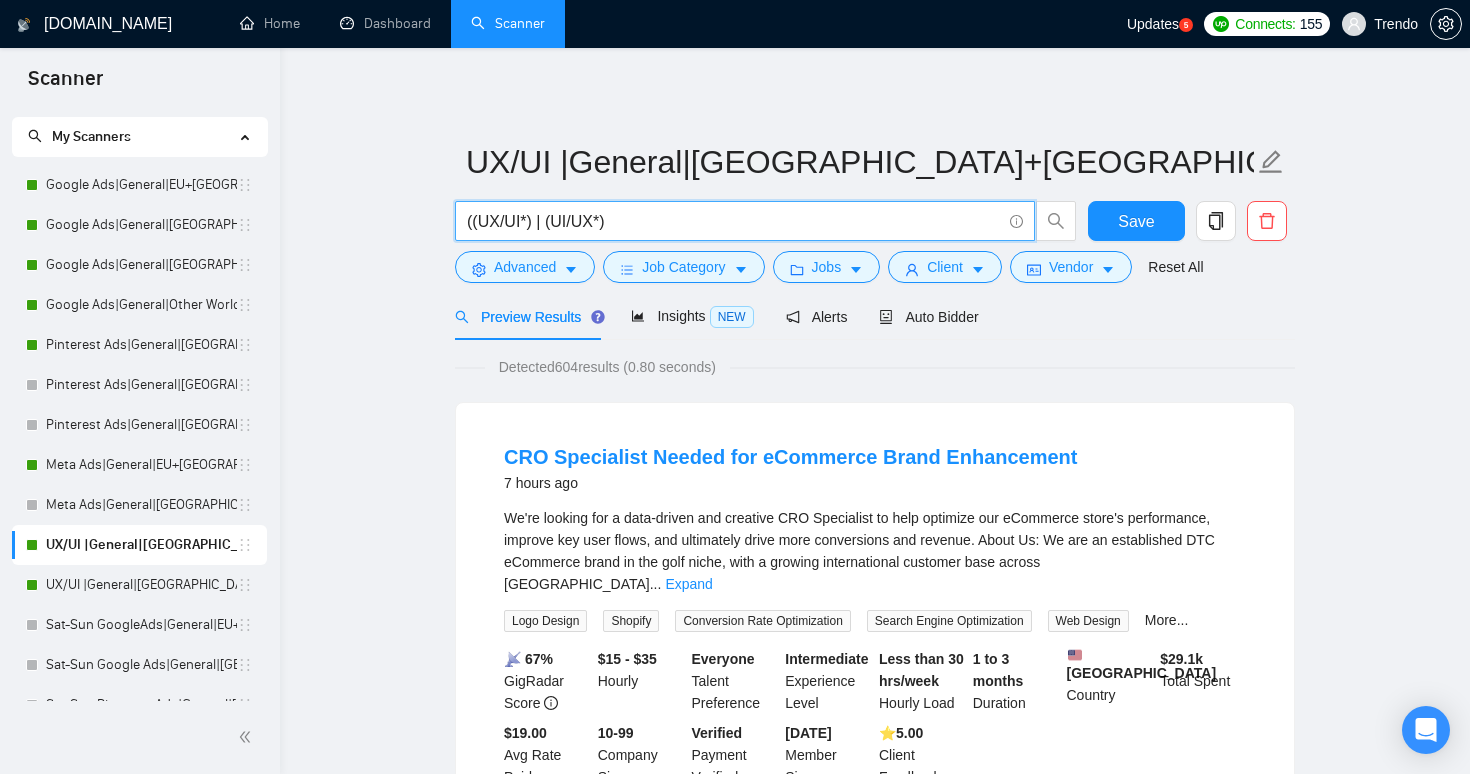 click on "((UX/UI*) | (UI/UX*)" at bounding box center [734, 221] 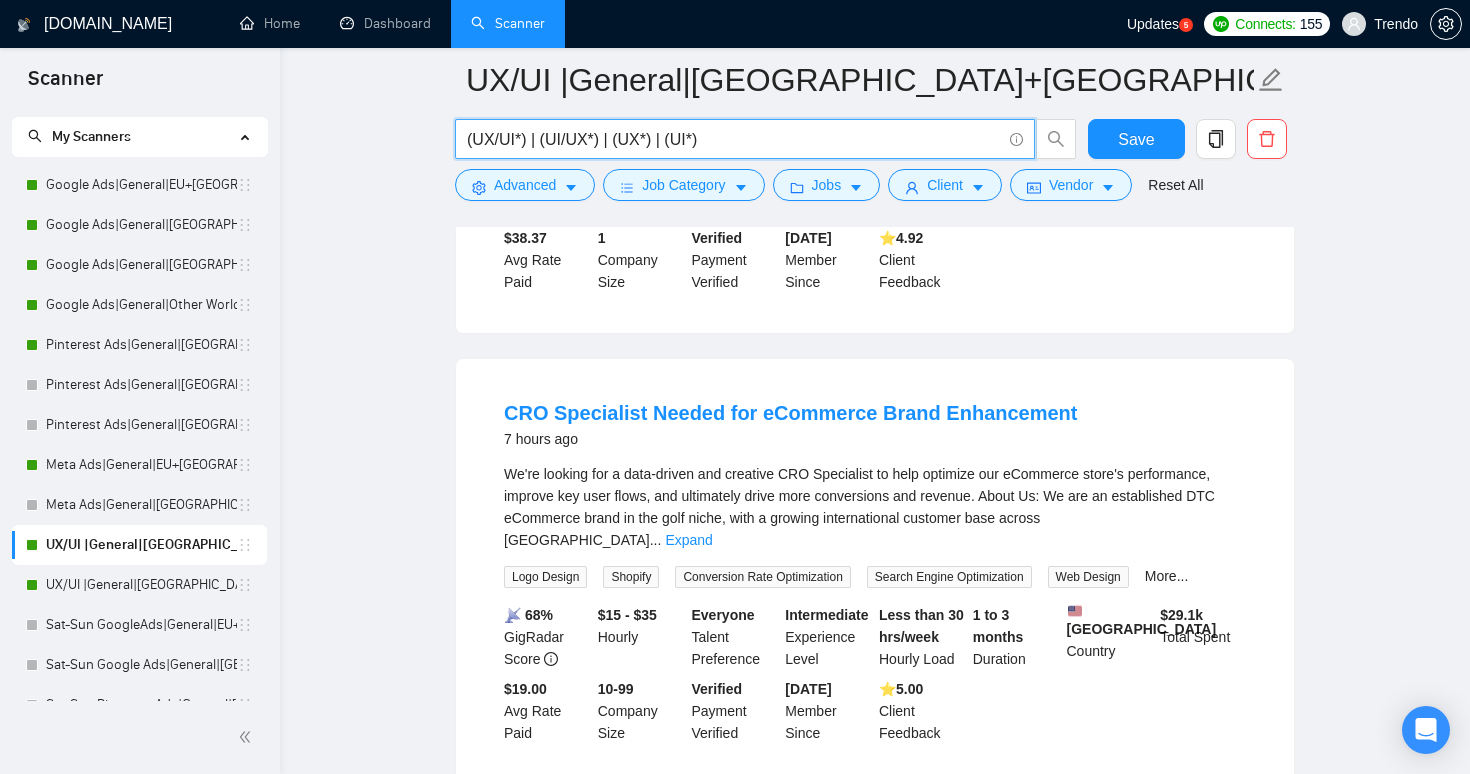 scroll, scrollTop: 490, scrollLeft: 0, axis: vertical 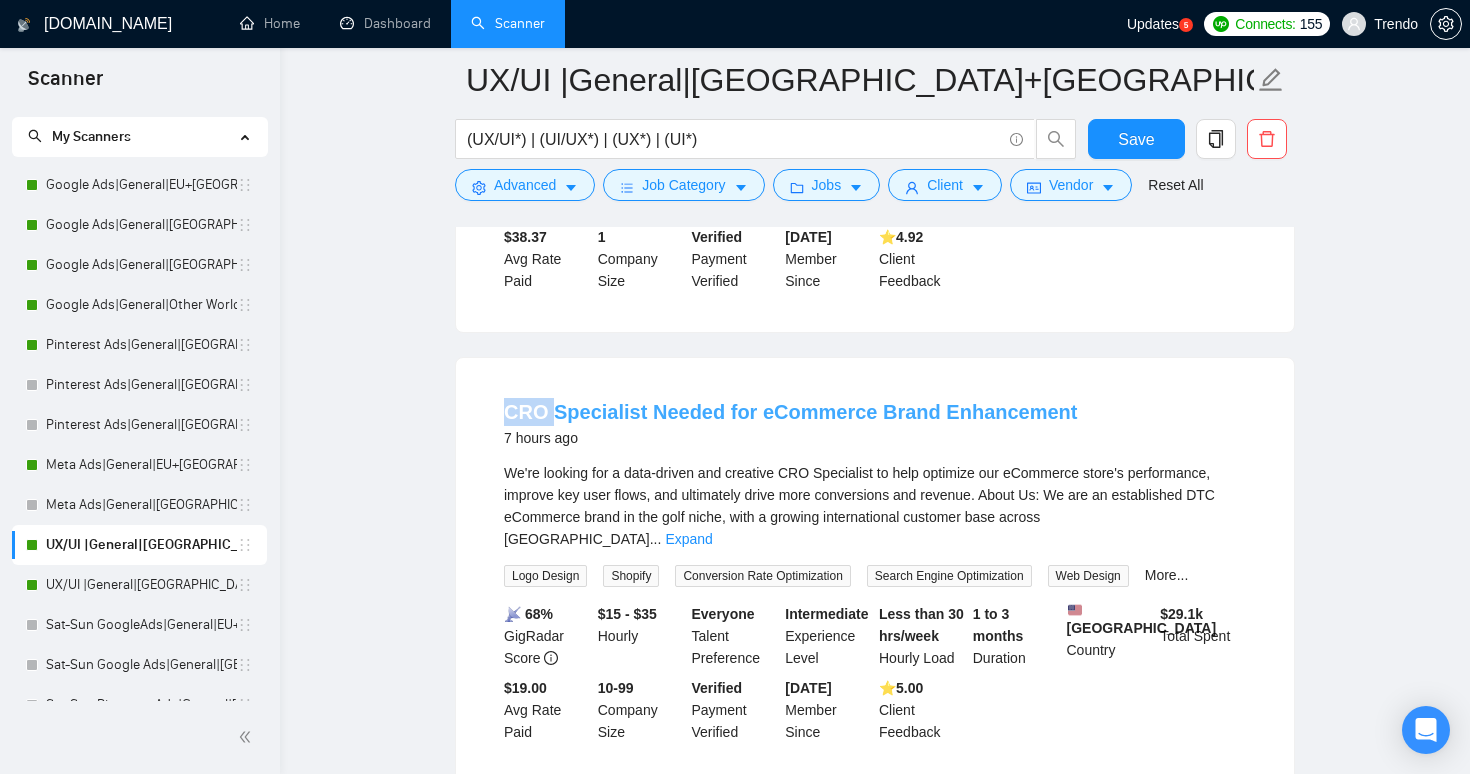 drag, startPoint x: 470, startPoint y: 425, endPoint x: 553, endPoint y: 433, distance: 83.38465 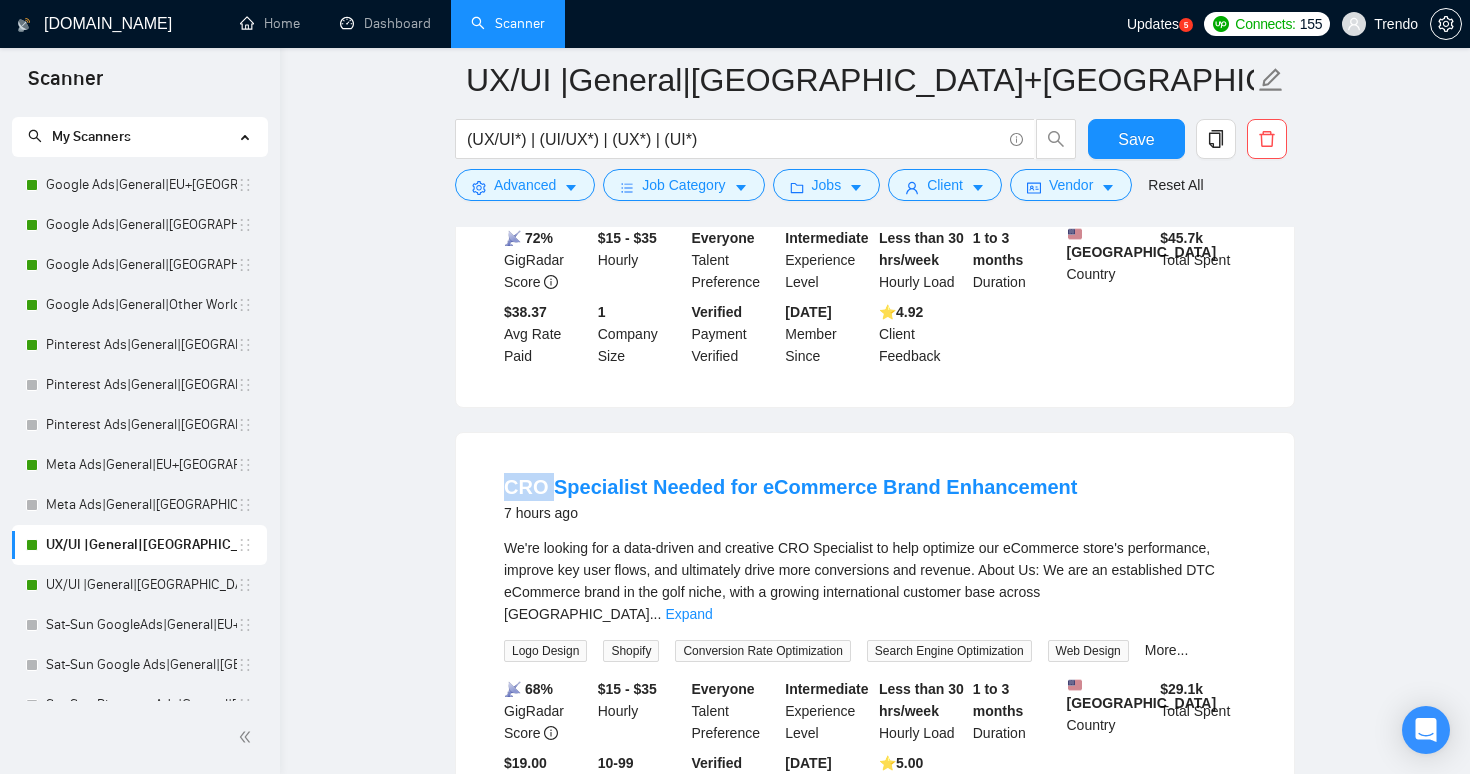 scroll, scrollTop: 431, scrollLeft: 0, axis: vertical 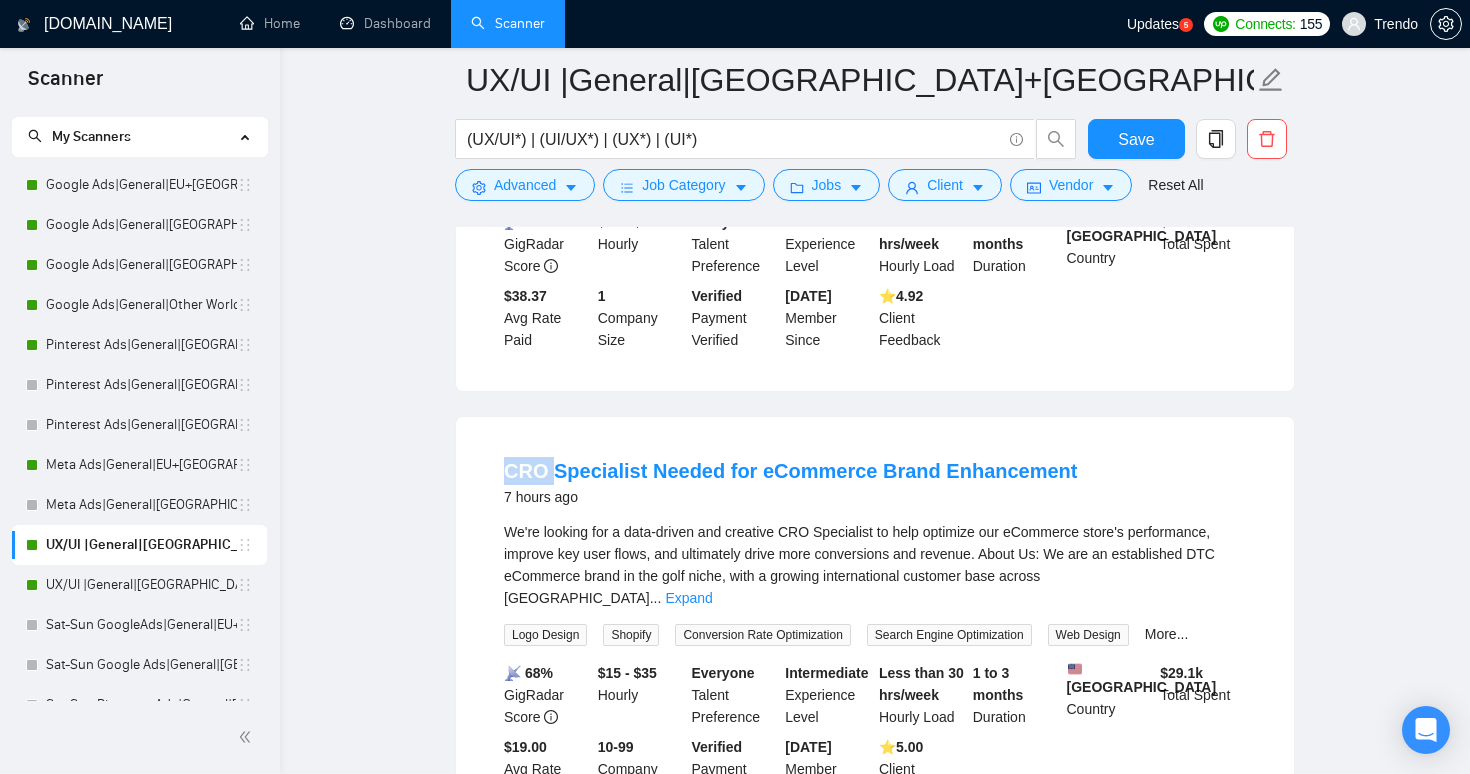 click on "CRO Specialist Needed for eCommerce Brand Enhancement 7 hours ago We're looking for a data-driven and creative CRO Specialist to help optimize our eCommerce store's performance, improve key user flows, and ultimately drive more conversions and revenue.
About Us:
We are an established DTC eCommerce brand in the golf niche, with a growing international customer base across [GEOGRAPHIC_DATA] ... Expand Logo Design Shopify Conversion Rate Optimization Search Engine Optimization Web Design More... 📡   68% GigRadar Score   $15 - $35 Hourly Everyone Talent Preference Intermediate Experience Level Less than 30 hrs/week Hourly Load 1 to 3 months Duration   [GEOGRAPHIC_DATA] Country $ 29.1k Total Spent $19.00 Avg Rate Paid 10-99 Company Size Verified Payment Verified [DATE] Member Since ⭐️  5.00 Client Feedback" at bounding box center (875, 629) 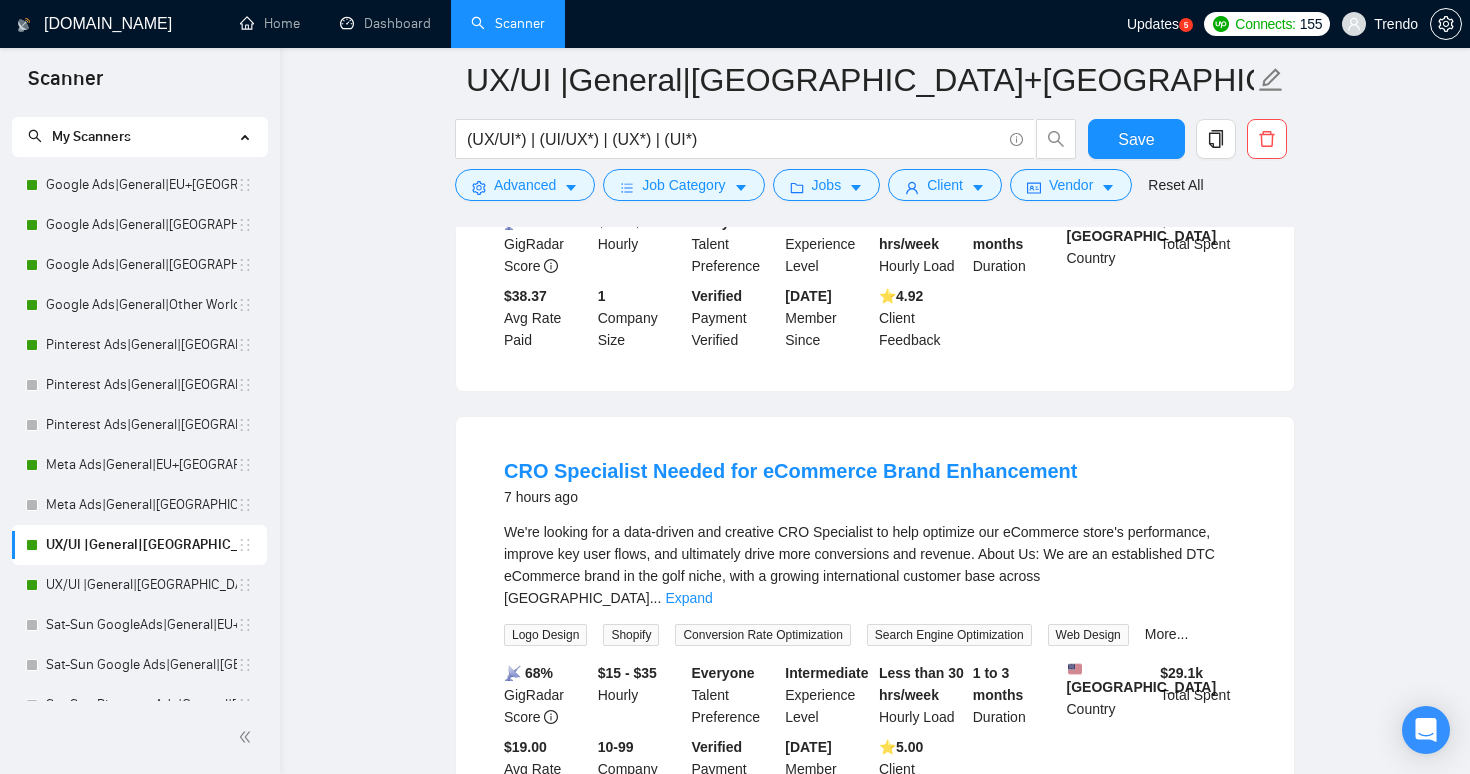 click on "We're looking for a data-driven and creative CRO Specialist to help optimize our eCommerce store's performance, improve key user flows, and ultimately drive more conversions and revenue.
About Us:
We are an established DTC eCommerce brand in the golf niche, with a growing international customer base across [GEOGRAPHIC_DATA] ... Expand" at bounding box center [875, 565] 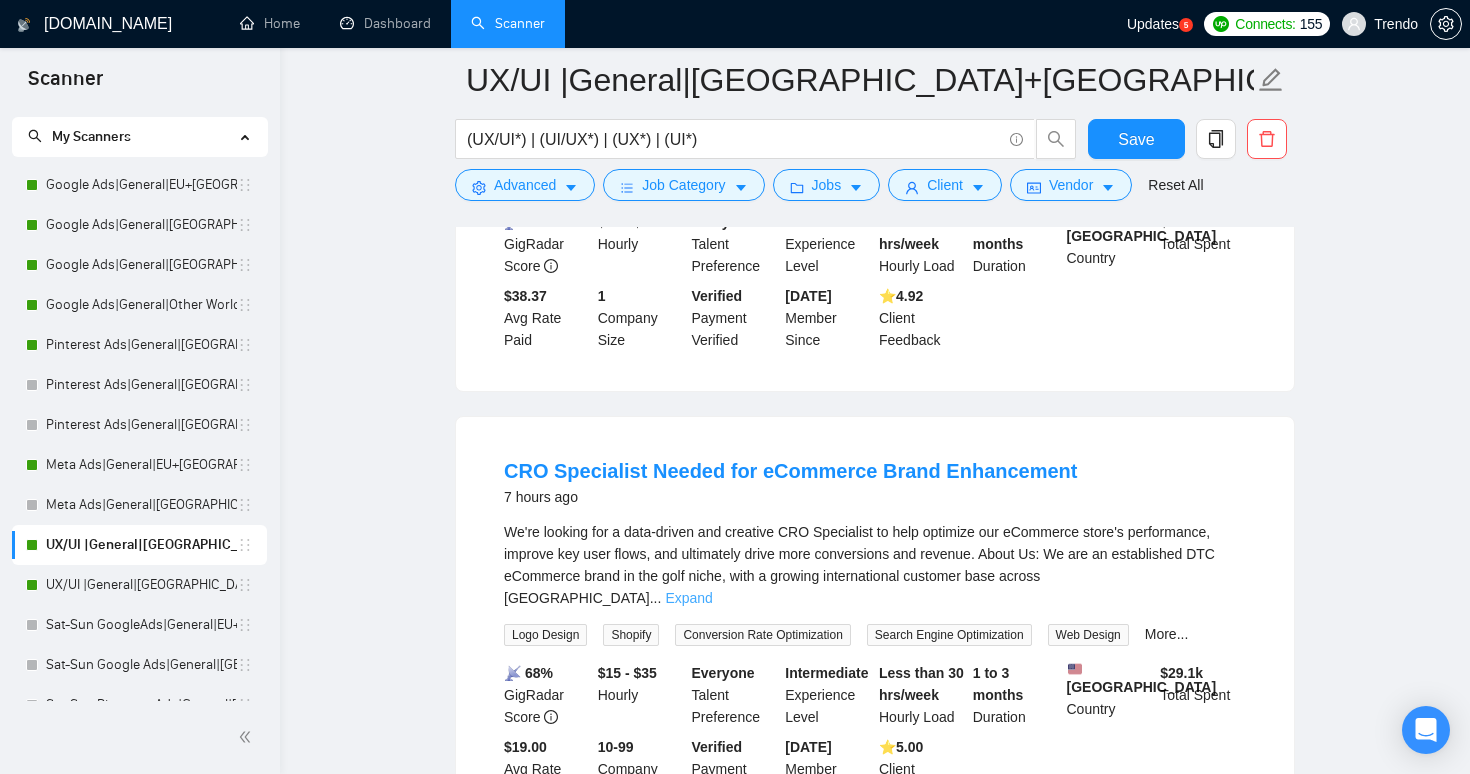click on "Expand" at bounding box center (688, 598) 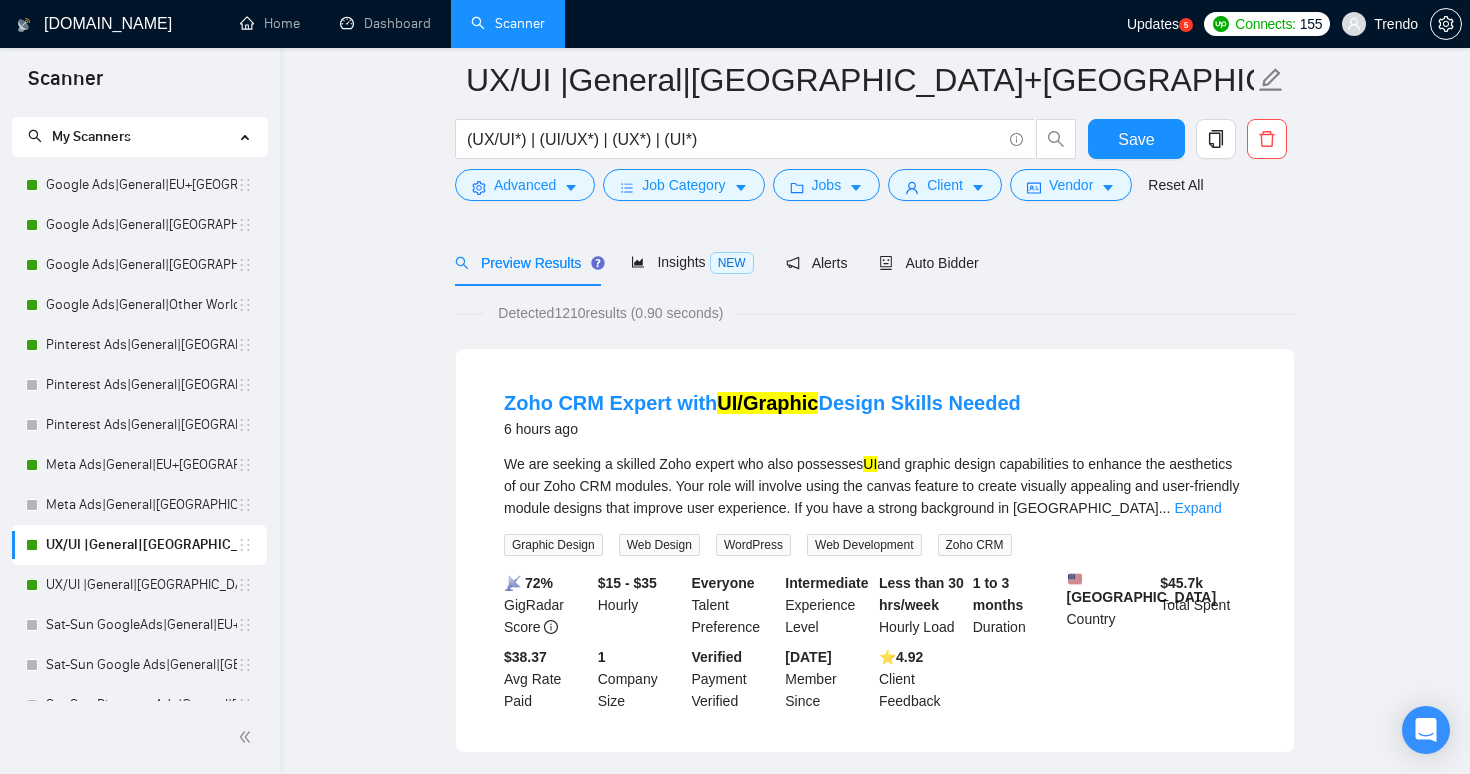 scroll, scrollTop: 0, scrollLeft: 0, axis: both 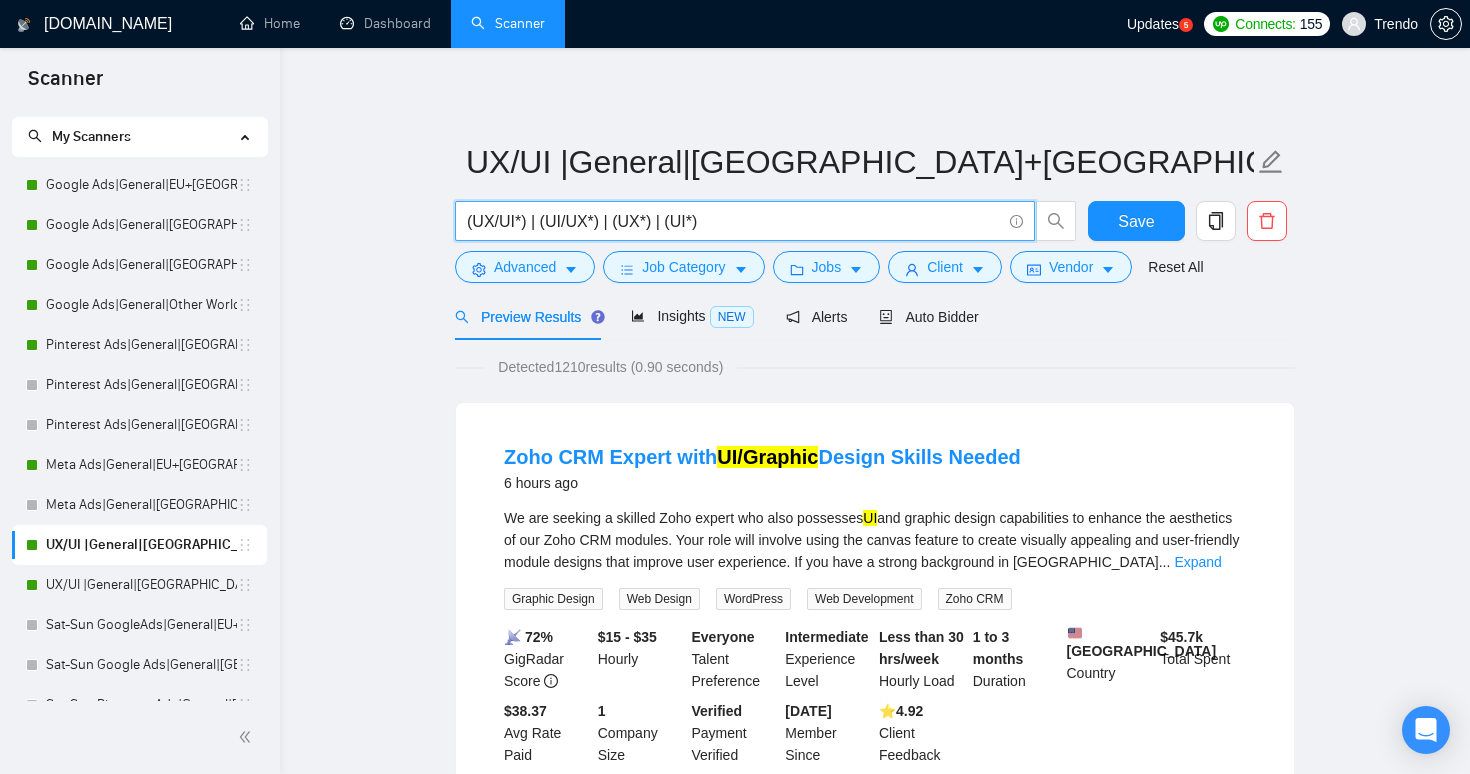 click on "(UX/UI*) | (UI/UX*) | (UX*) | (UI*)" at bounding box center (734, 221) 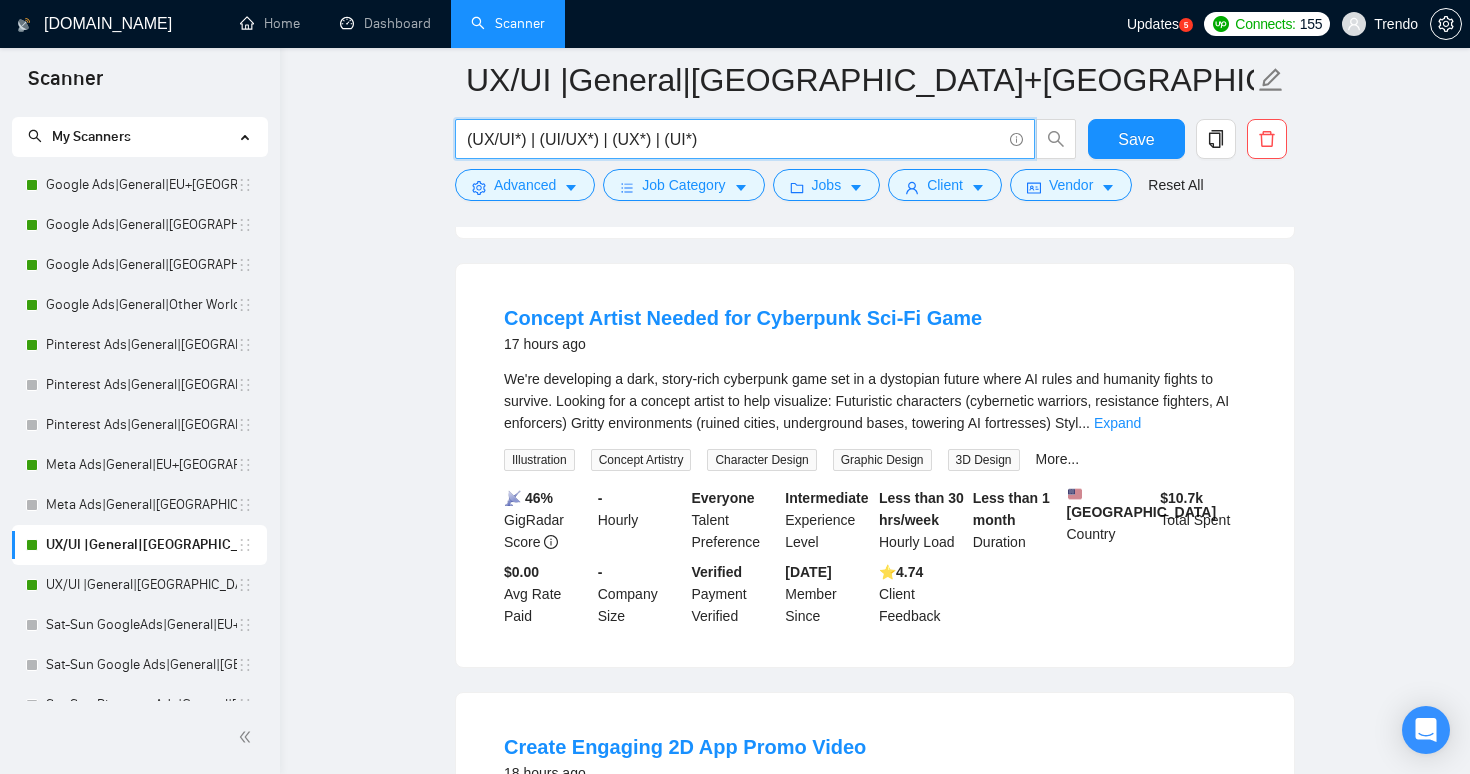 scroll, scrollTop: 2237, scrollLeft: 0, axis: vertical 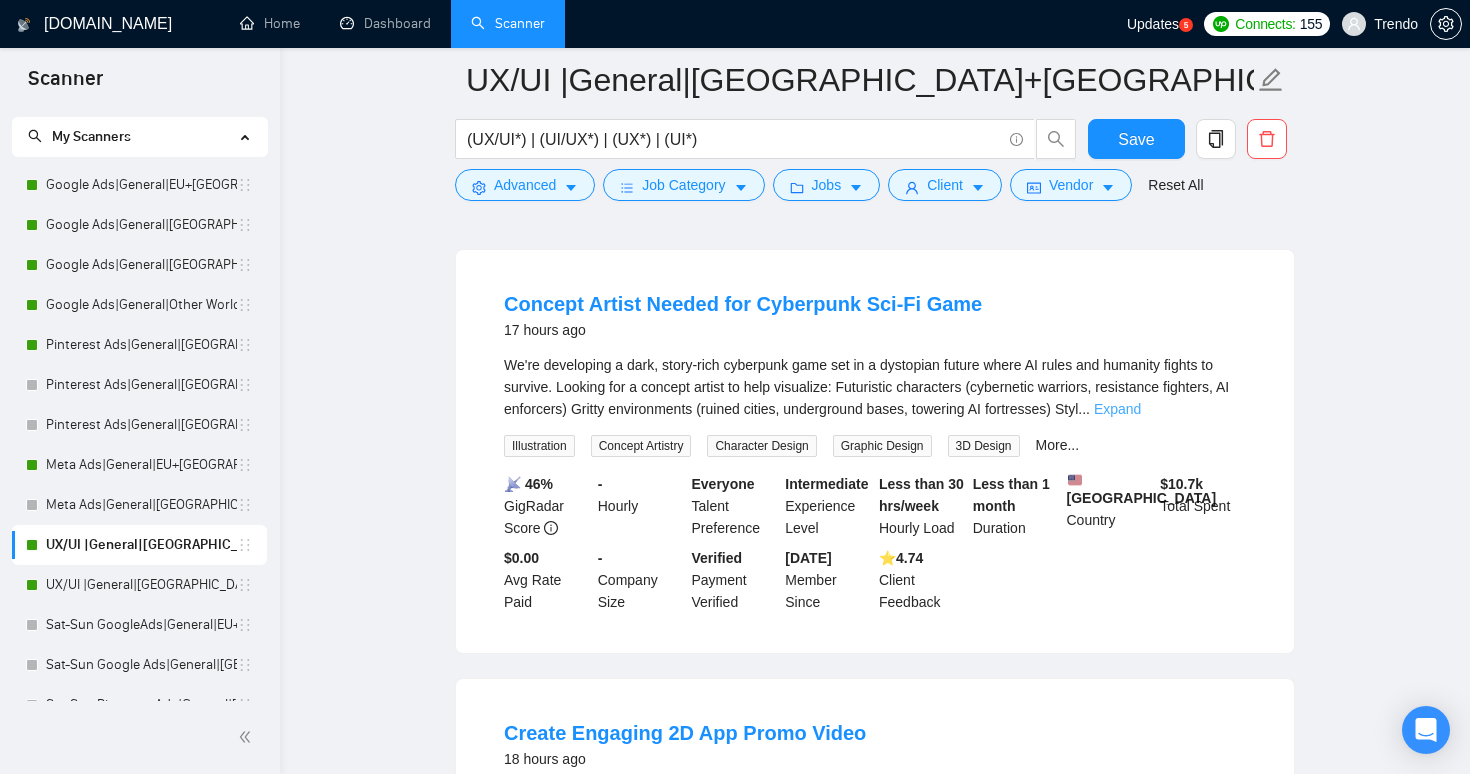 click on "Expand" at bounding box center [1117, 409] 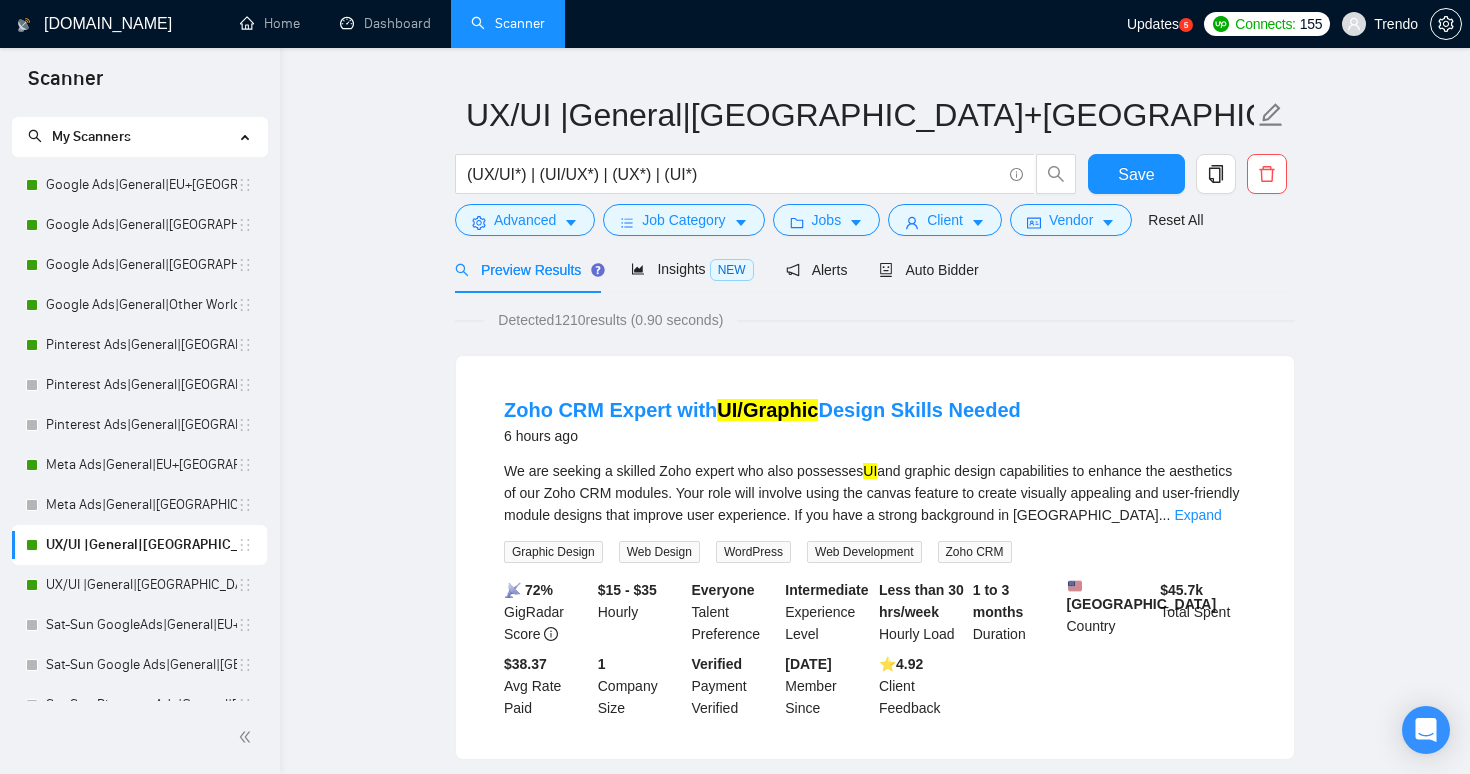 scroll, scrollTop: 0, scrollLeft: 0, axis: both 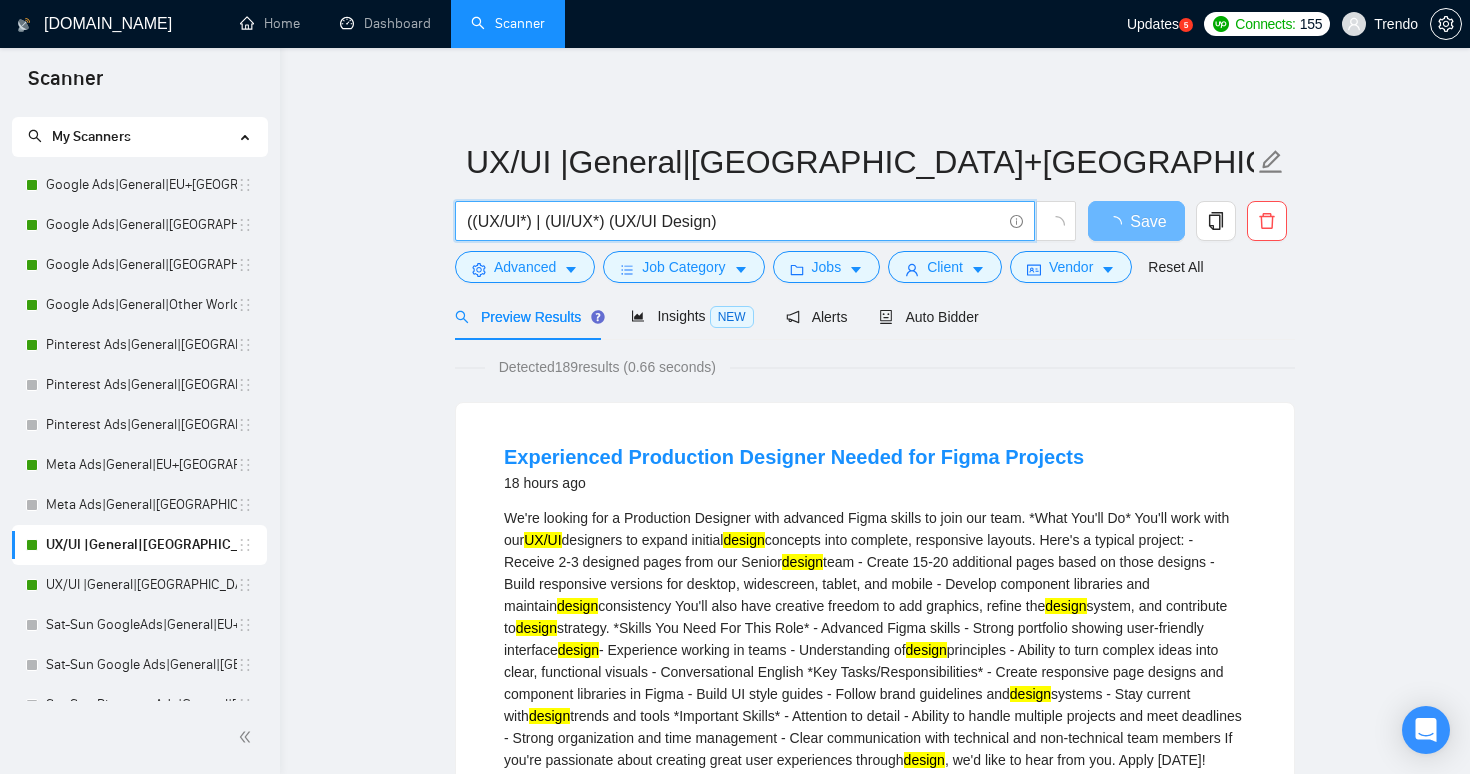 drag, startPoint x: 759, startPoint y: 215, endPoint x: 609, endPoint y: 225, distance: 150.33296 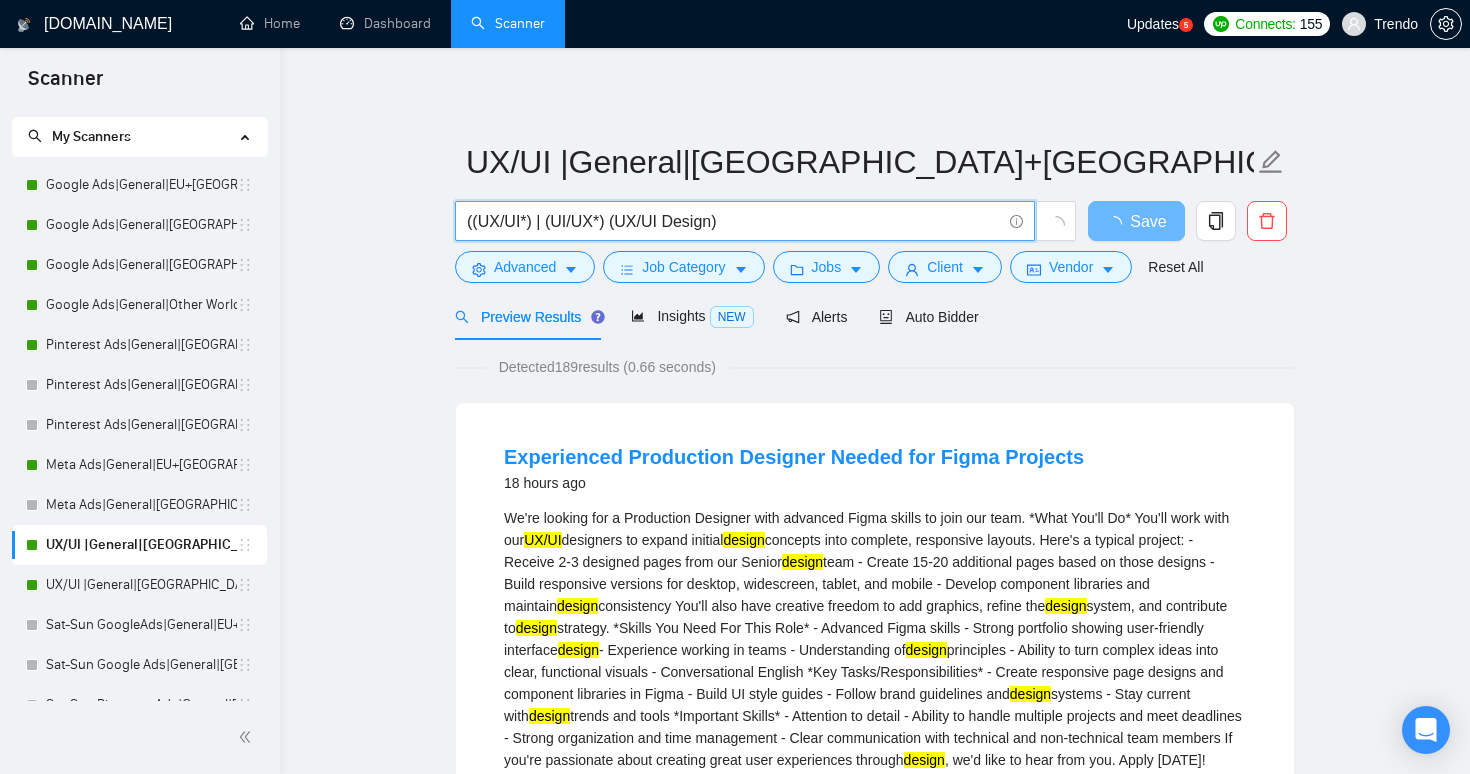 click on "((UX/UI*) | (UI/UX*) (UX/UI Design)" at bounding box center (734, 221) 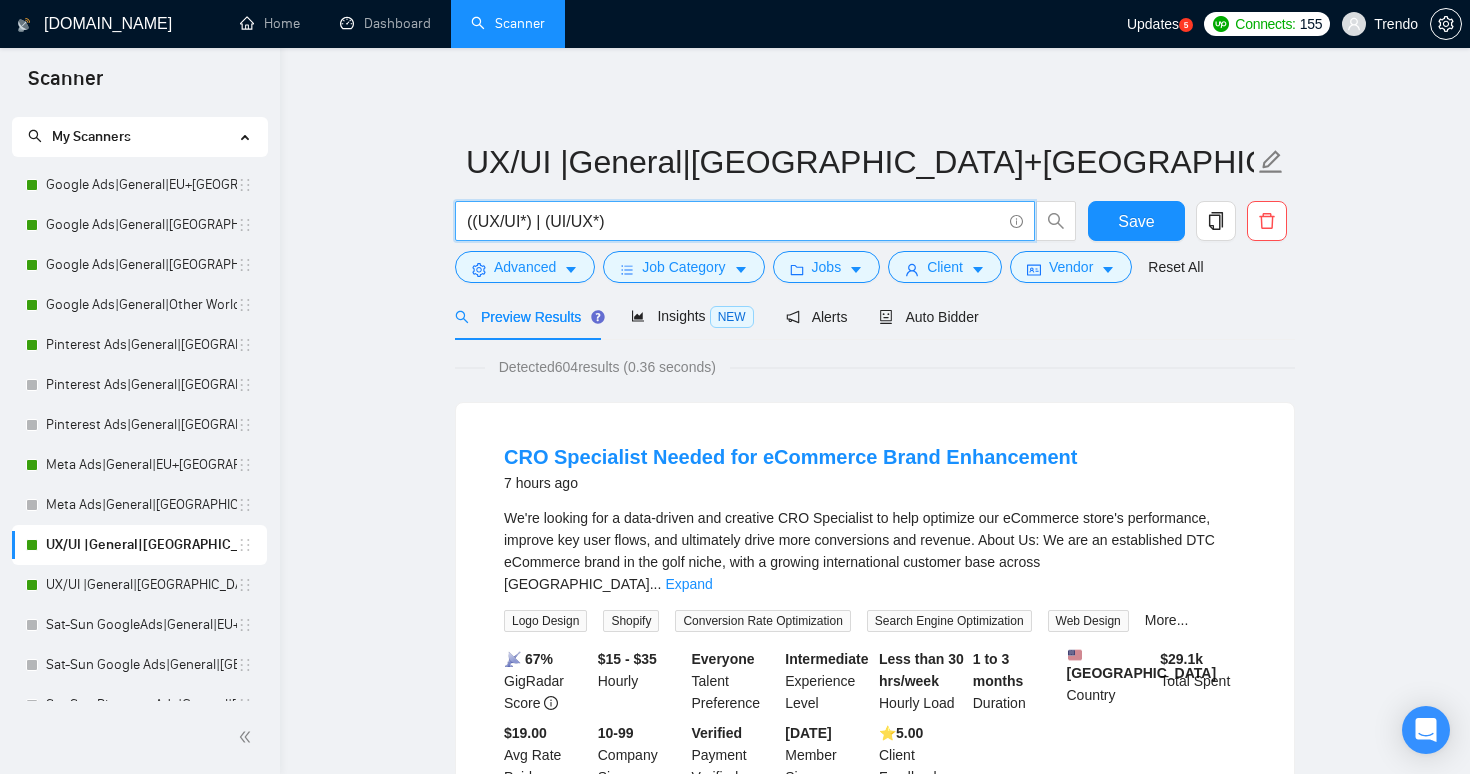 click on "((UX/UI*) | (UI/UX*)" at bounding box center (734, 221) 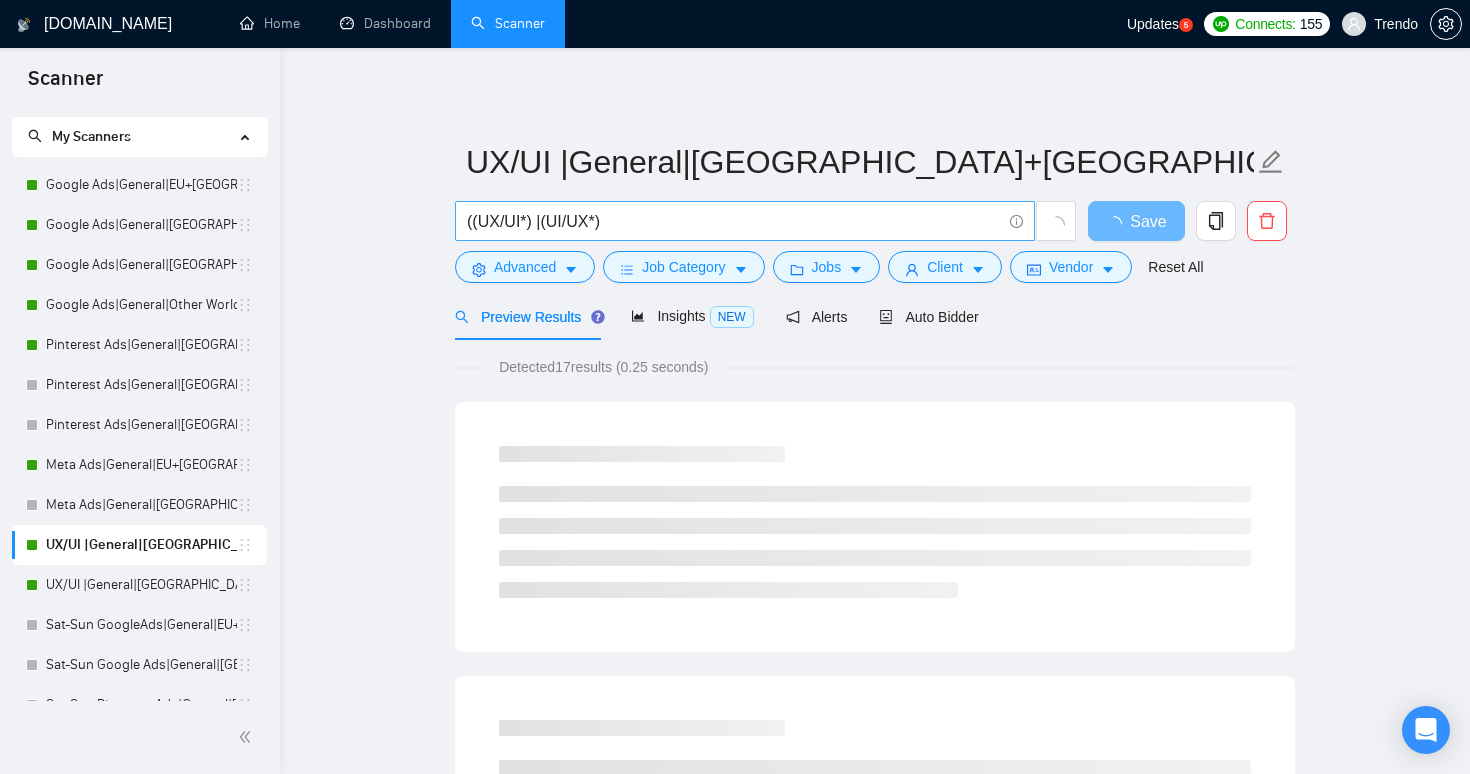 click on "((UX/UI*) |(UI/UX*)" at bounding box center [745, 221] 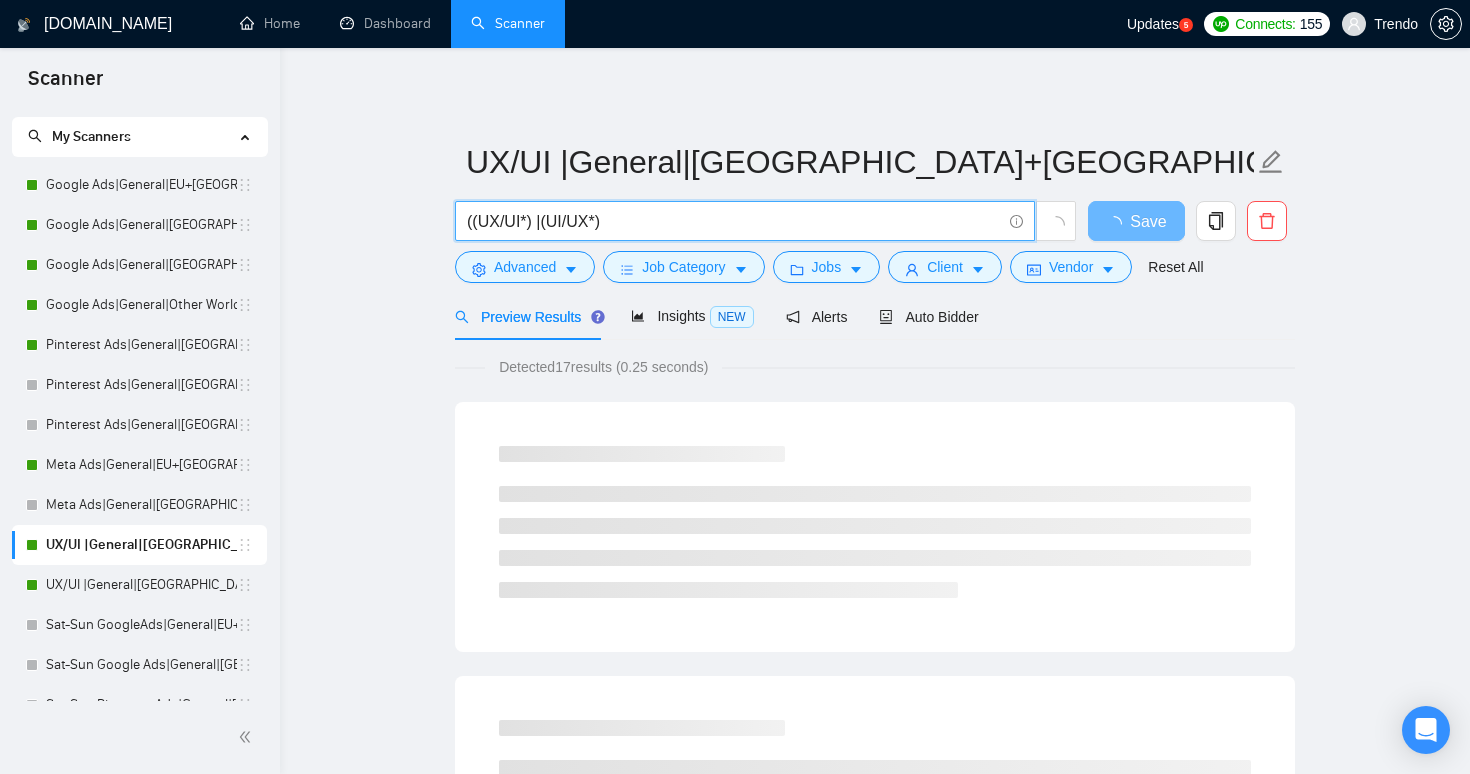 click on "((UX/UI*) |(UI/UX*)" at bounding box center (734, 221) 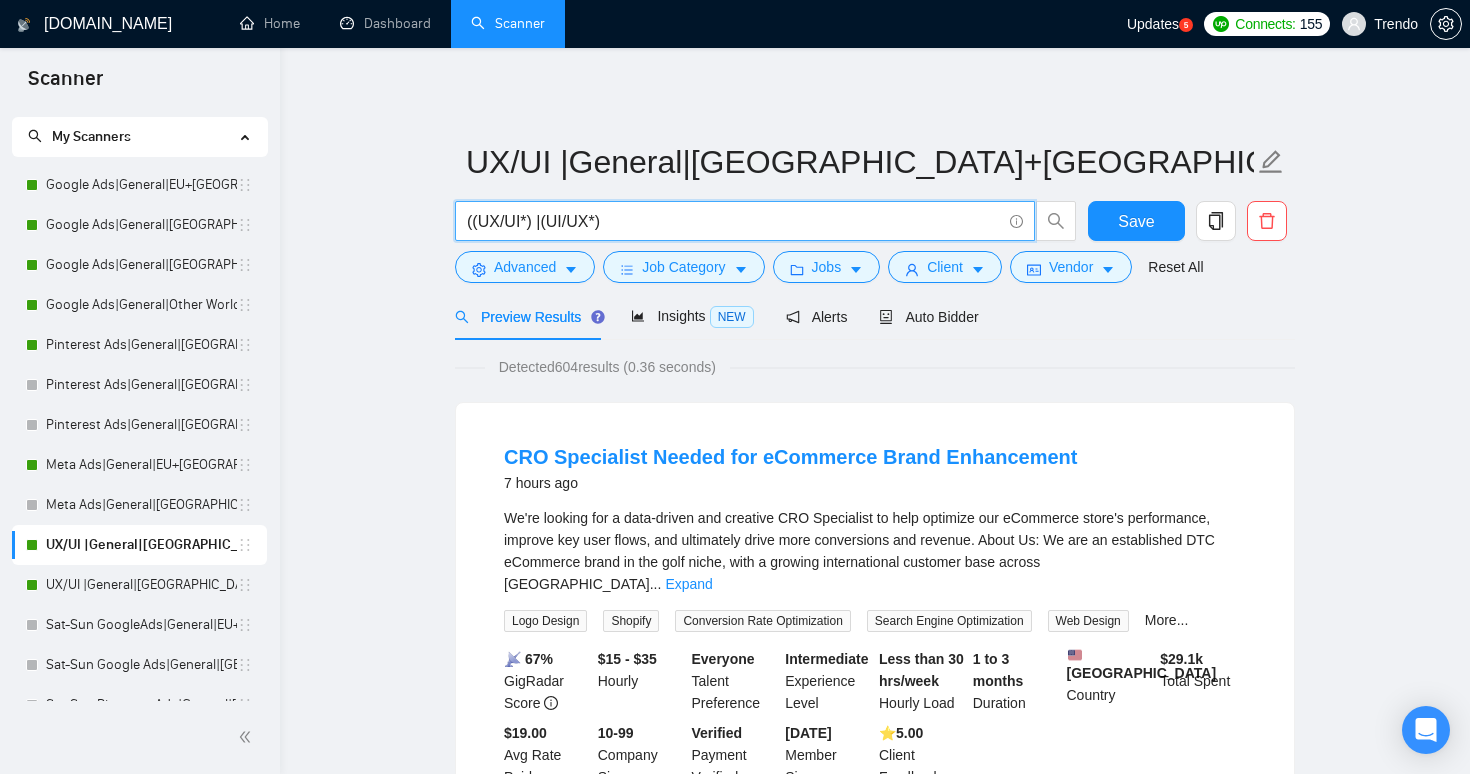 drag, startPoint x: 614, startPoint y: 222, endPoint x: 542, endPoint y: 220, distance: 72.02777 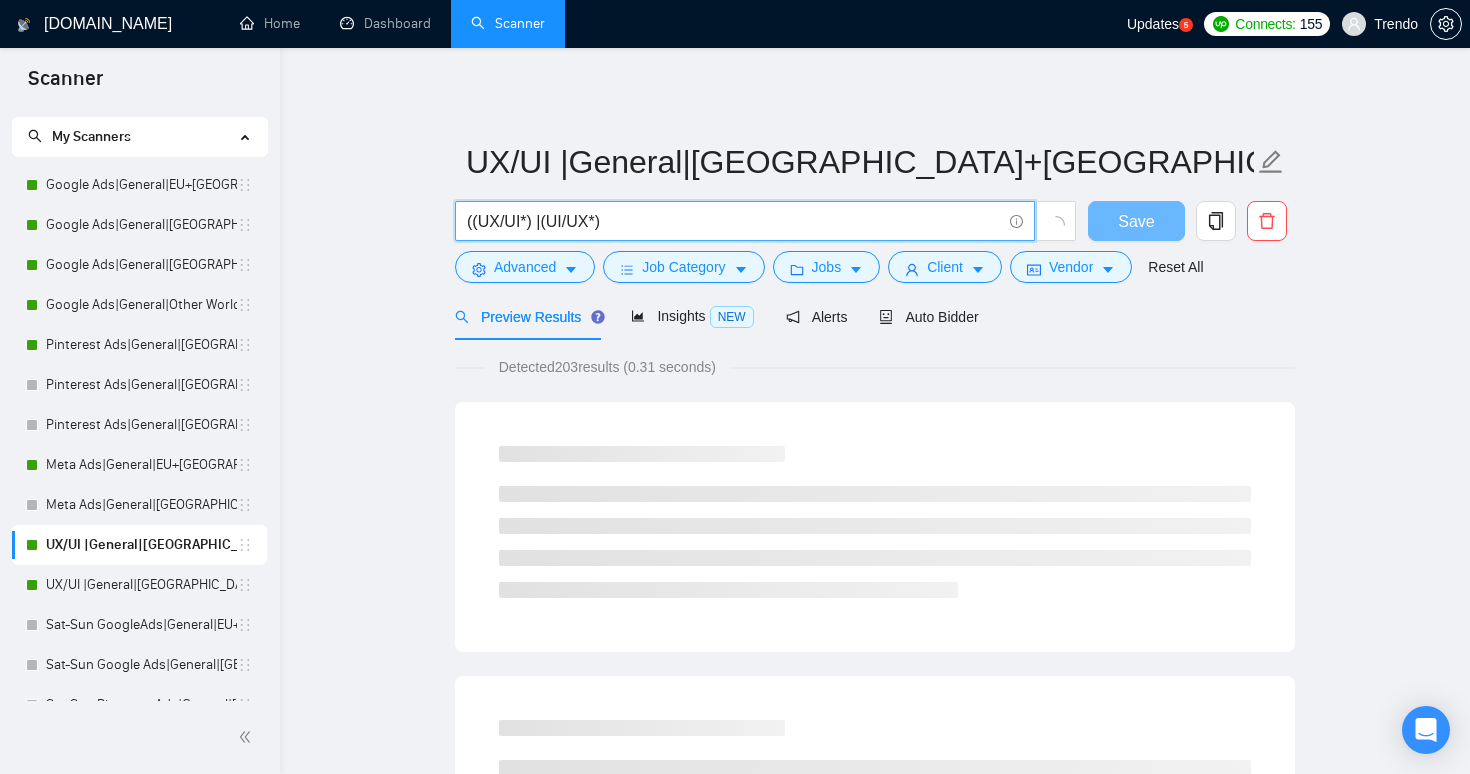 click on "((UX/UI*) |(UI/UX*)" at bounding box center [734, 221] 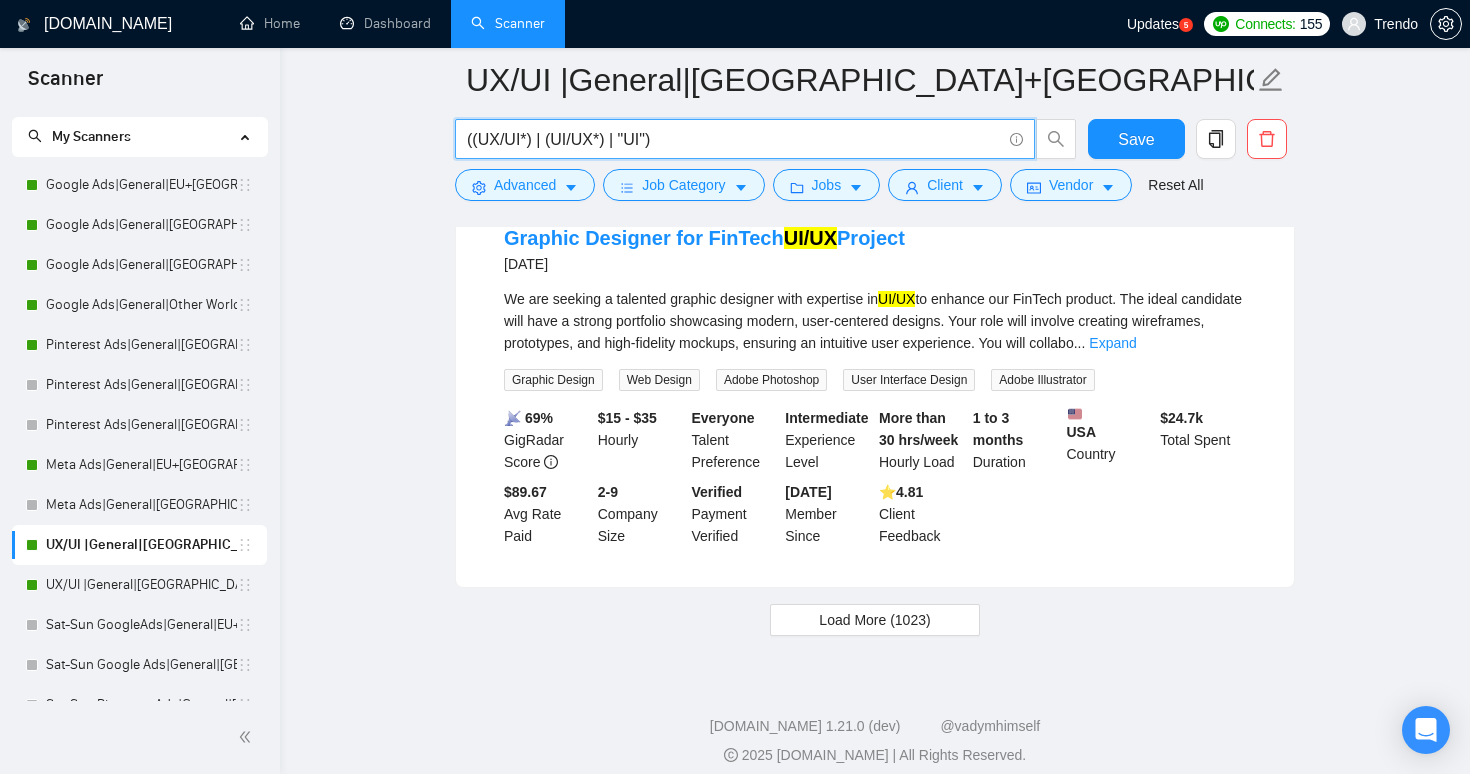 scroll, scrollTop: 4233, scrollLeft: 0, axis: vertical 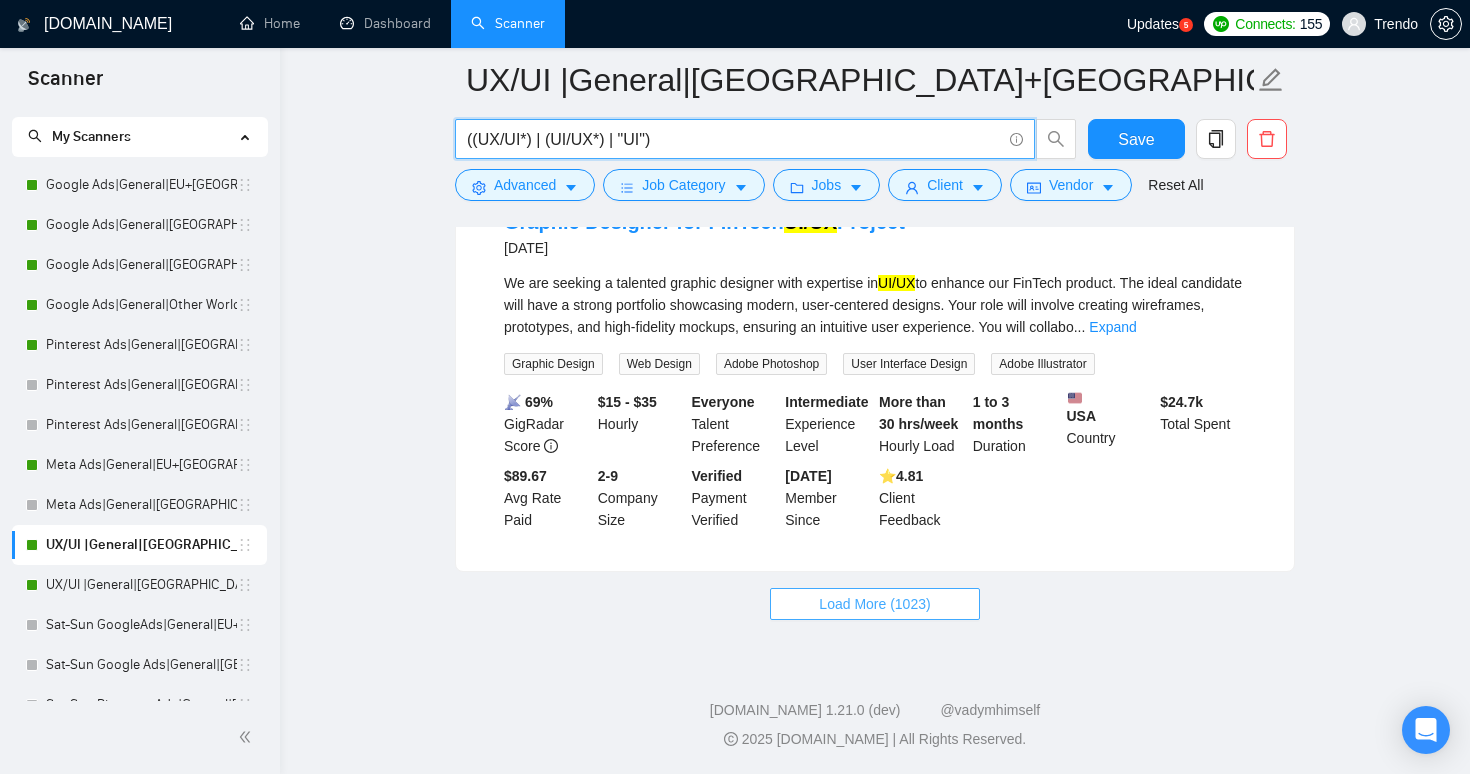 click on "Load More (1023)" at bounding box center [874, 604] 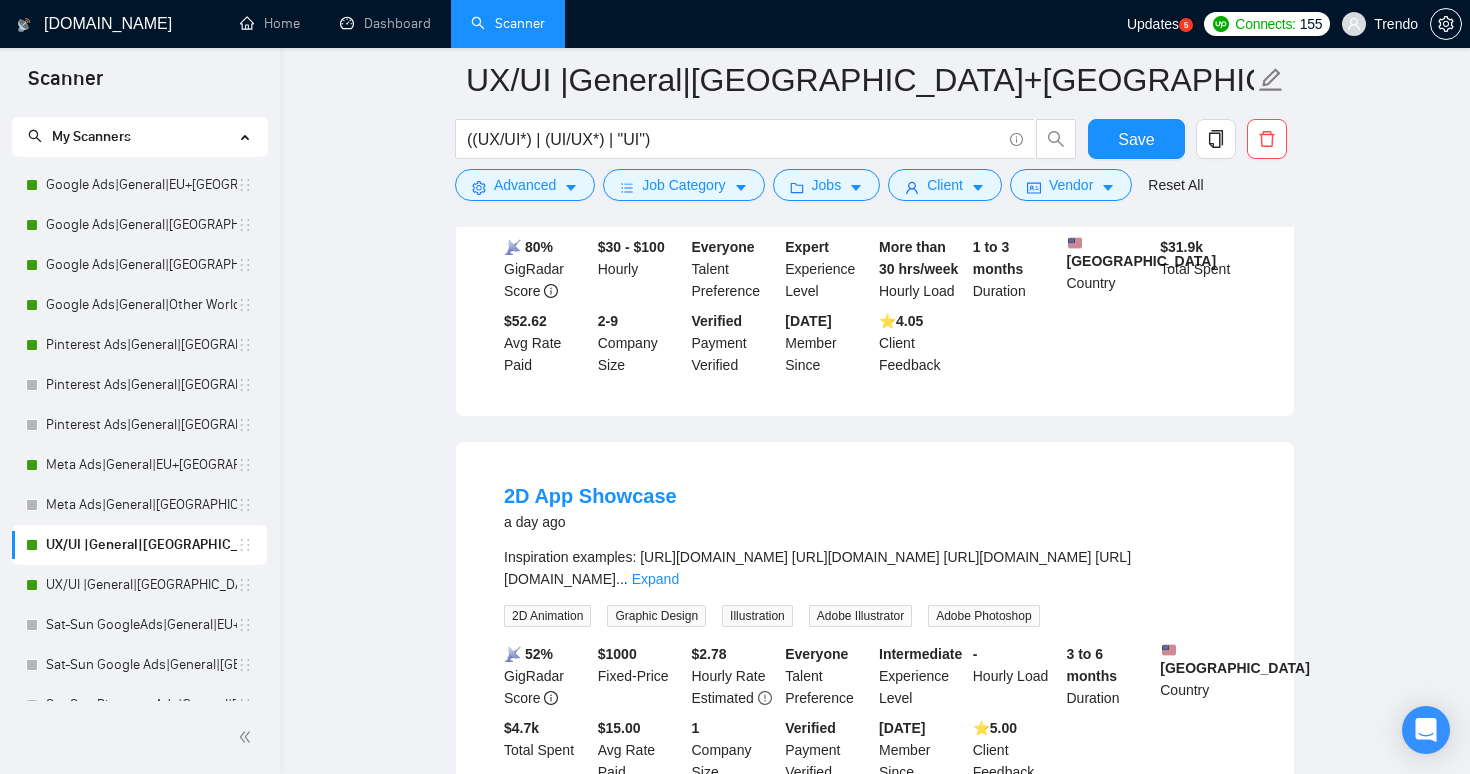 scroll, scrollTop: 2900, scrollLeft: 0, axis: vertical 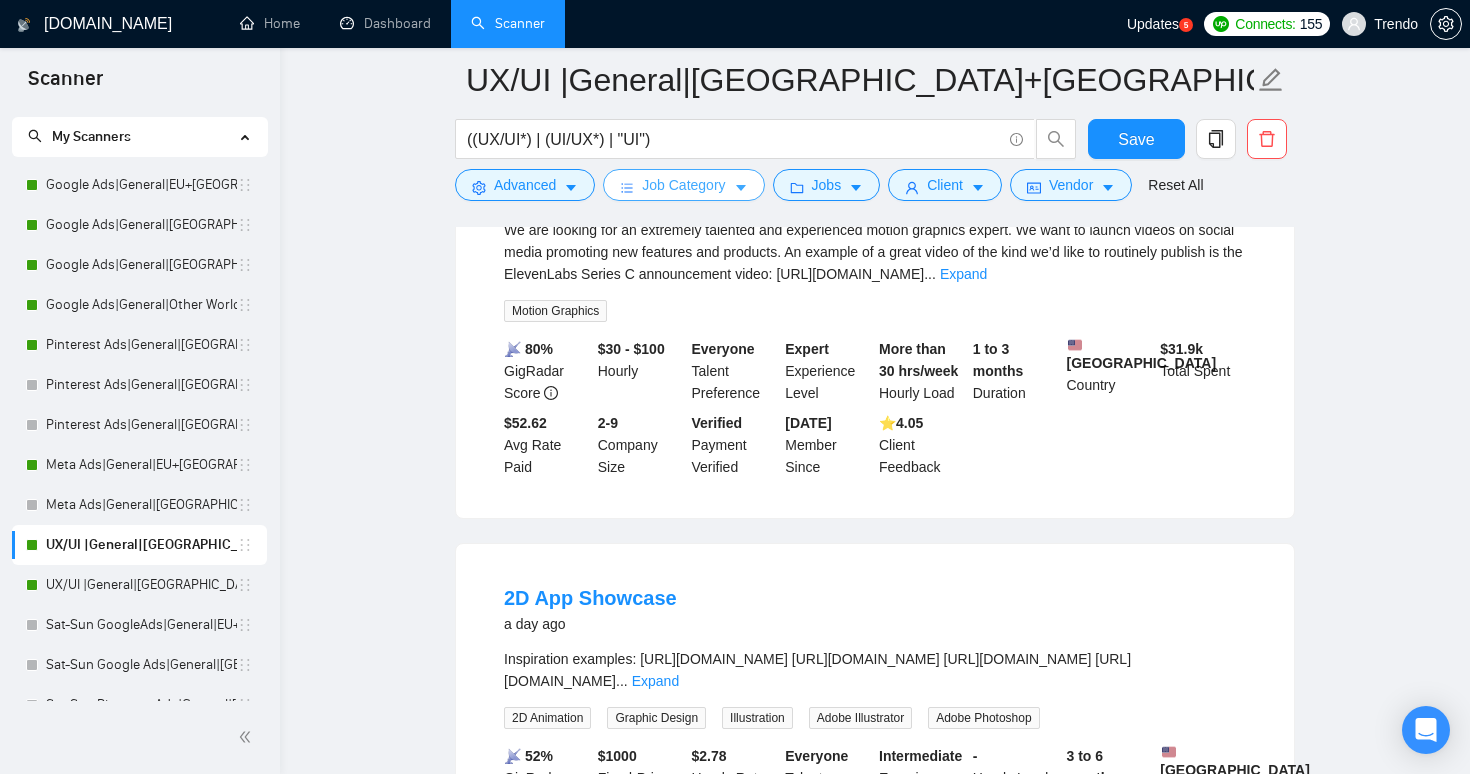 click on "Job Category" at bounding box center (683, 185) 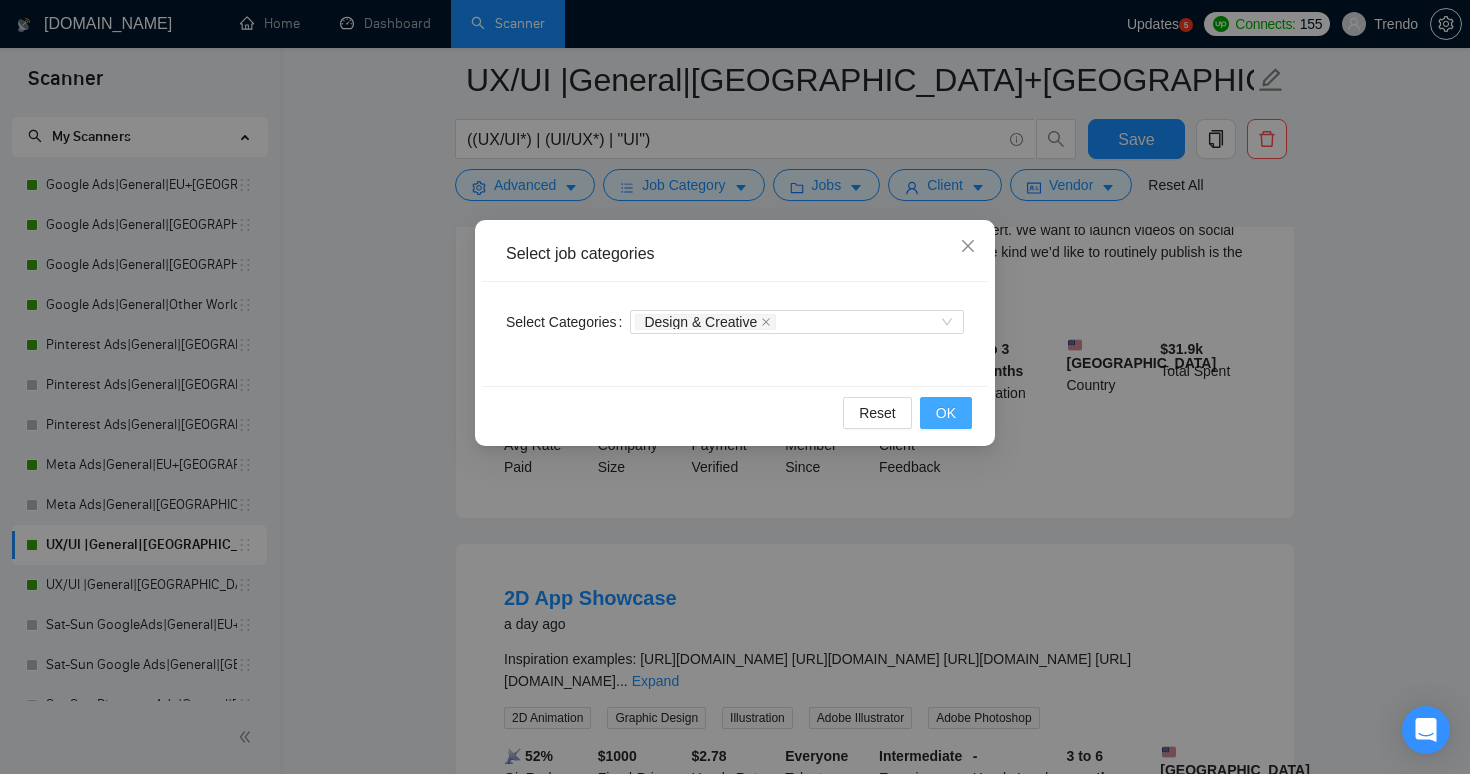 click on "OK" at bounding box center [946, 413] 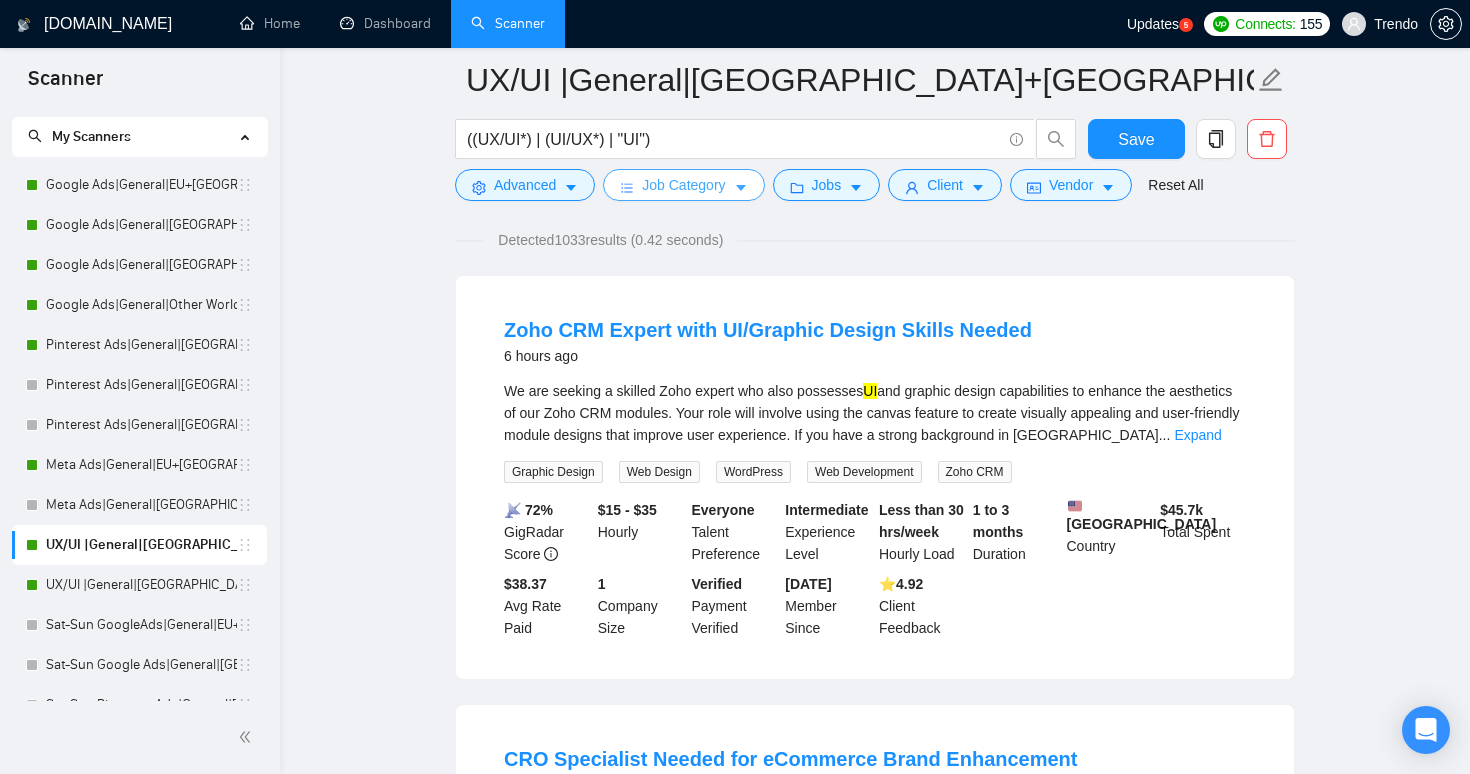 scroll, scrollTop: 0, scrollLeft: 0, axis: both 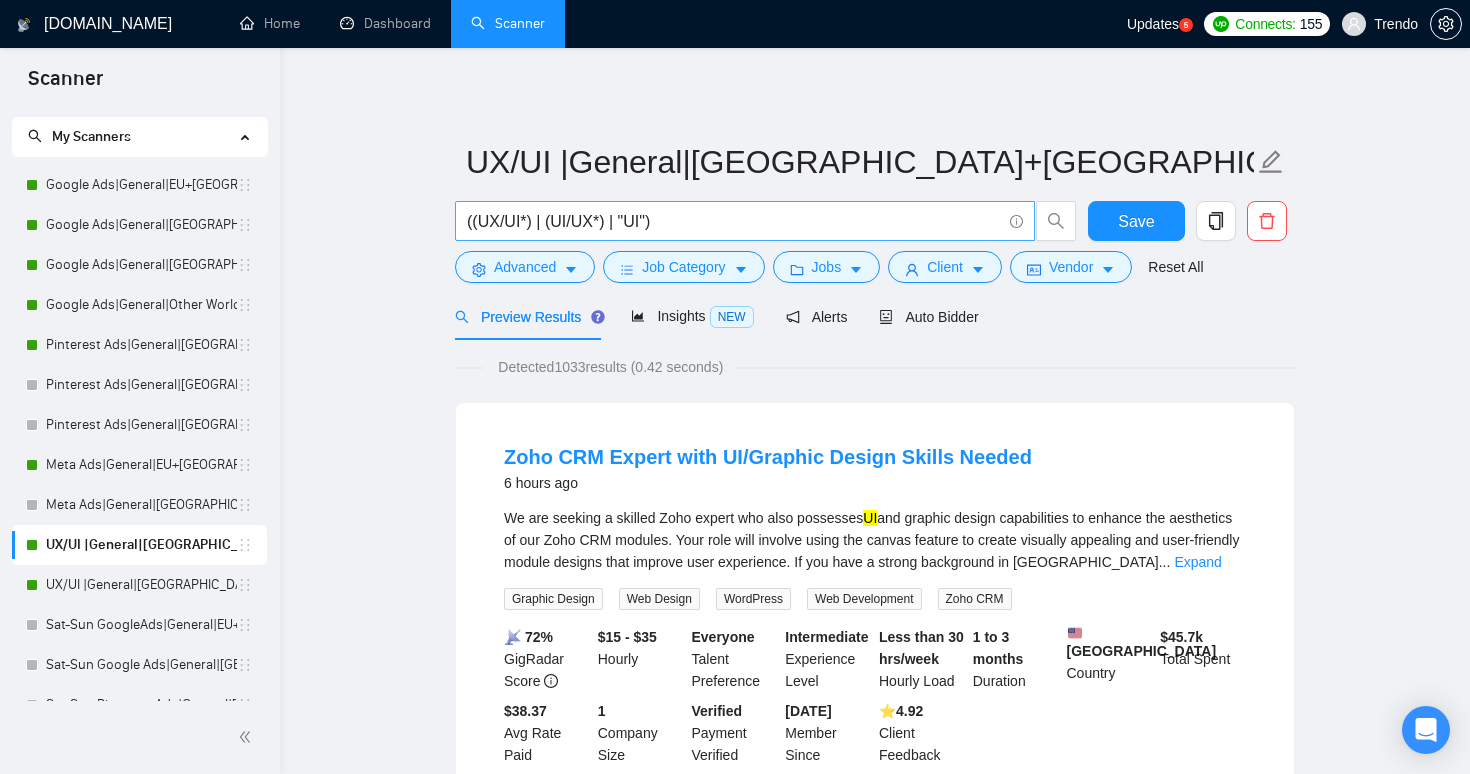 click on "((UX/UI*) | (UI/UX*) | "UI")" at bounding box center (734, 221) 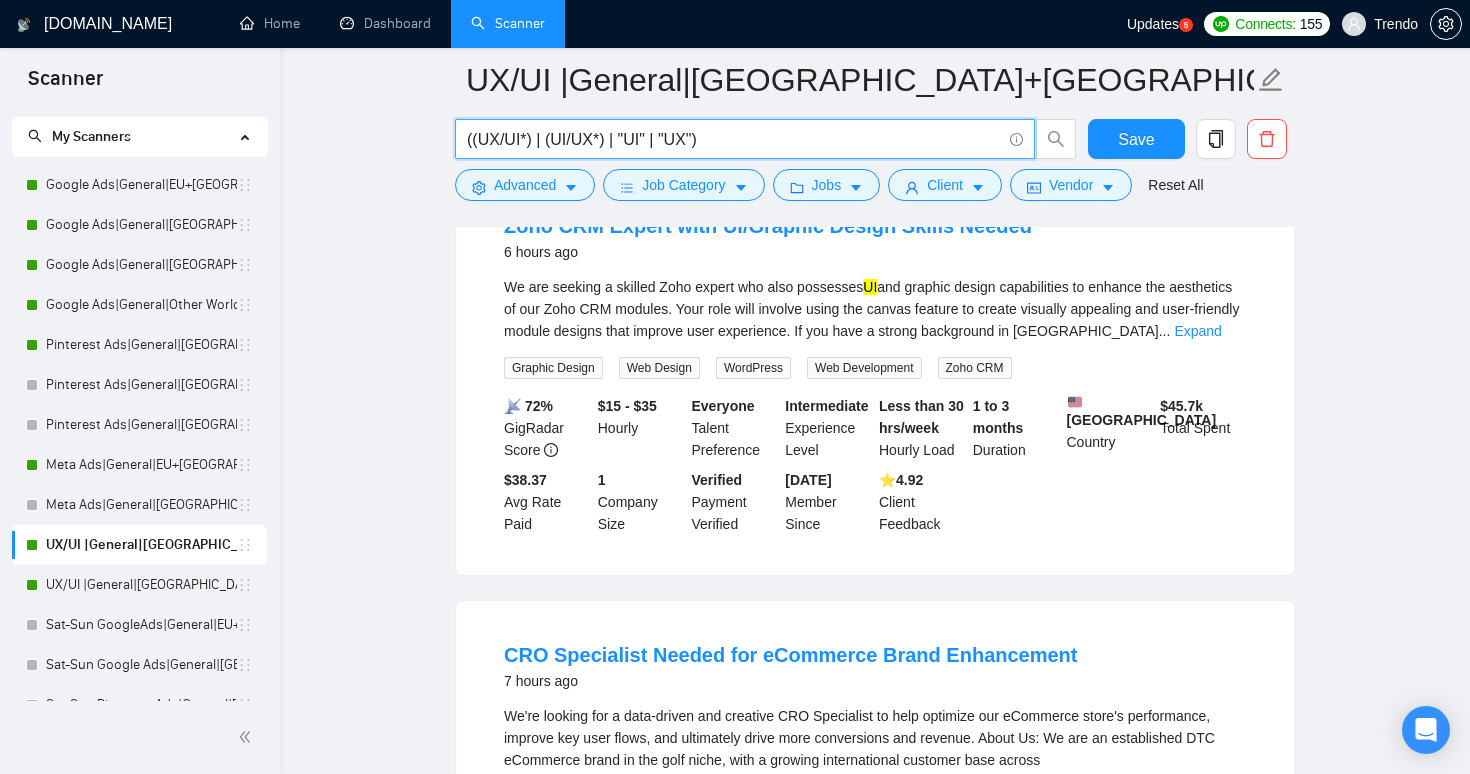 scroll, scrollTop: 179, scrollLeft: 0, axis: vertical 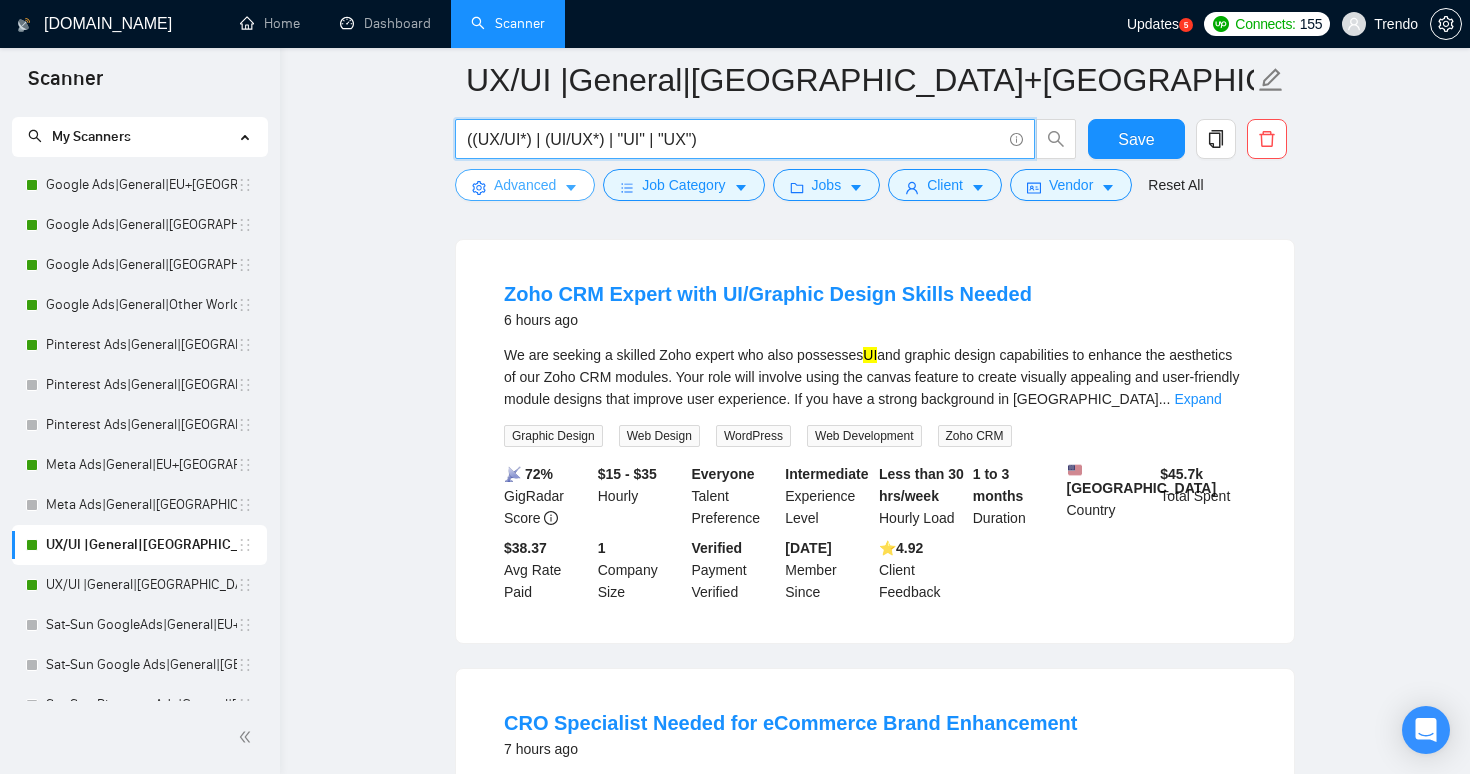 type on "((UX/UI*) | (UI/UX*) | "UI" | "UX")" 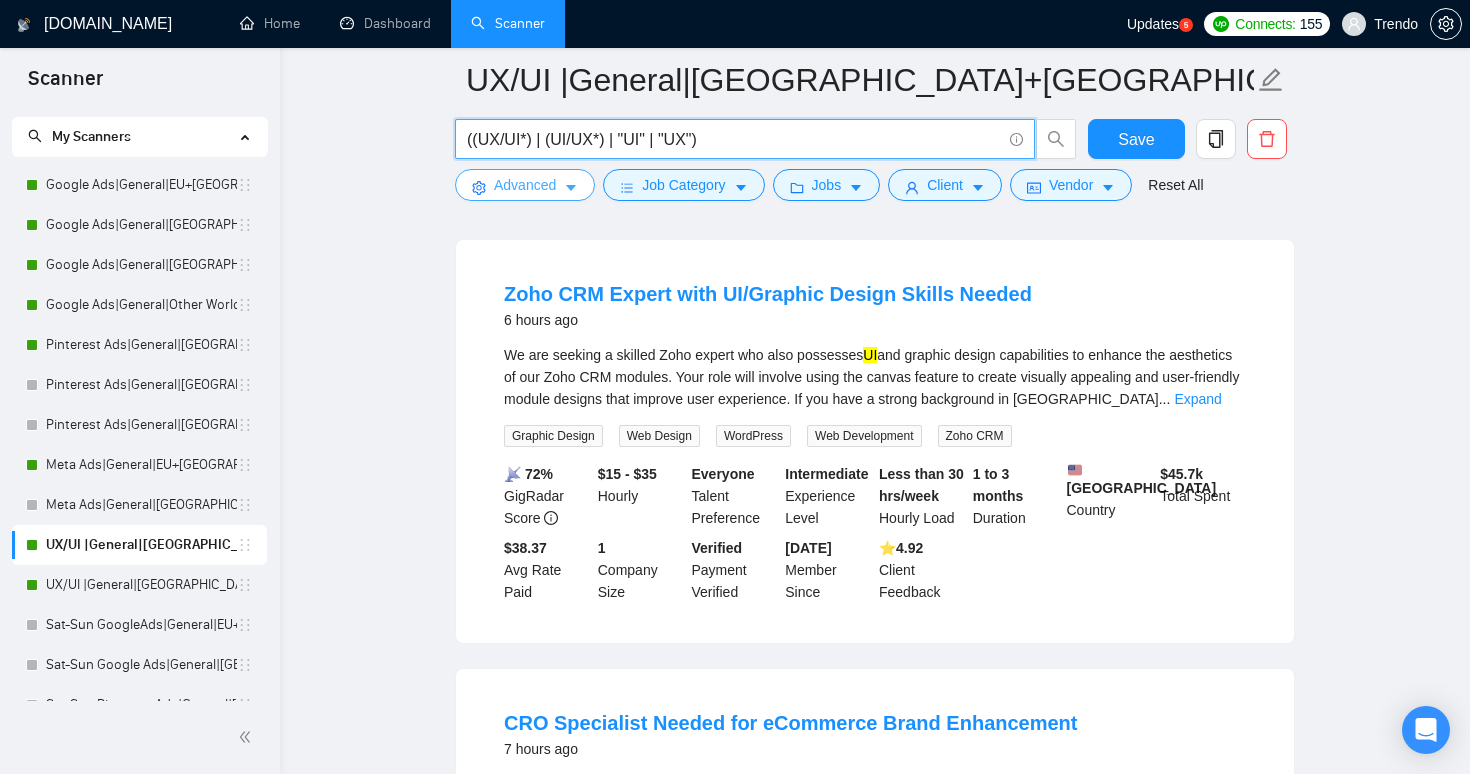 click 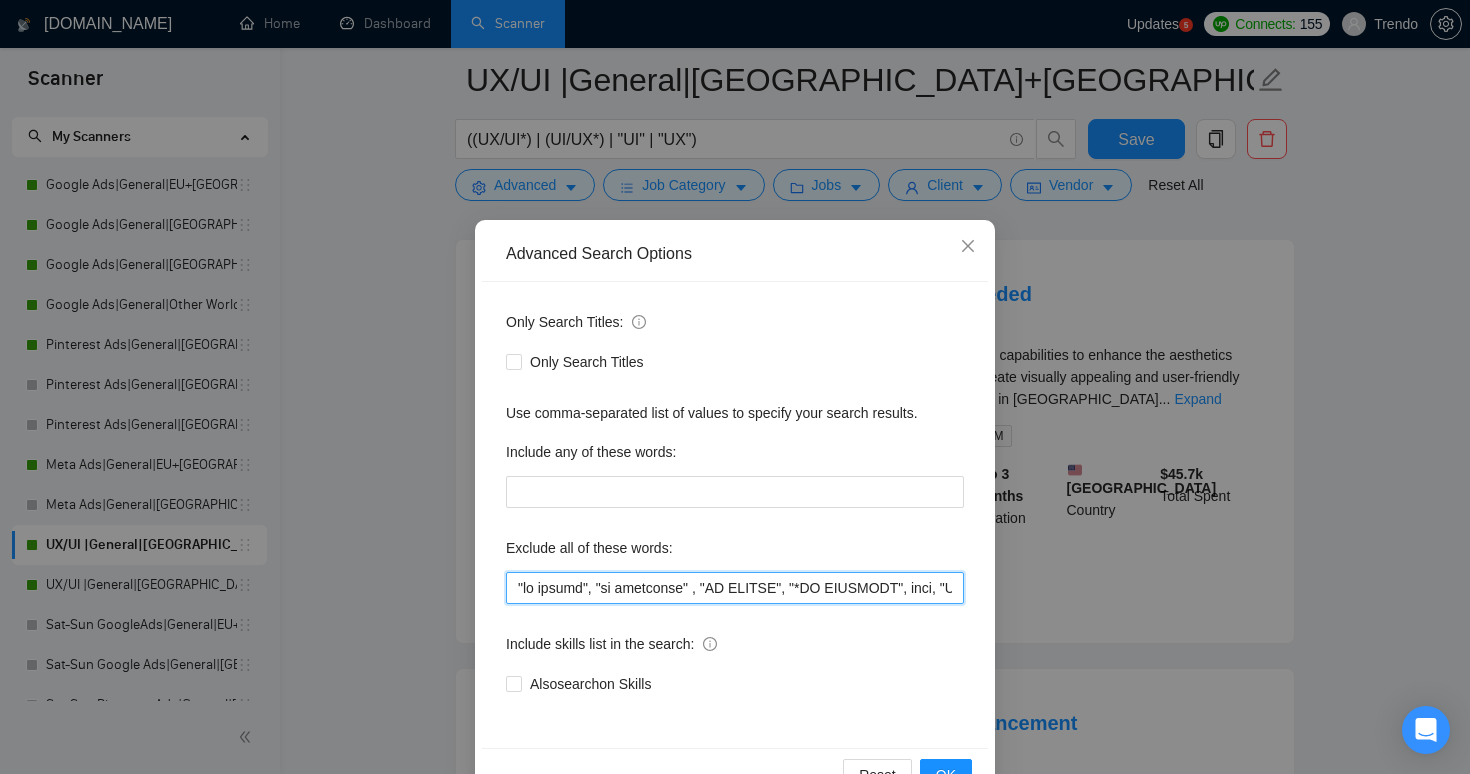 click at bounding box center (735, 588) 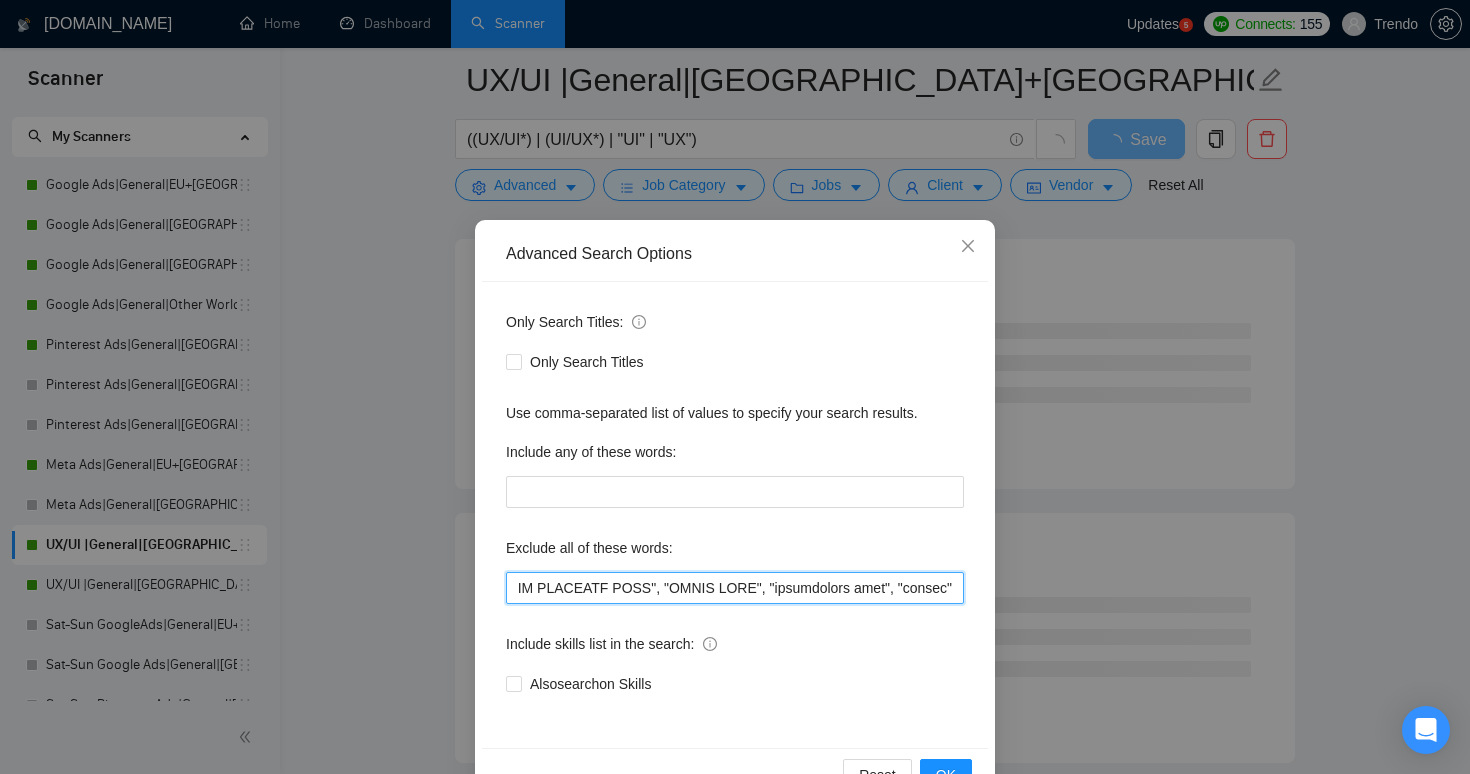 scroll, scrollTop: 0, scrollLeft: 7382, axis: horizontal 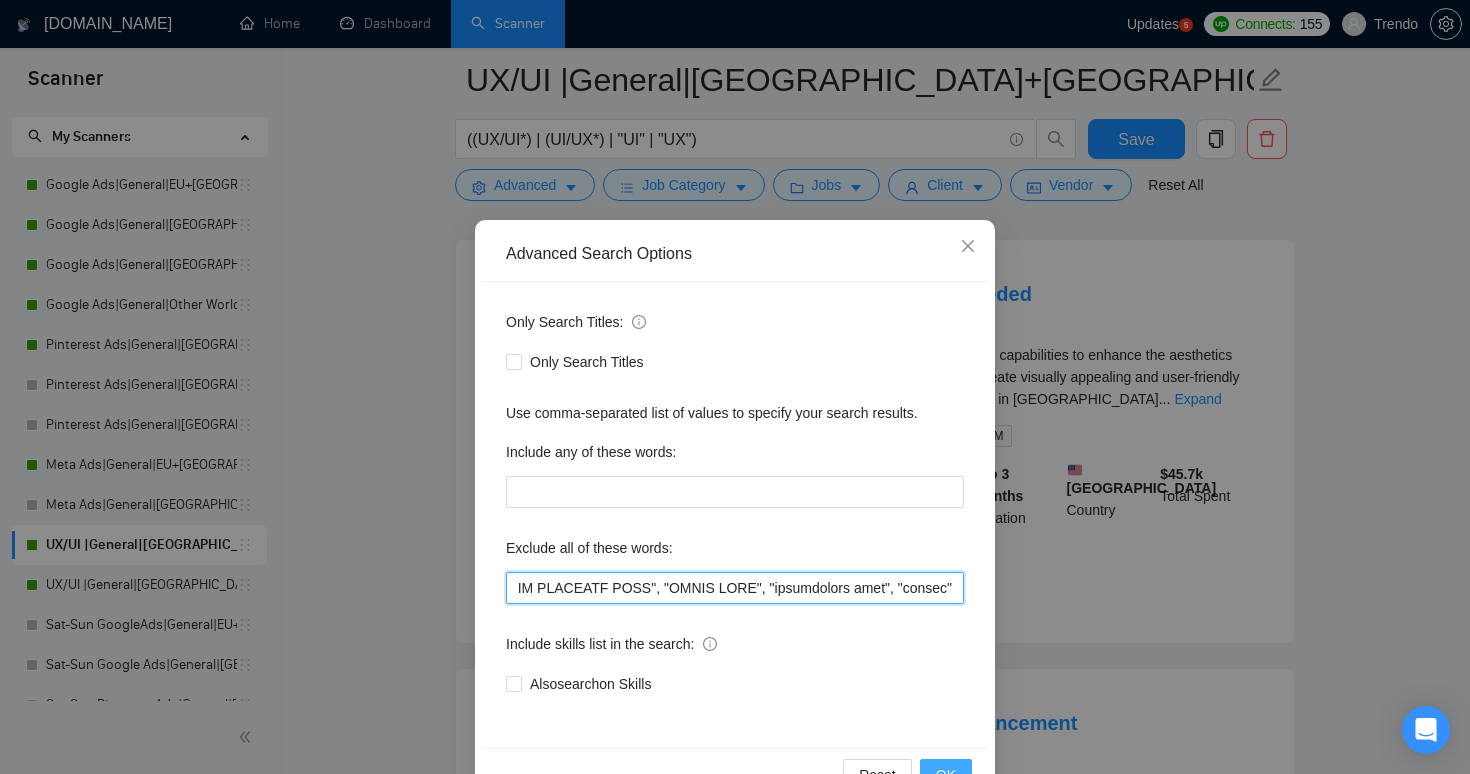 type on ""lo ipsumd", "si ametconse" , "AD ELITSE", "*DO EIUSMODT", inci, "Utlabo etdolore", "Magnaa enimadmi", "Veniam quisnost", "Exercit ullamcol", "Nisia exeacomm", "Conseq duisau", "Irurei repreh", "Volupta velite", "Cillum fugiat", "Nulla pariat", "excep sintocc", "cupida nonproi", "suntc quioff", "deseru mollit", "animi estlab", "persp Undeo", "istena Error", "VolUpta accusan", doloremque, laudantiumt, remaperiameaq, "Ip quaeabi inventor ver q arc beataevitae", "dictaexplic", Nemoenimip, "quiavolupta", "asperna", autodi, "fugitco magnid", eosrat, Sequi, Nesciu, nequeporr, quisquamdolo, adipiscinu, eiusmodite, "Incidunt magnamquae", Etiammin, solutanobi, "Eligen op Cumque", "Nihili qu Placea", "Facere po Assumen", REPELLE, TEMPOR, AUTEMQU, OFFICI, debitisreru, Necessita, Saepee,  Voluptate, Repudiandae, Recusan, Itaqueearumhi, Tenetursap, delectusre, voluptati, maioresal, Perferendi, doloribusas, repella, minimnost, Exercitatio, ullamcorpori, suscipit, laboriosam, Aliquidcomm, consequaturq, maximemo, molesti..." 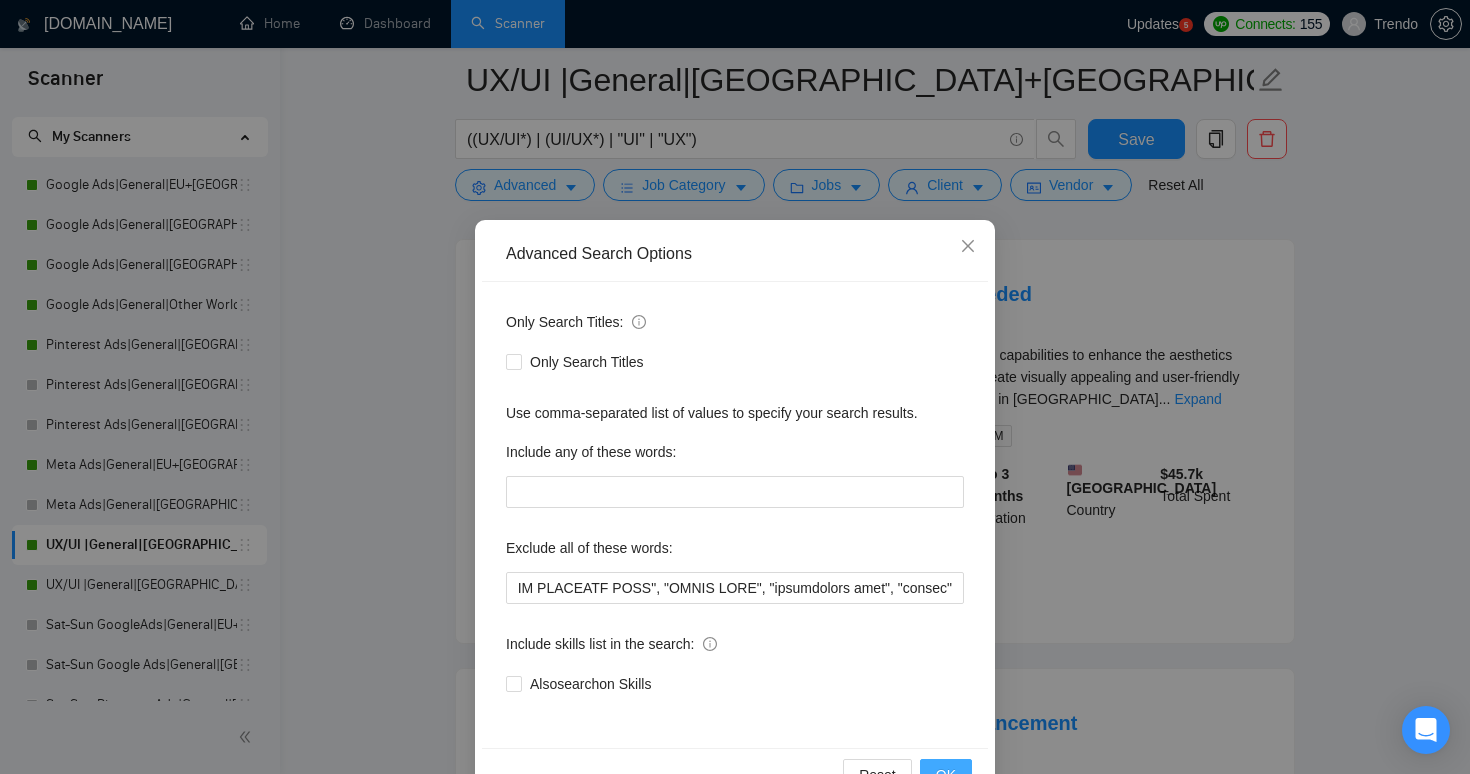 click on "OK" at bounding box center [946, 775] 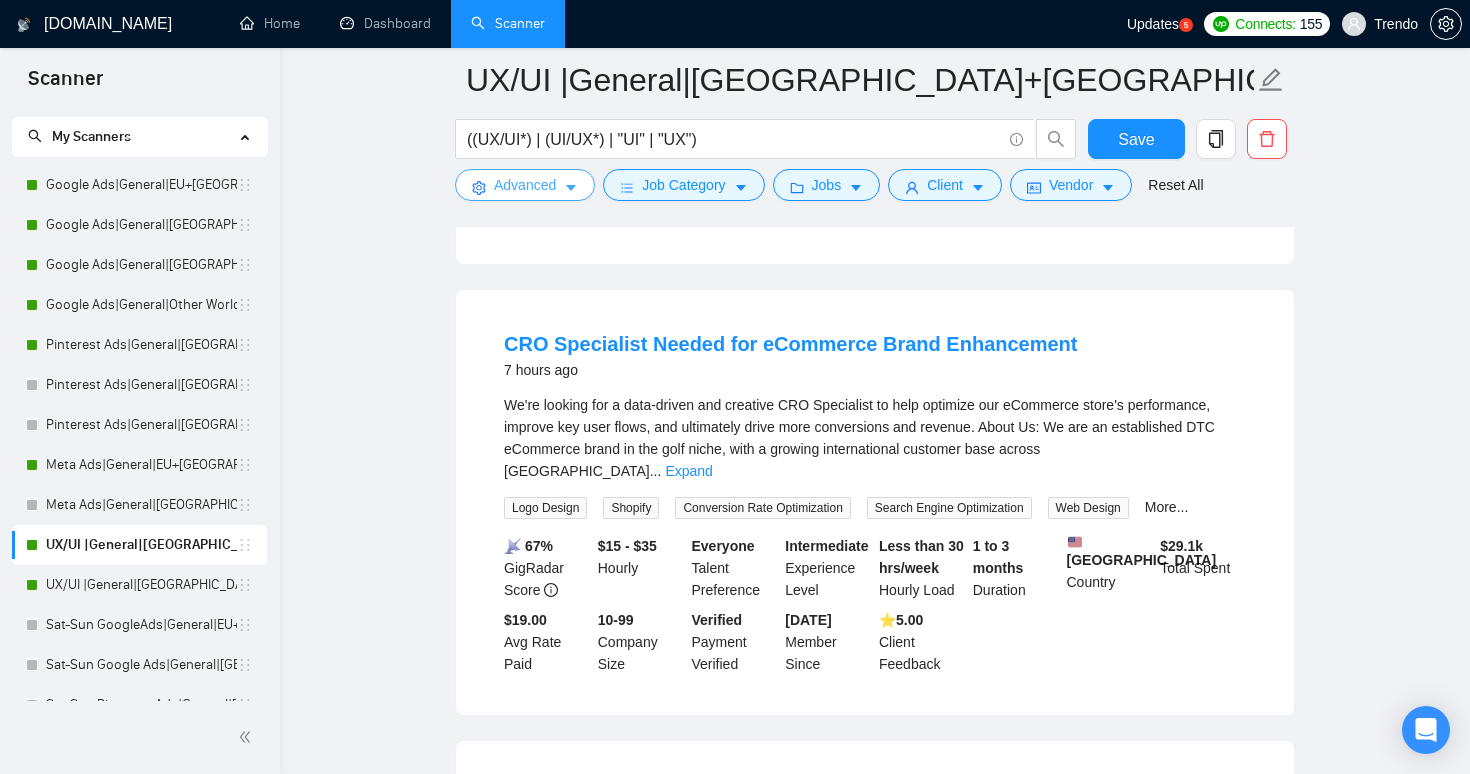 scroll, scrollTop: 556, scrollLeft: 0, axis: vertical 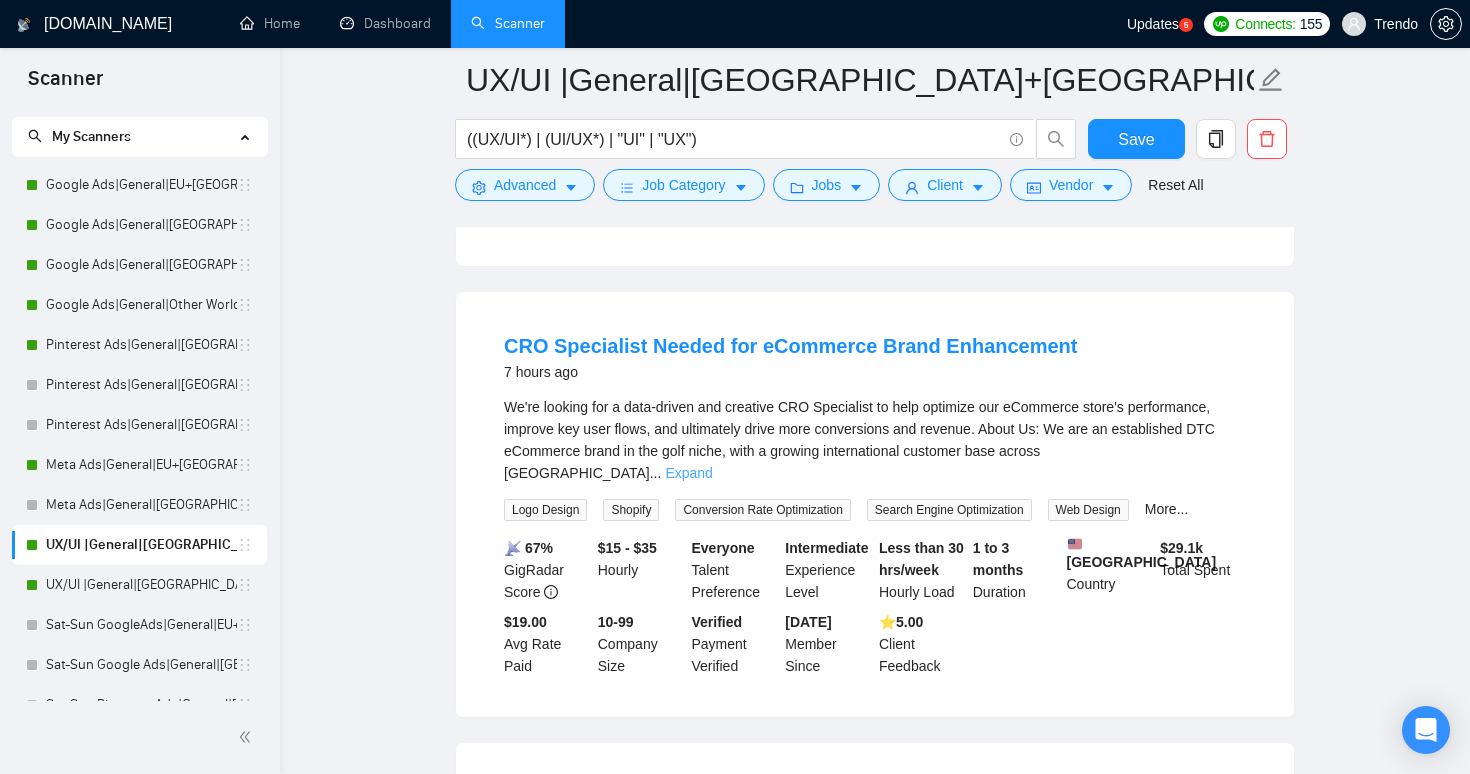 click on "Expand" at bounding box center (688, 473) 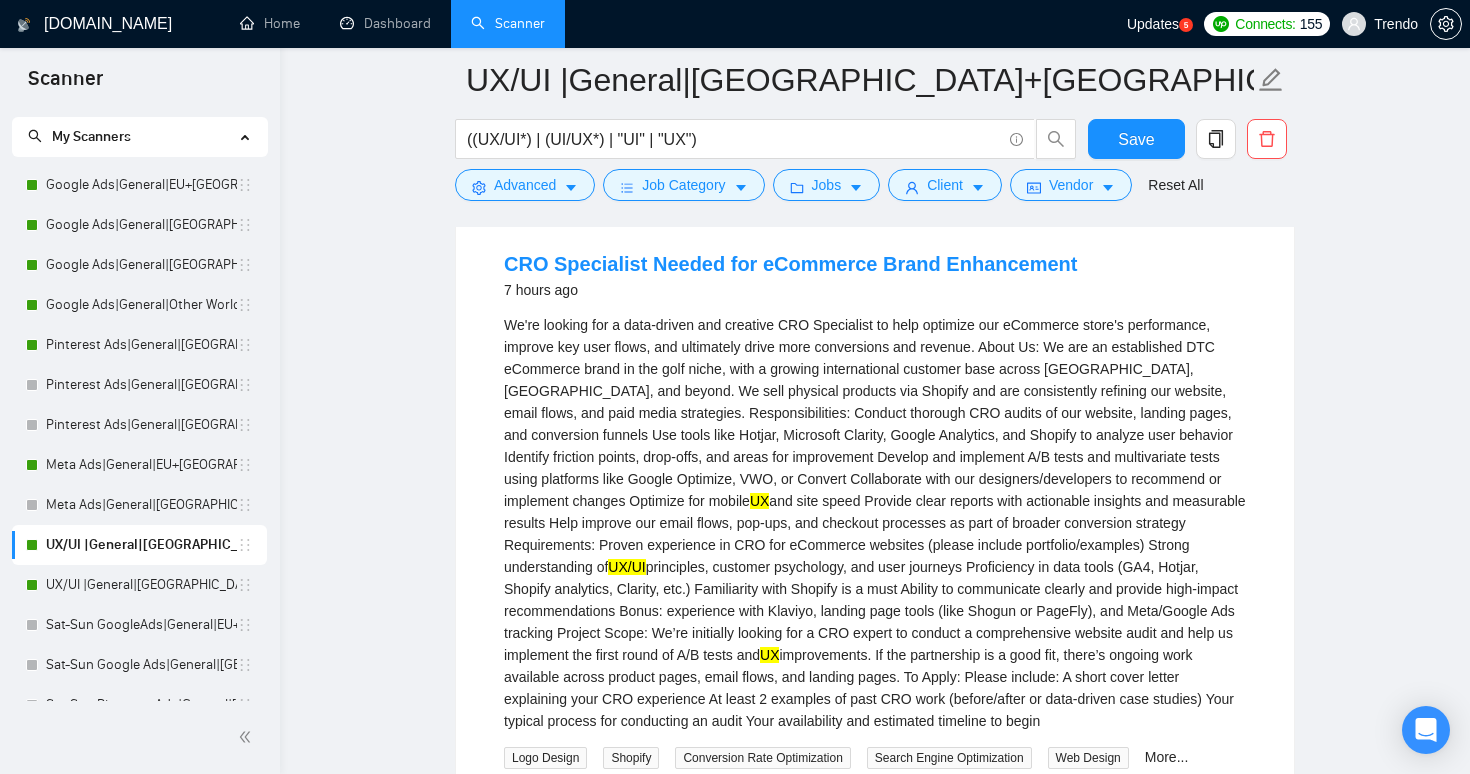 scroll, scrollTop: 642, scrollLeft: 0, axis: vertical 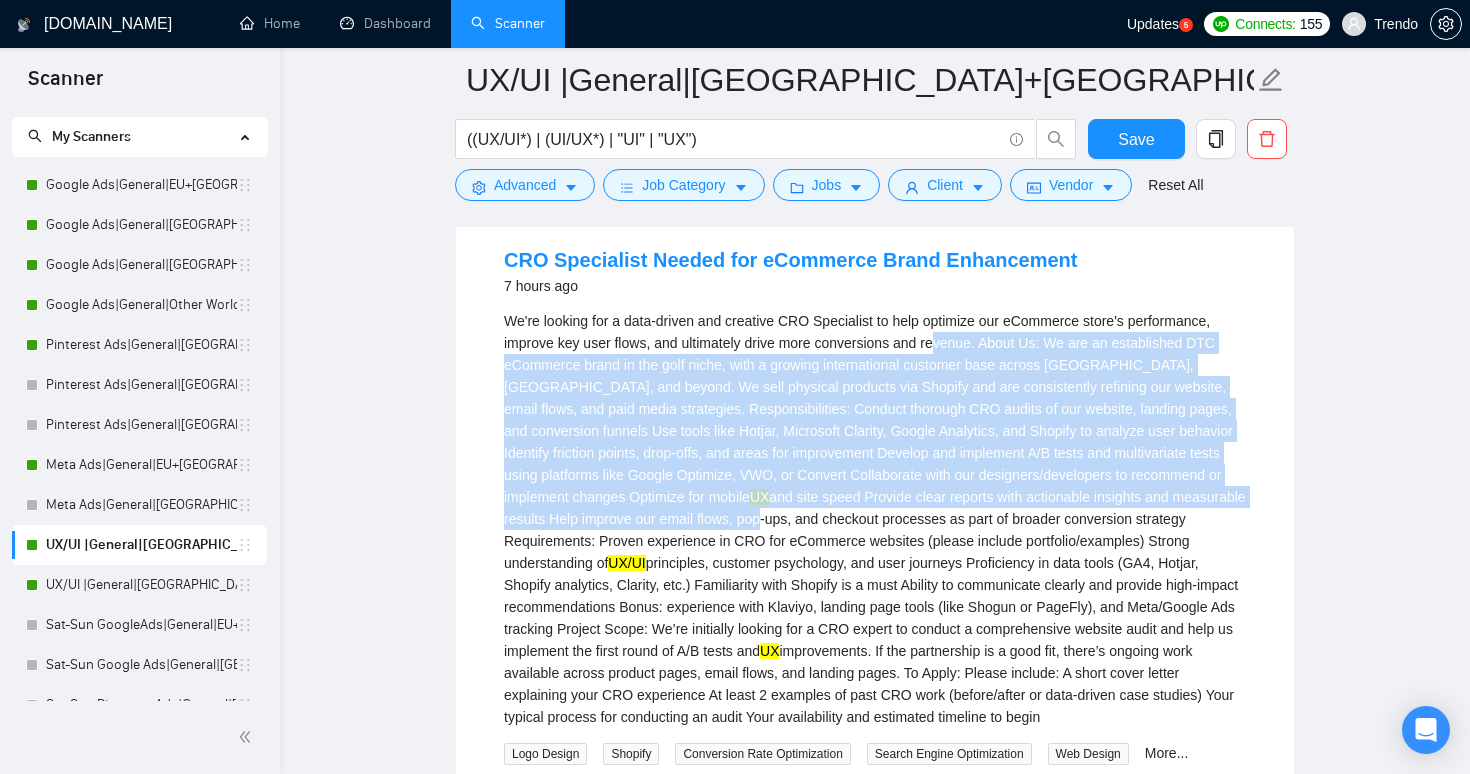 drag, startPoint x: 923, startPoint y: 532, endPoint x: 948, endPoint y: 362, distance: 171.8284 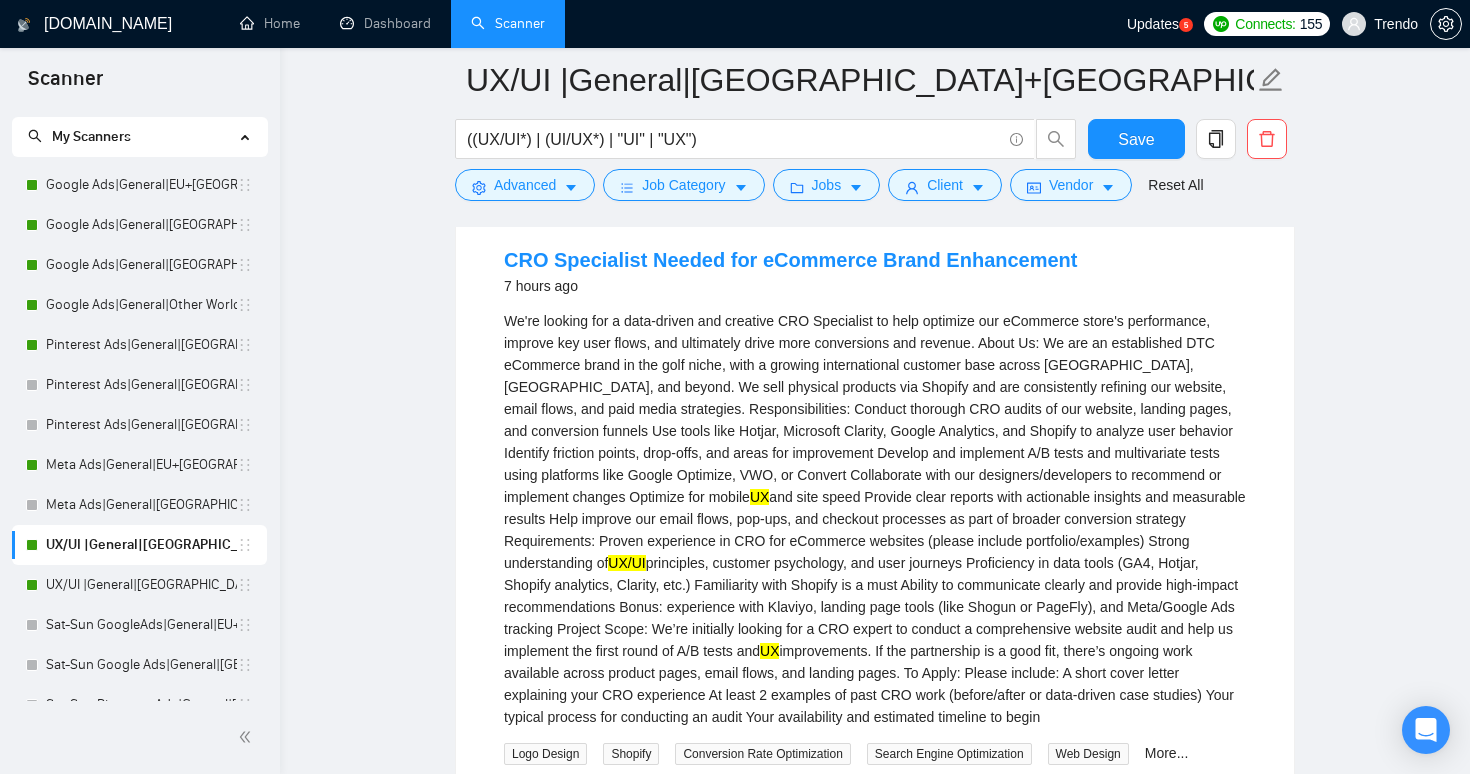 click on "We're looking for a data-driven and creative CRO Specialist to help optimize our eCommerce store's performance, improve key user flows, and ultimately drive more conversions and revenue.
About Us:
We are an established DTC eCommerce brand in the golf niche, with a growing international customer base across [GEOGRAPHIC_DATA], [GEOGRAPHIC_DATA], and beyond. We sell physical products via Shopify and are consistently refining our website, email flows, and paid media strategies.
Responsibilities:
Conduct thorough CRO audits of our website, landing pages, and conversion funnels
Use tools like Hotjar, Microsoft Clarity, Google Analytics, and Shopify to analyze user behavior
Identify friction points, drop-offs, and areas for improvement
Develop and implement A/B tests and multivariate tests using platforms like Google Optimize, VWO, or Convert
Collaborate with our designers/developers to recommend or implement changes
Optimize for mobile  UX UX/UI UX" at bounding box center (875, 519) 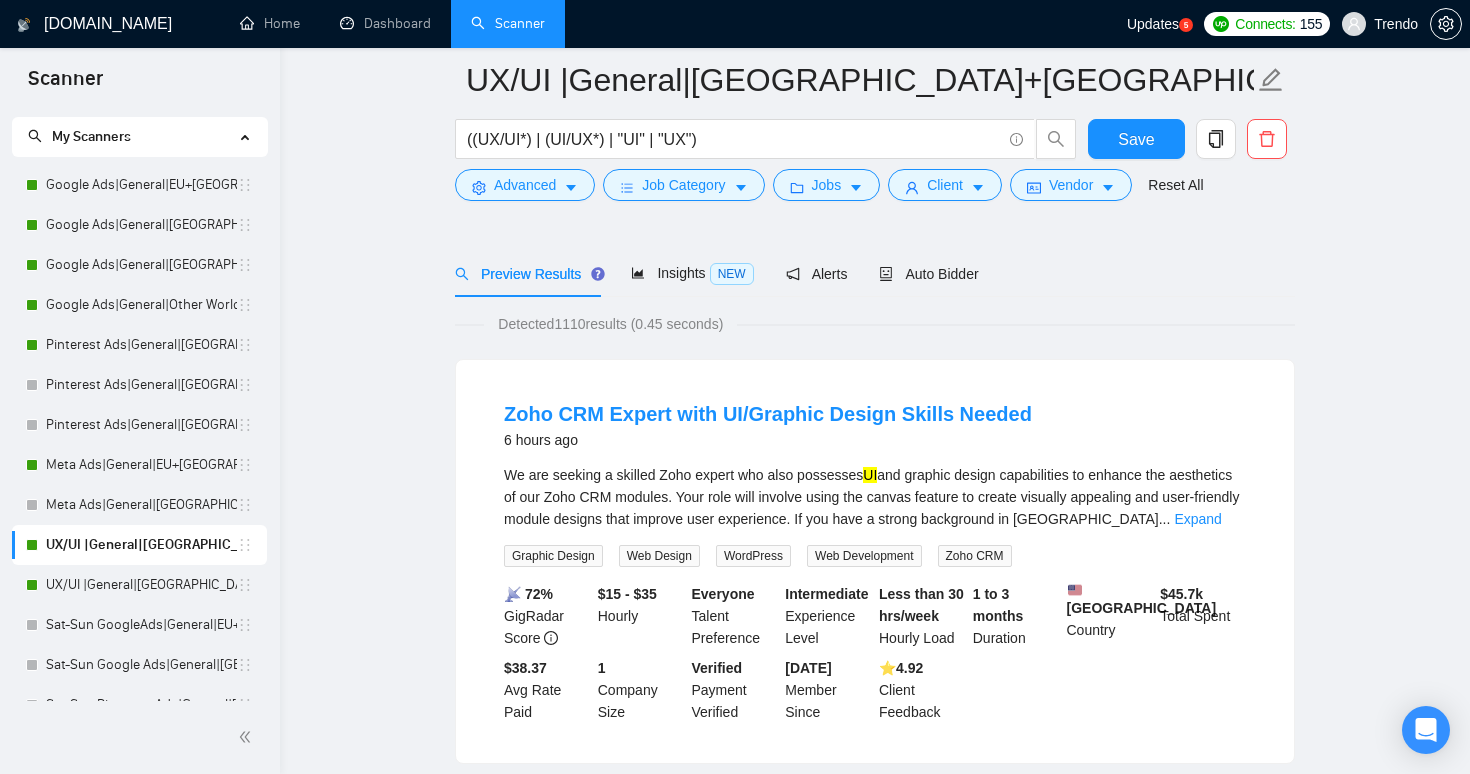 scroll, scrollTop: 0, scrollLeft: 0, axis: both 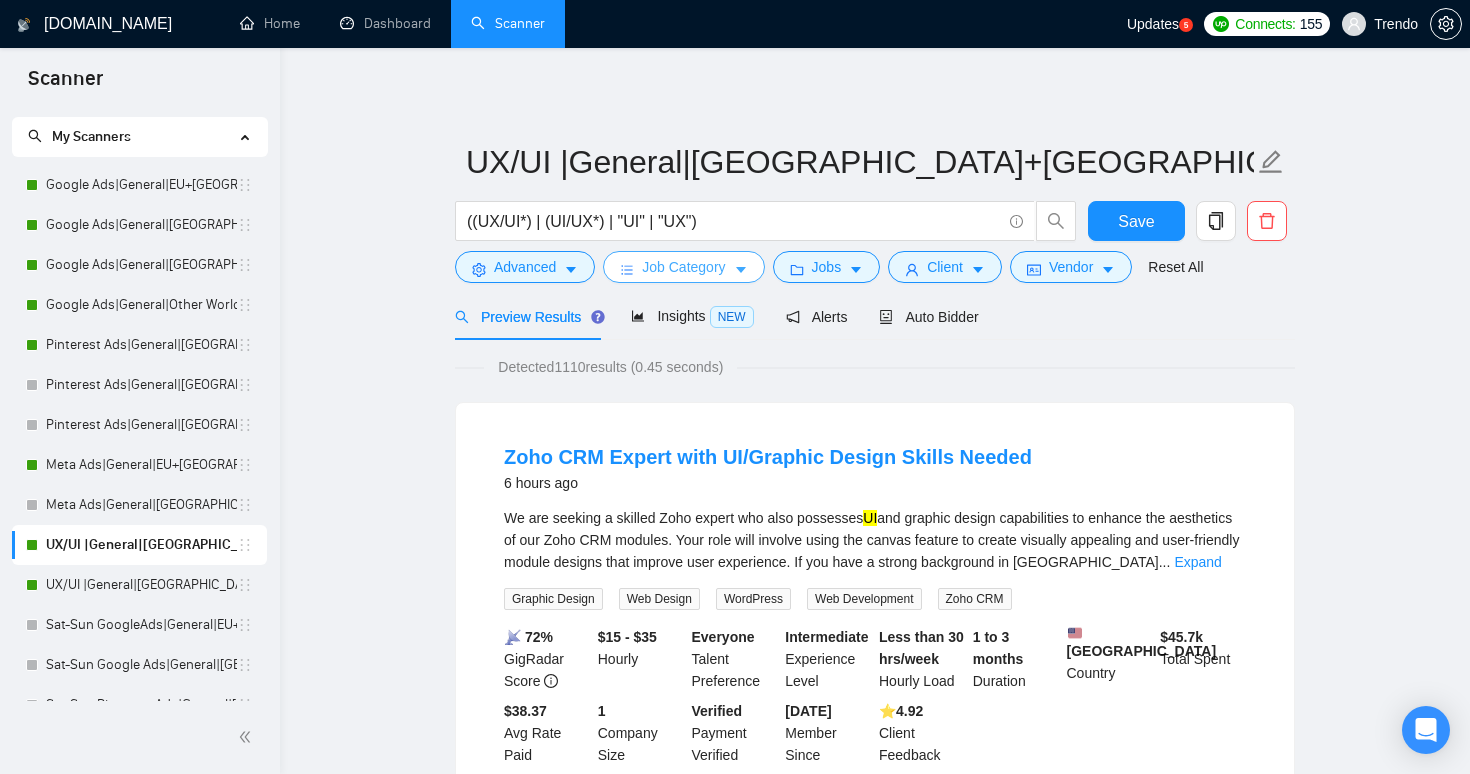 click 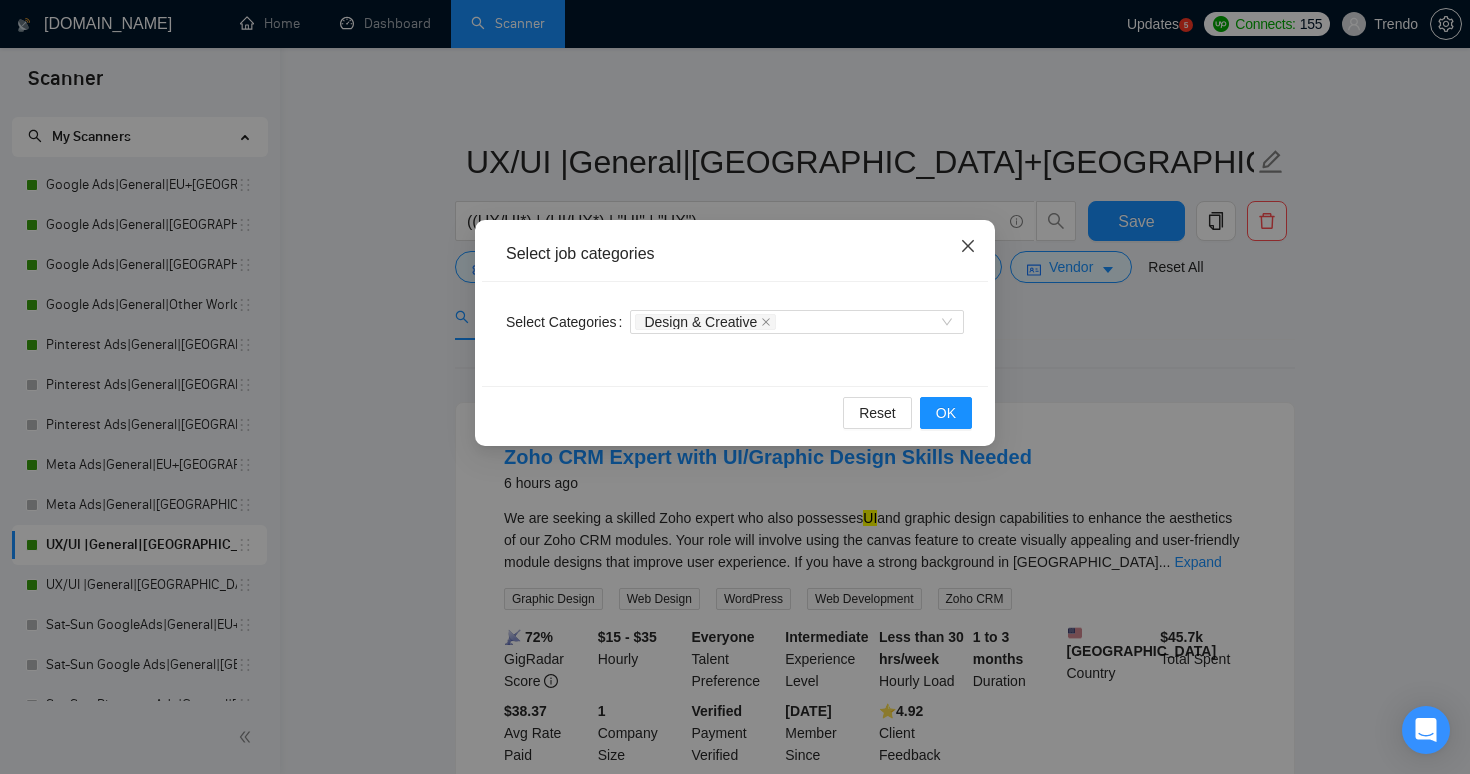 click at bounding box center [968, 247] 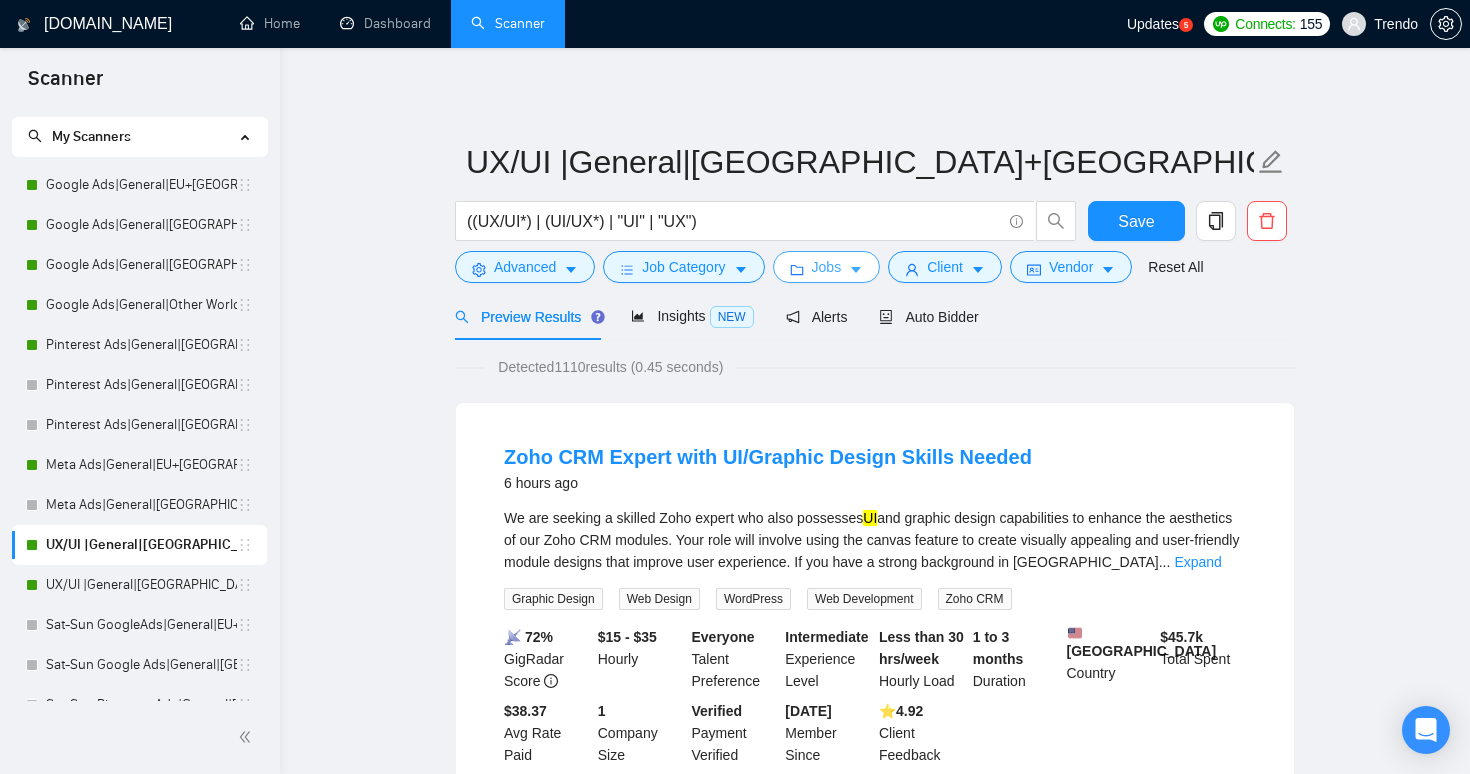 click on "Jobs" at bounding box center (827, 267) 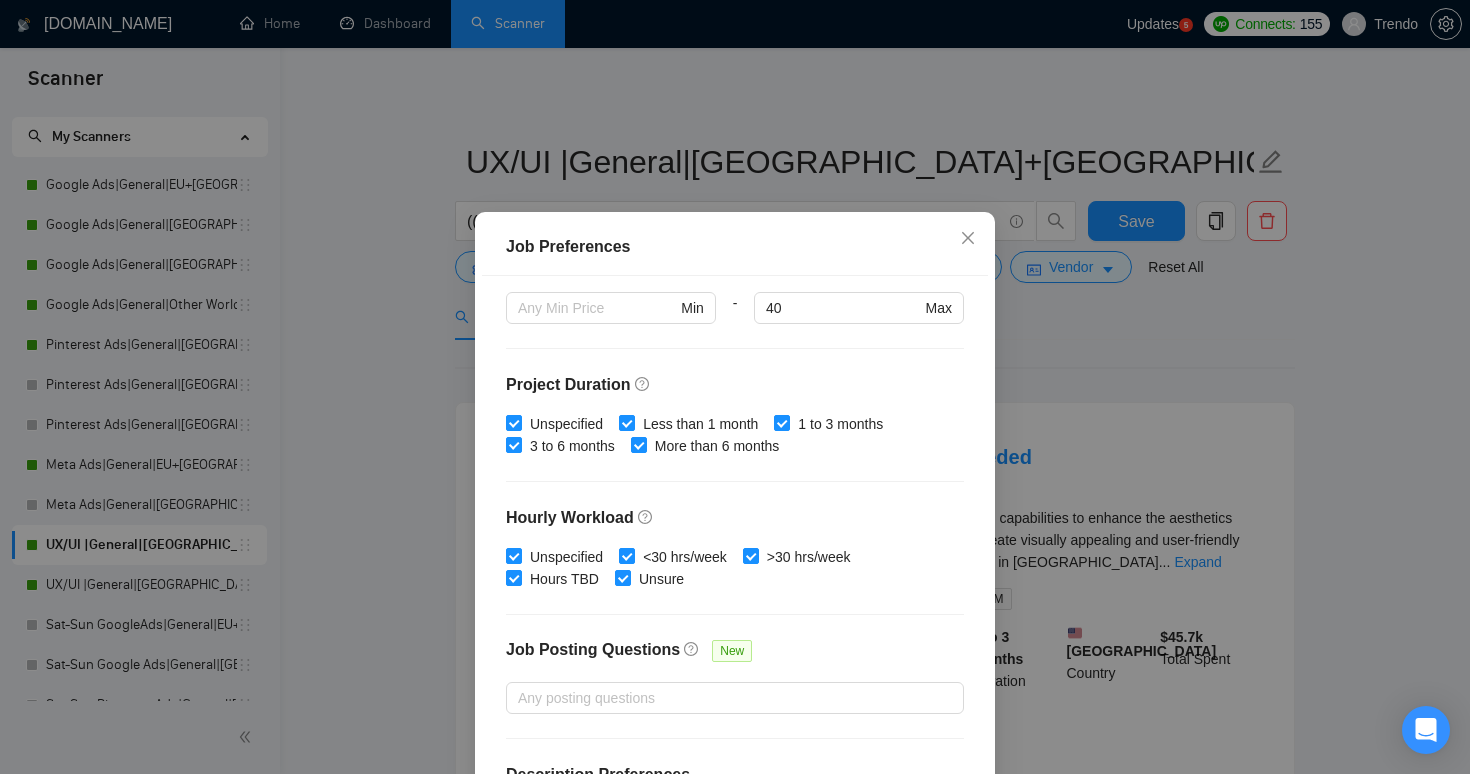 scroll, scrollTop: 585, scrollLeft: 0, axis: vertical 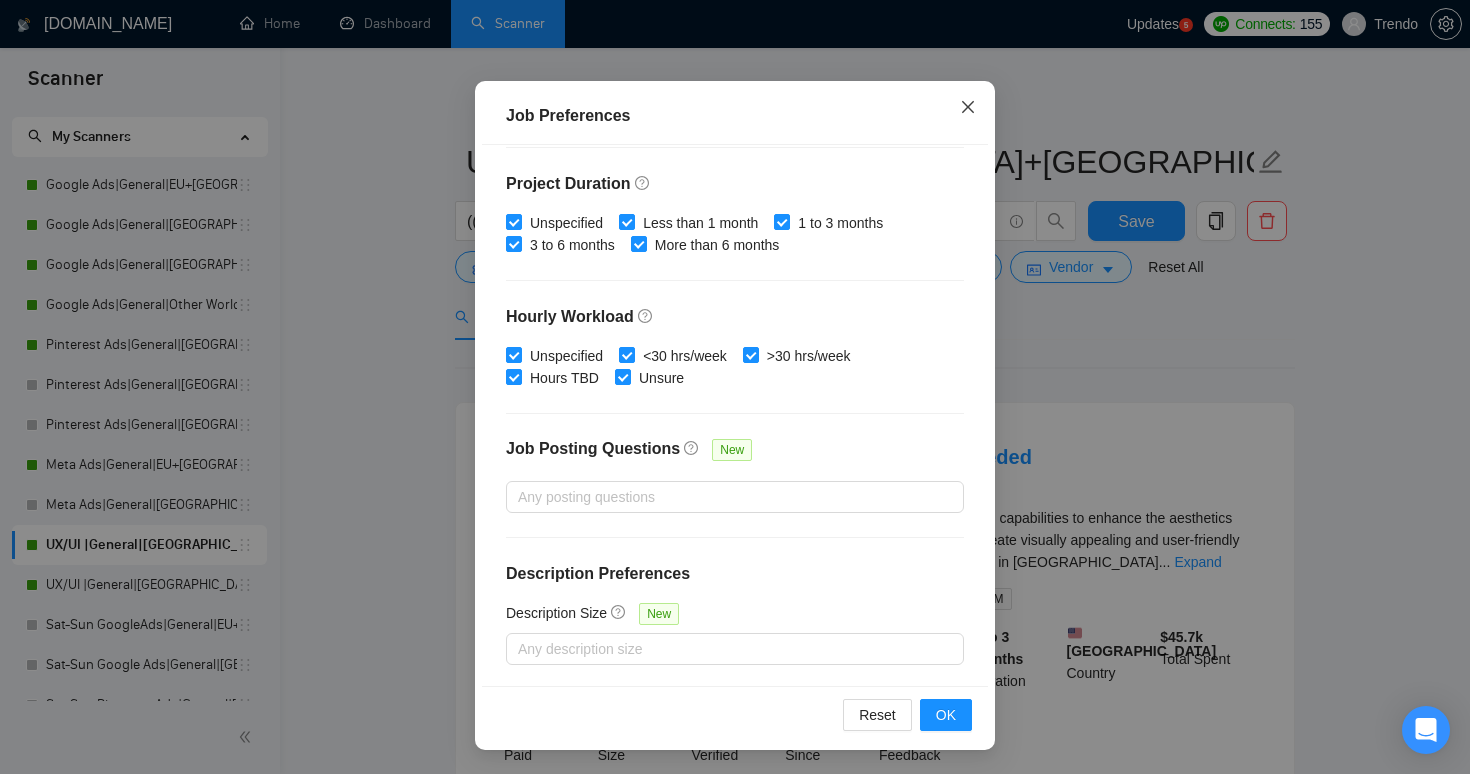 click 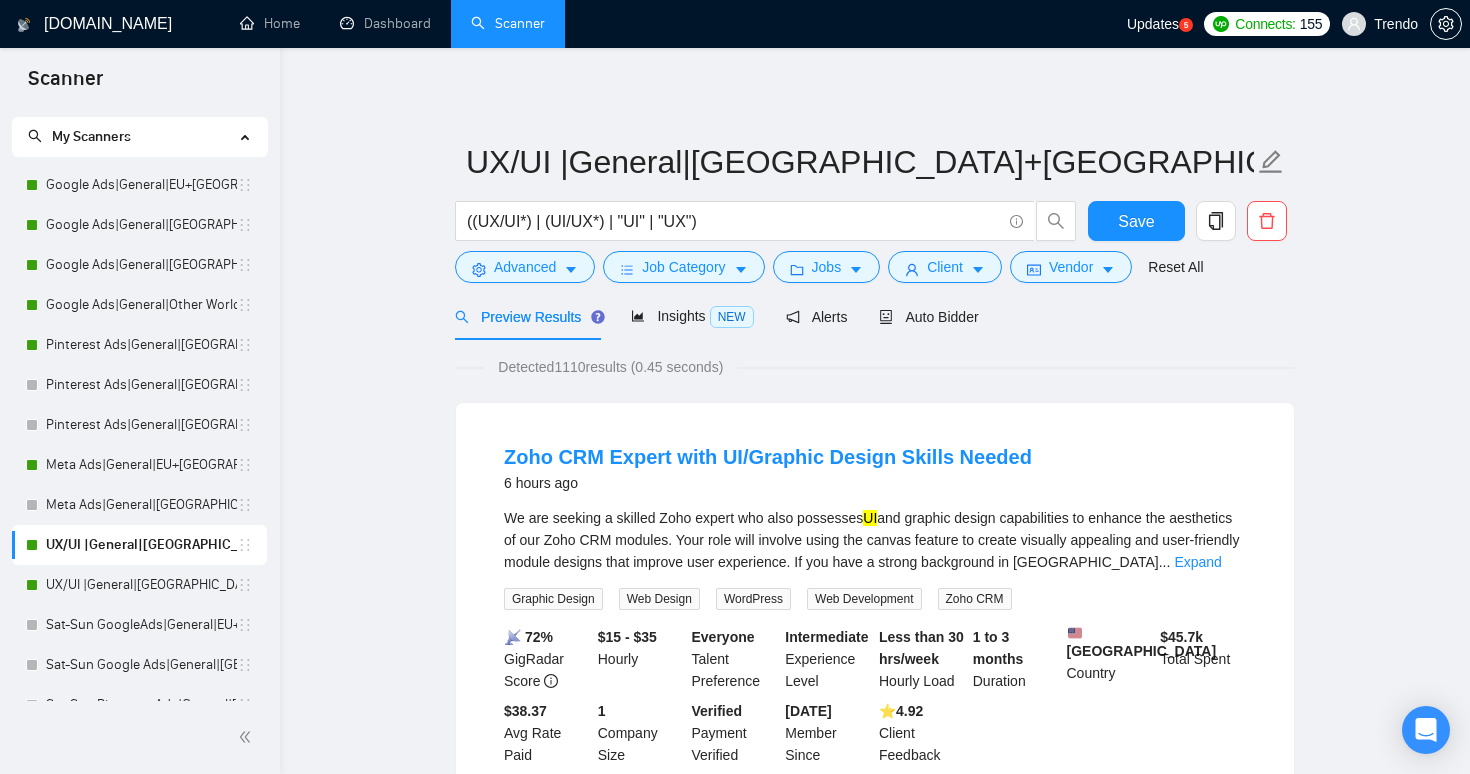 scroll, scrollTop: 40, scrollLeft: 0, axis: vertical 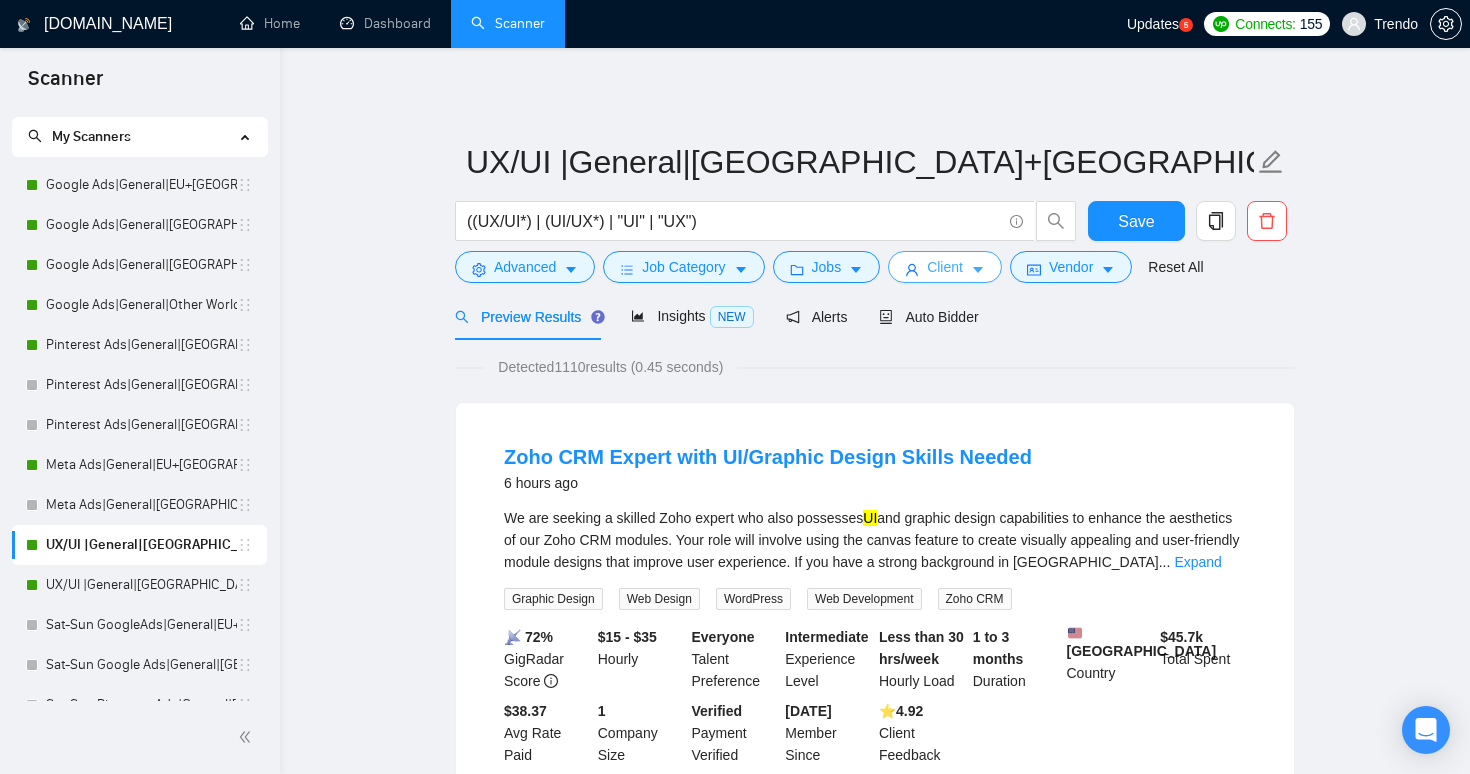click on "Client" at bounding box center (945, 267) 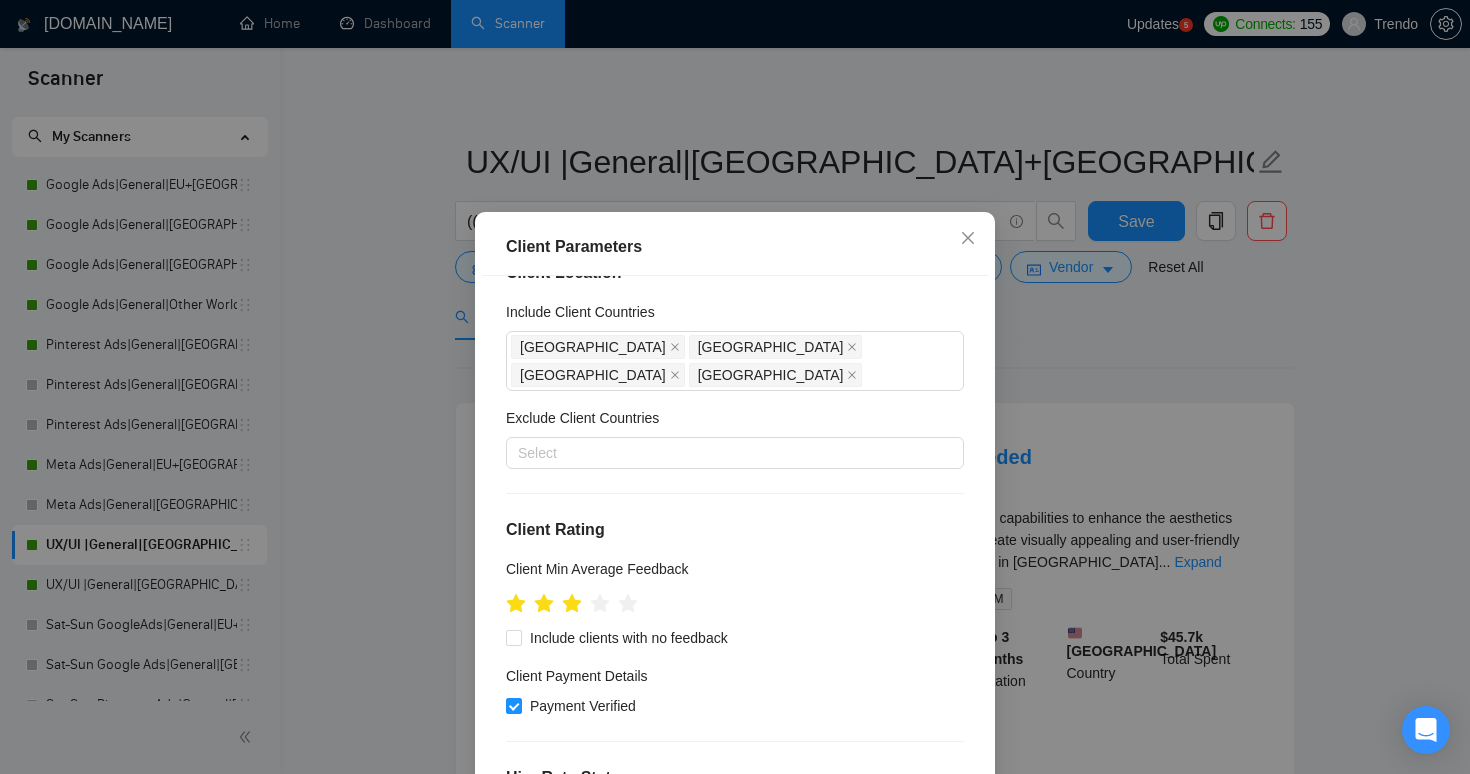 scroll, scrollTop: 40, scrollLeft: 0, axis: vertical 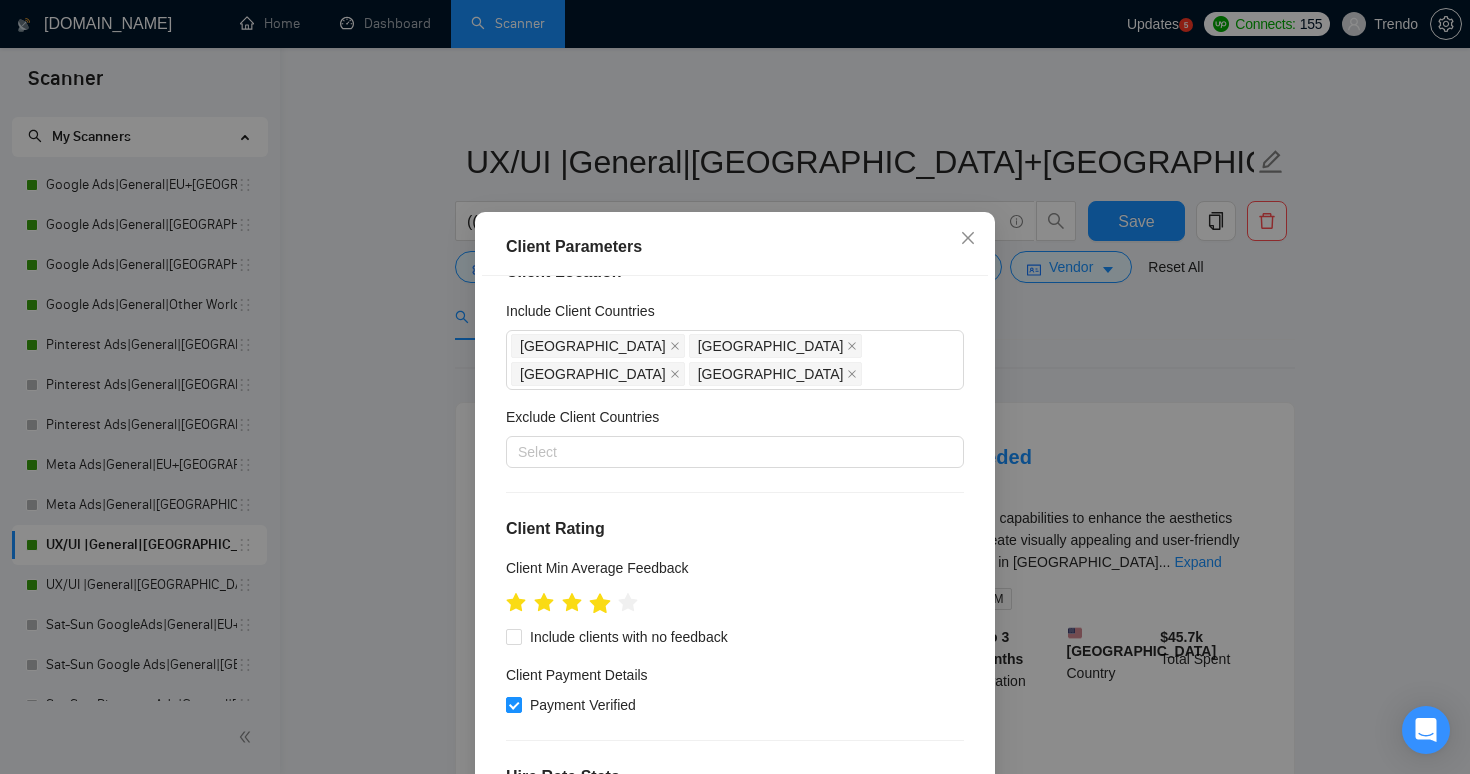 click 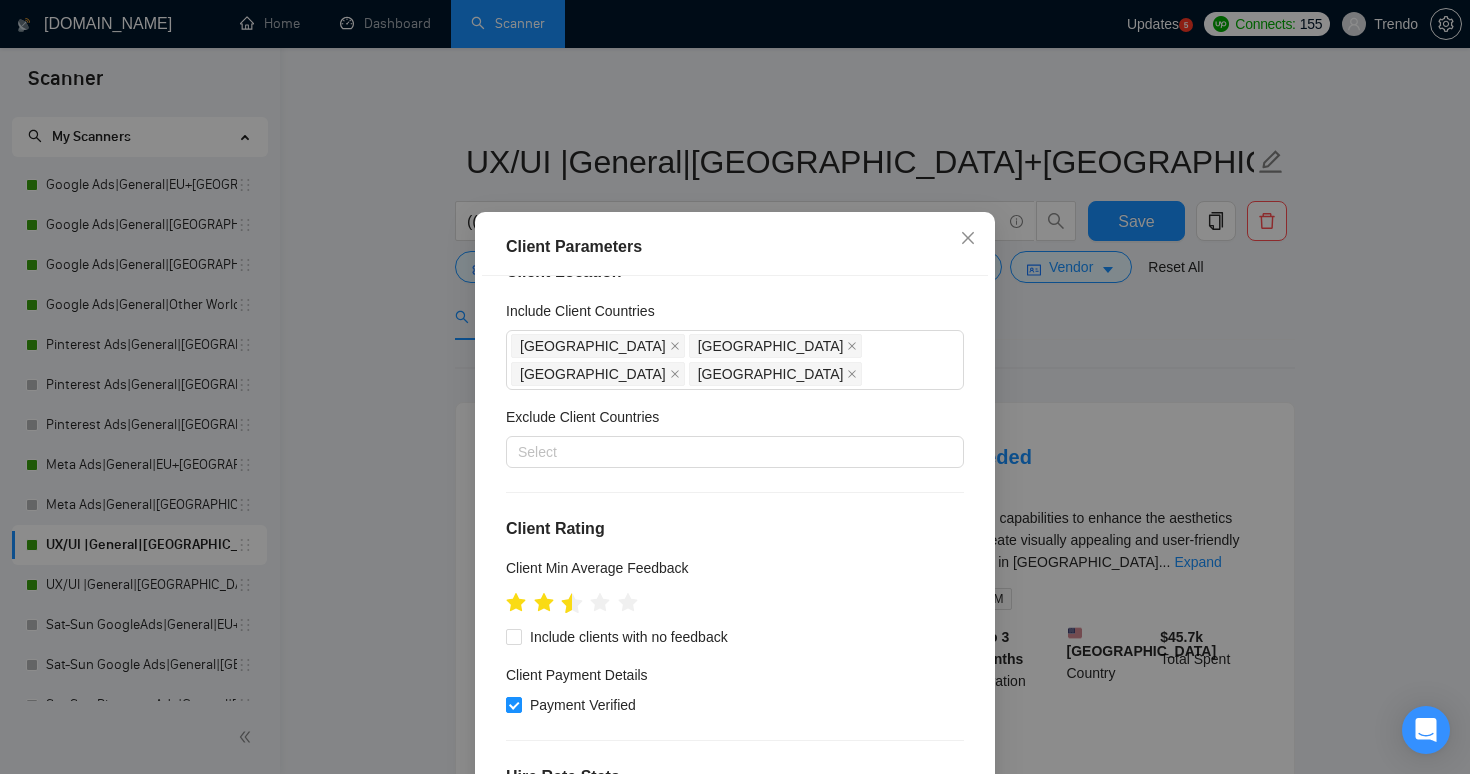 click 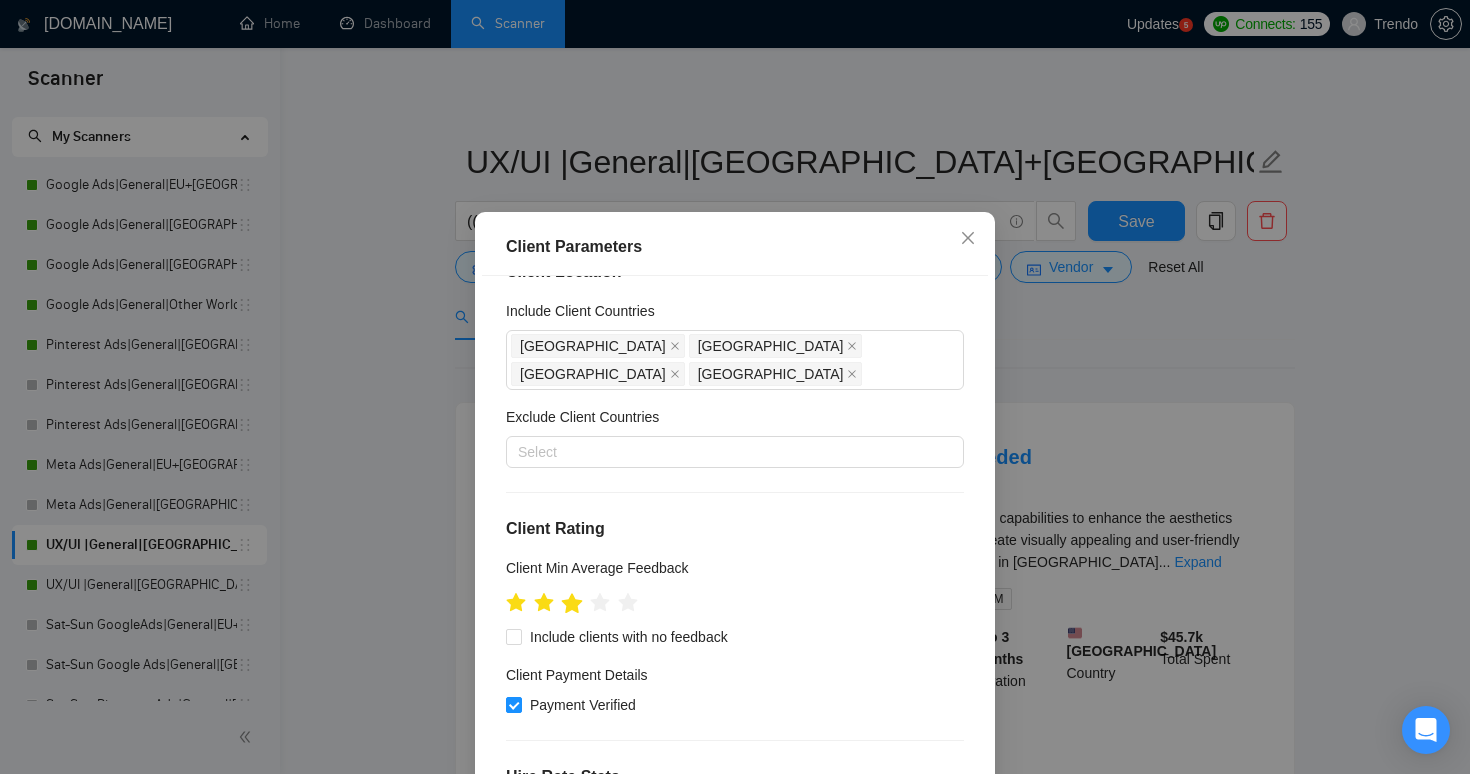 click 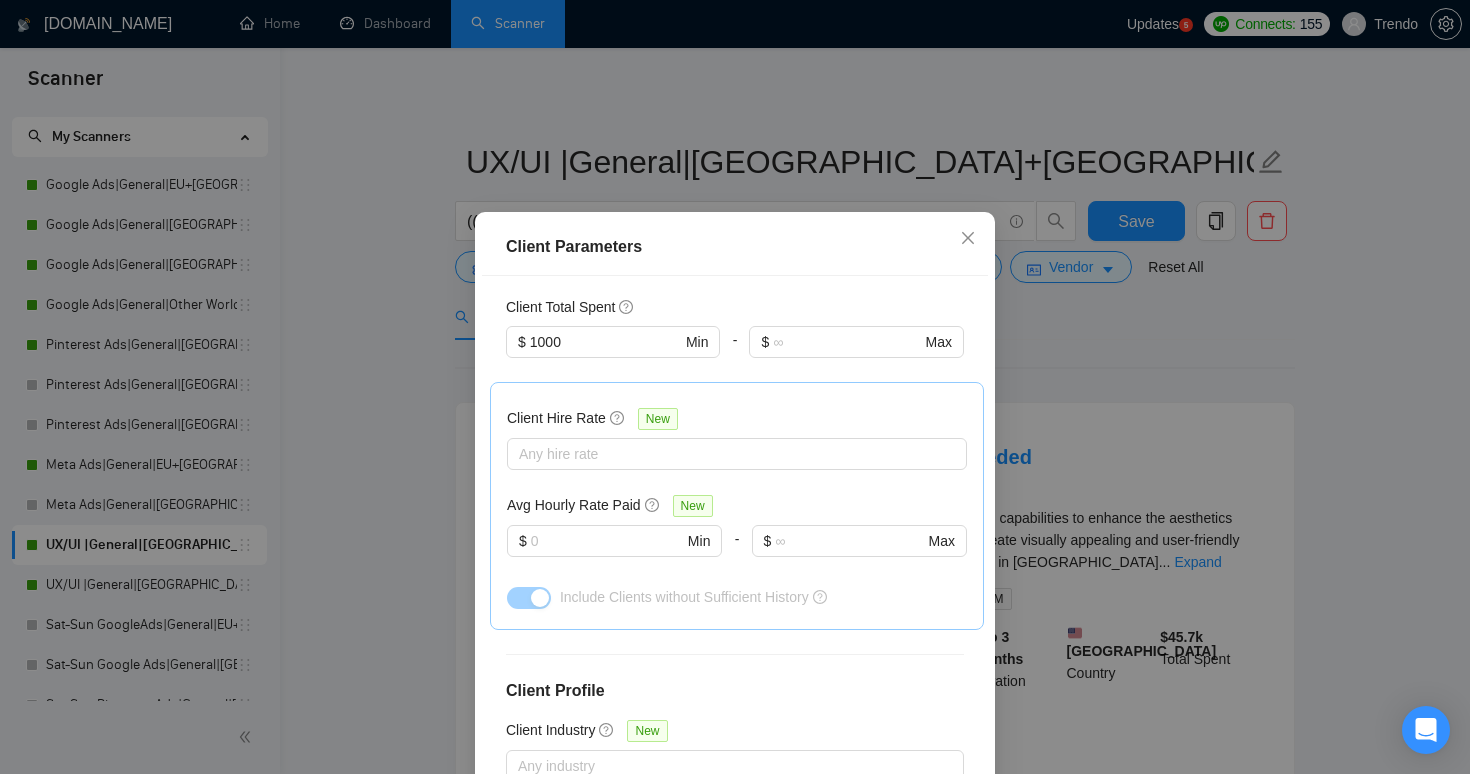 scroll, scrollTop: 723, scrollLeft: 0, axis: vertical 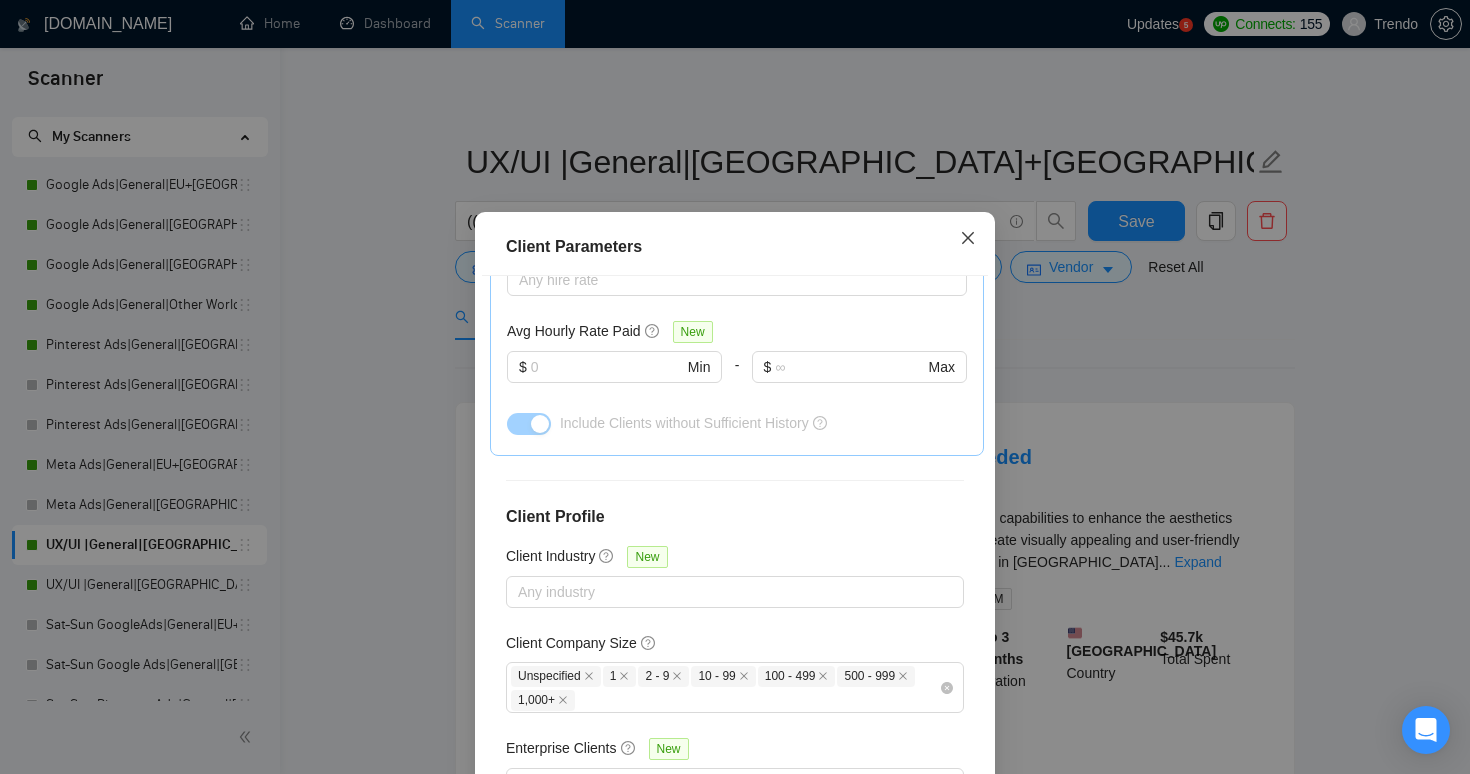 click 